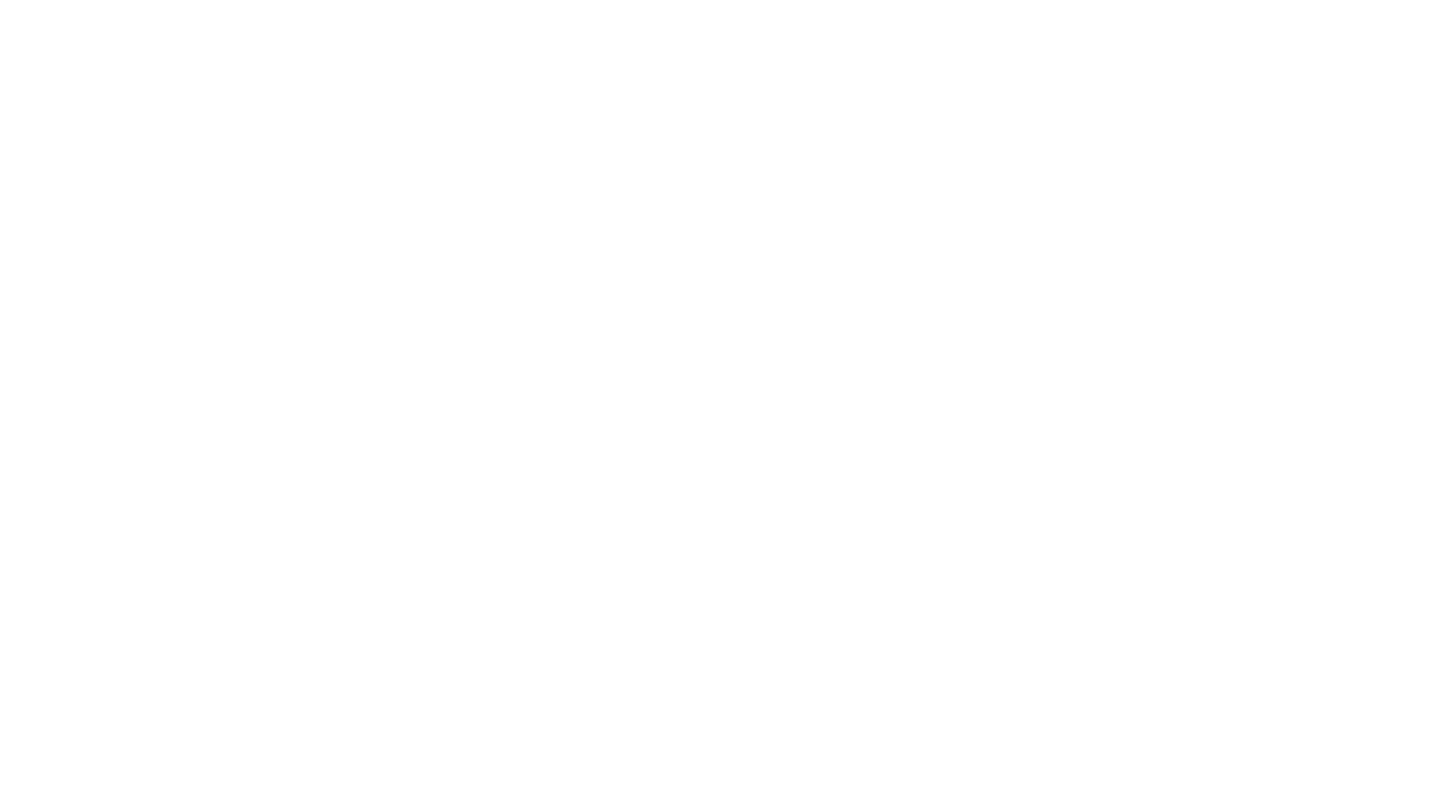scroll, scrollTop: 0, scrollLeft: 0, axis: both 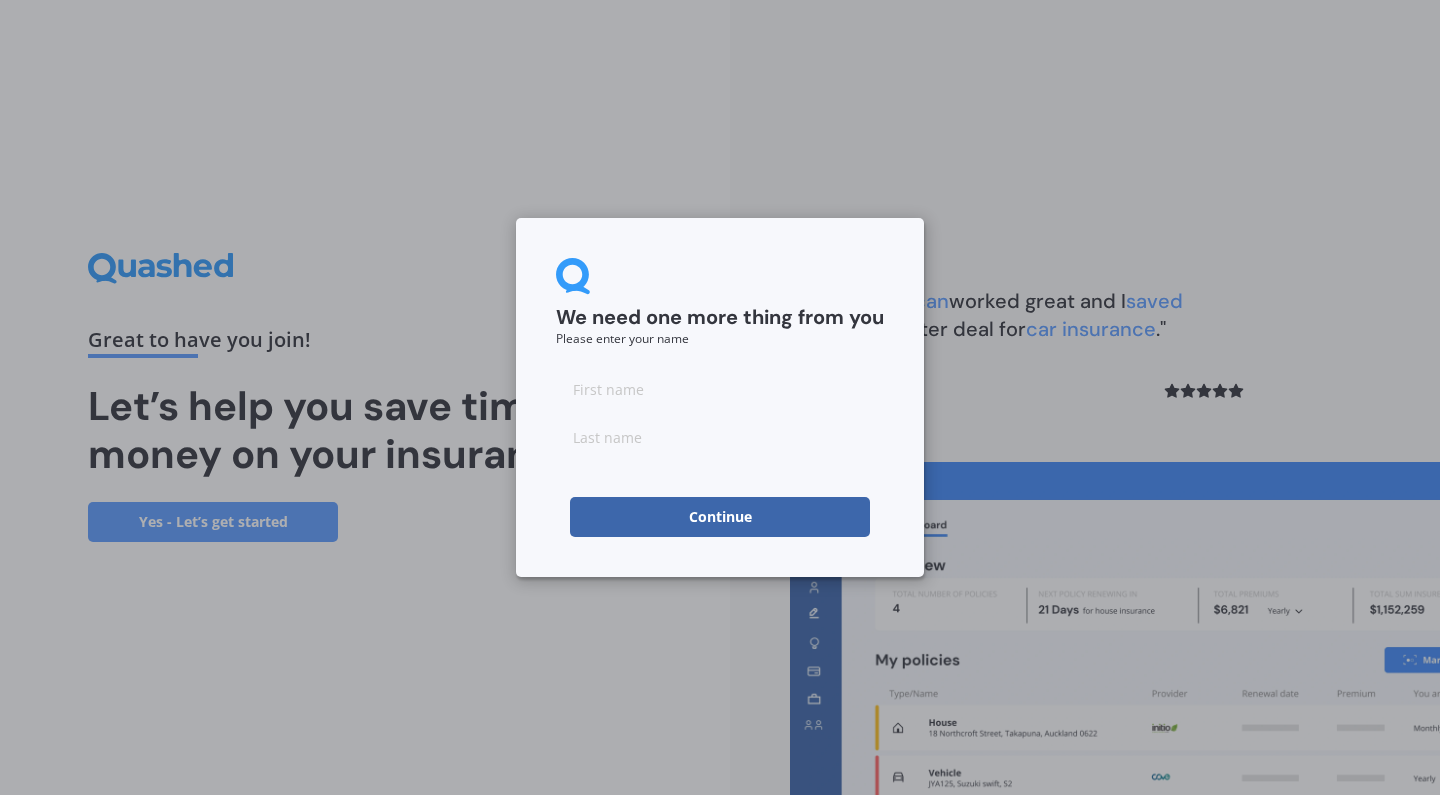 click at bounding box center (720, 389) 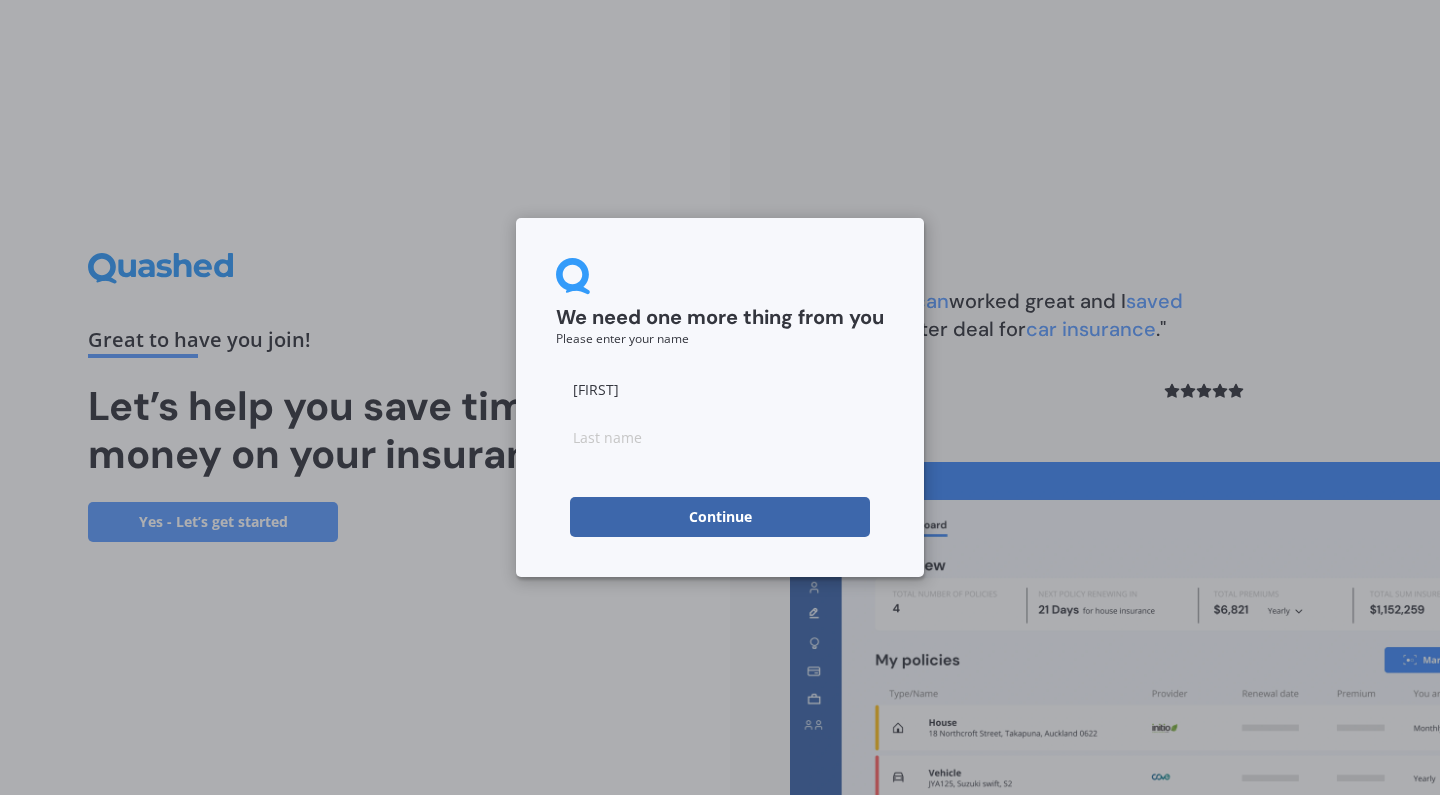 type on "[FIRST]" 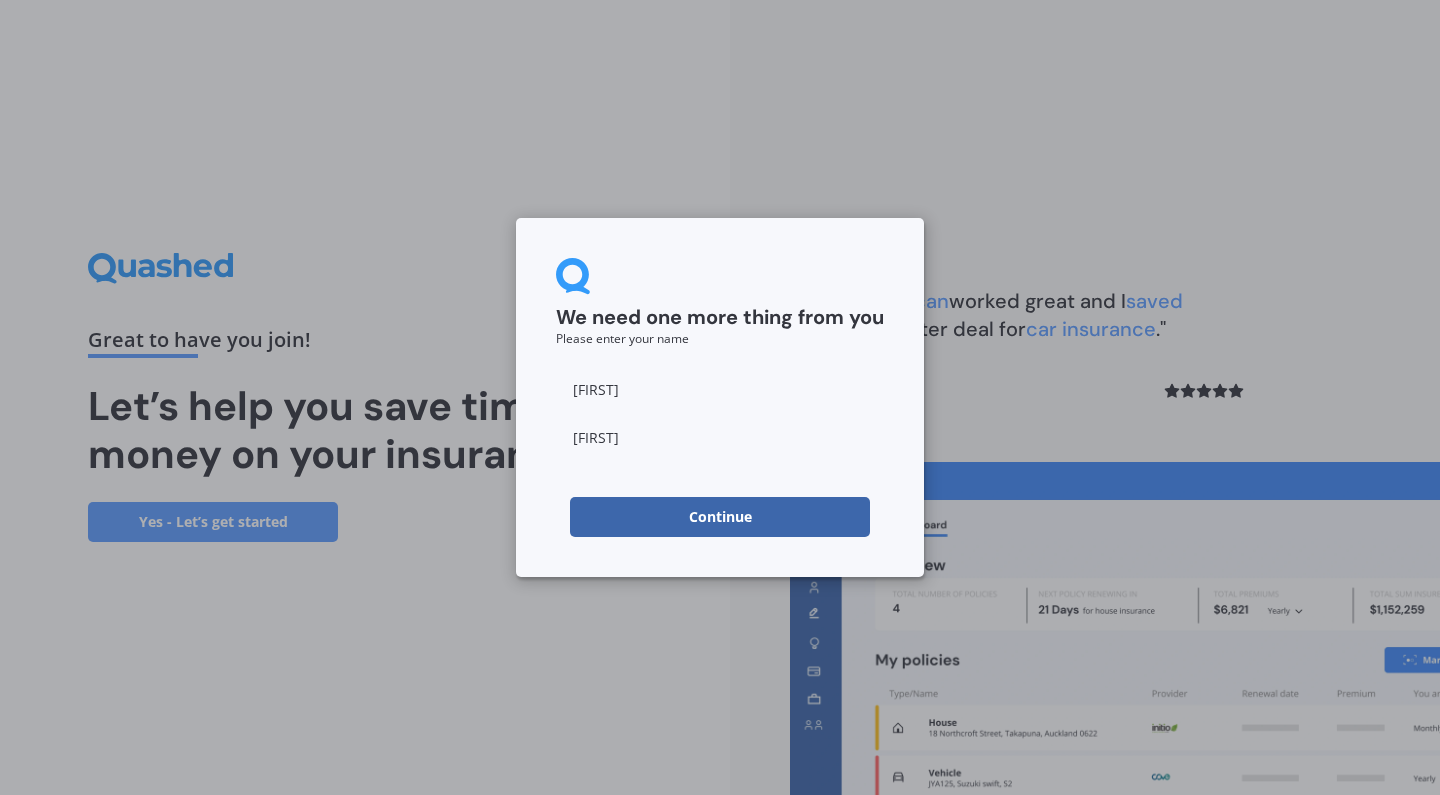 type on "[LAST]" 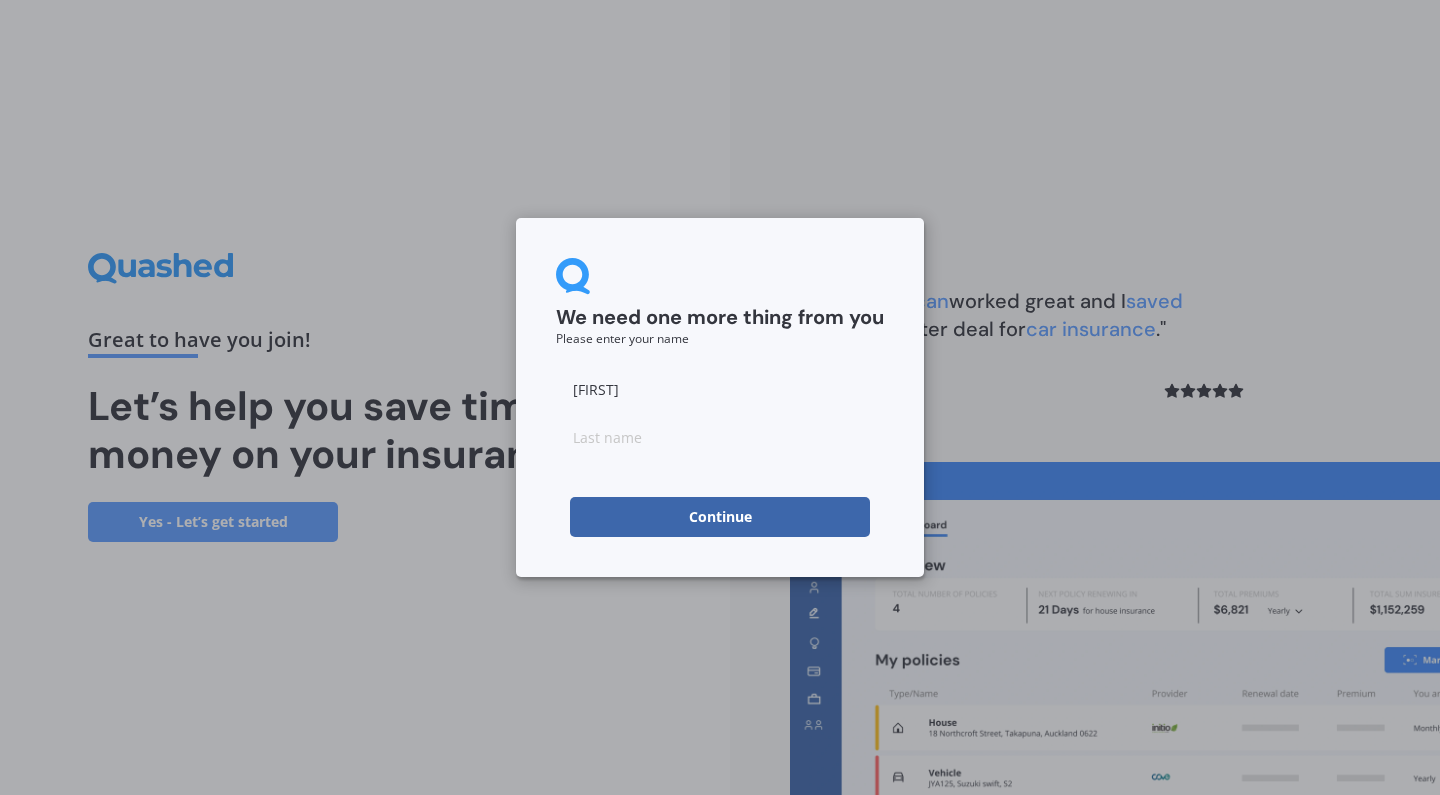 type on "[LAST]" 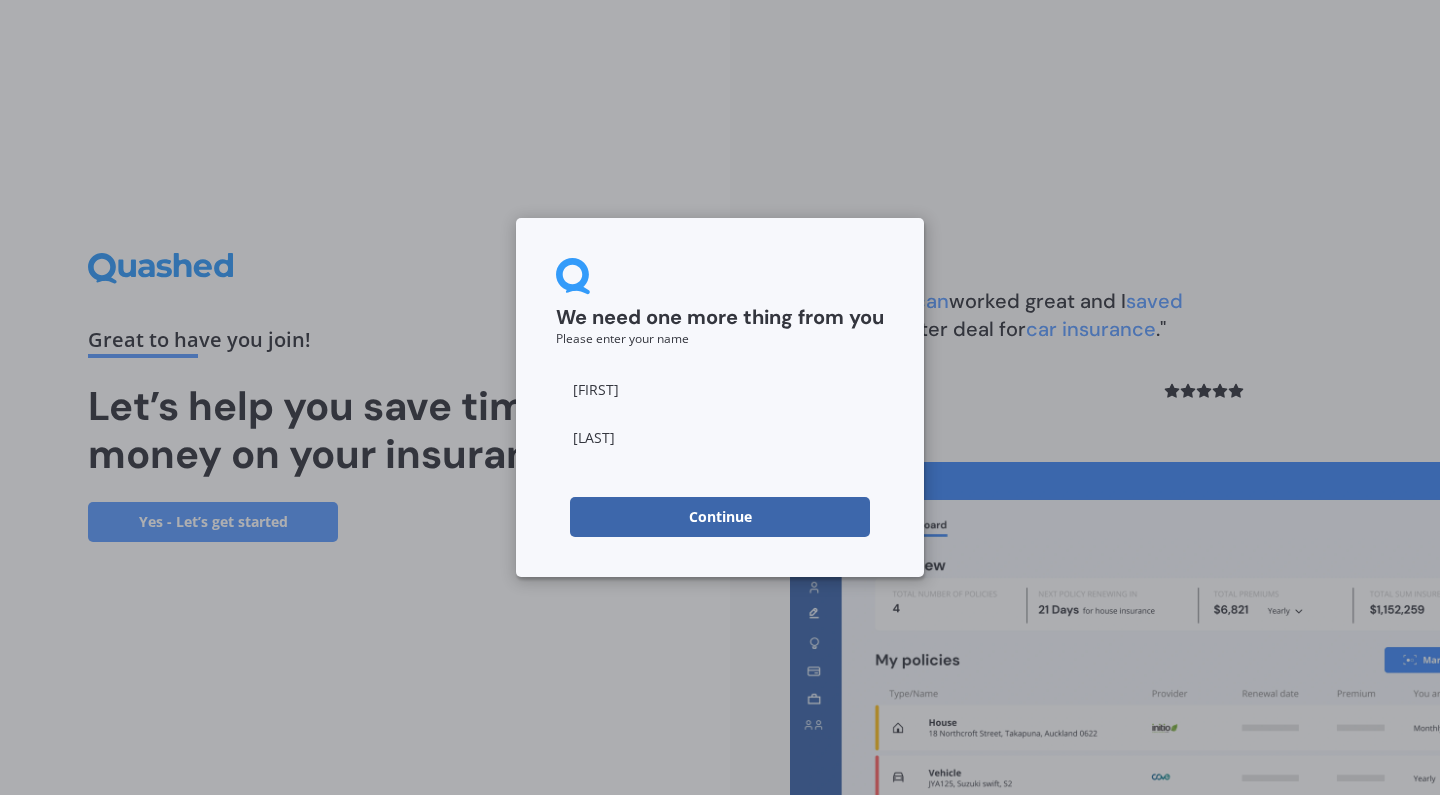click on "Continue" at bounding box center [720, 517] 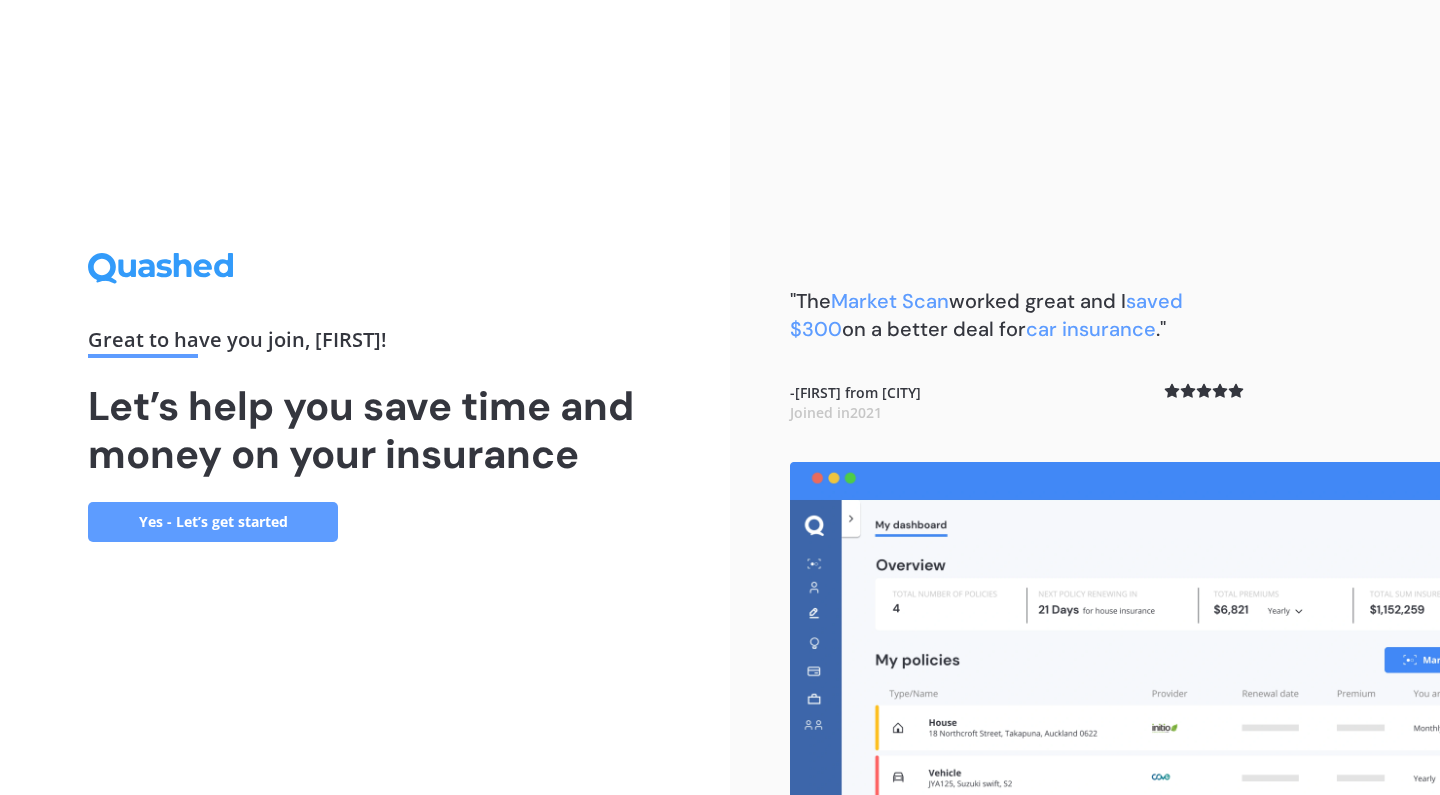 click on "Yes - Let’s get started" at bounding box center [213, 522] 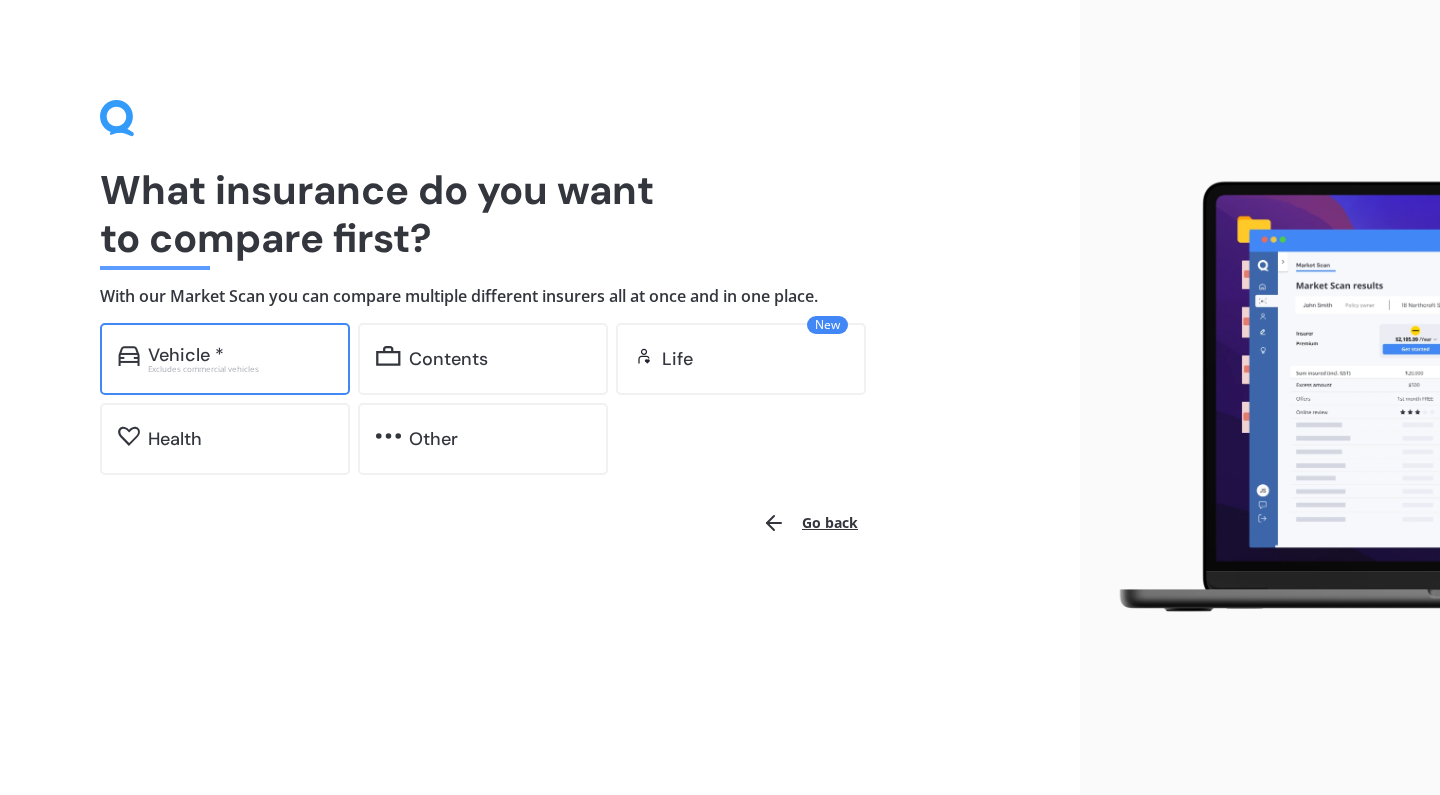 click on "Vehicle * Excludes commercial vehicles" at bounding box center (225, 359) 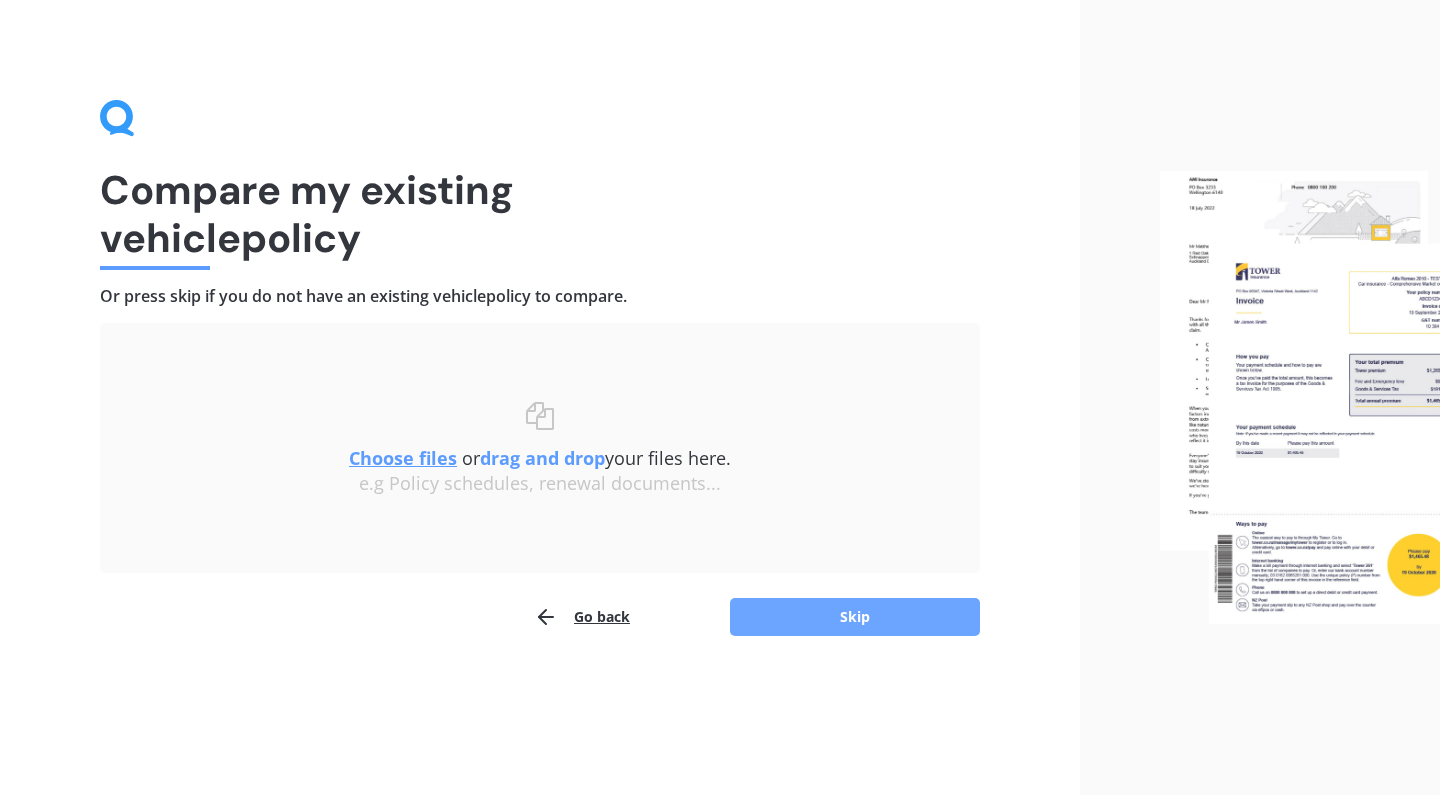 click on "Skip" at bounding box center [855, 617] 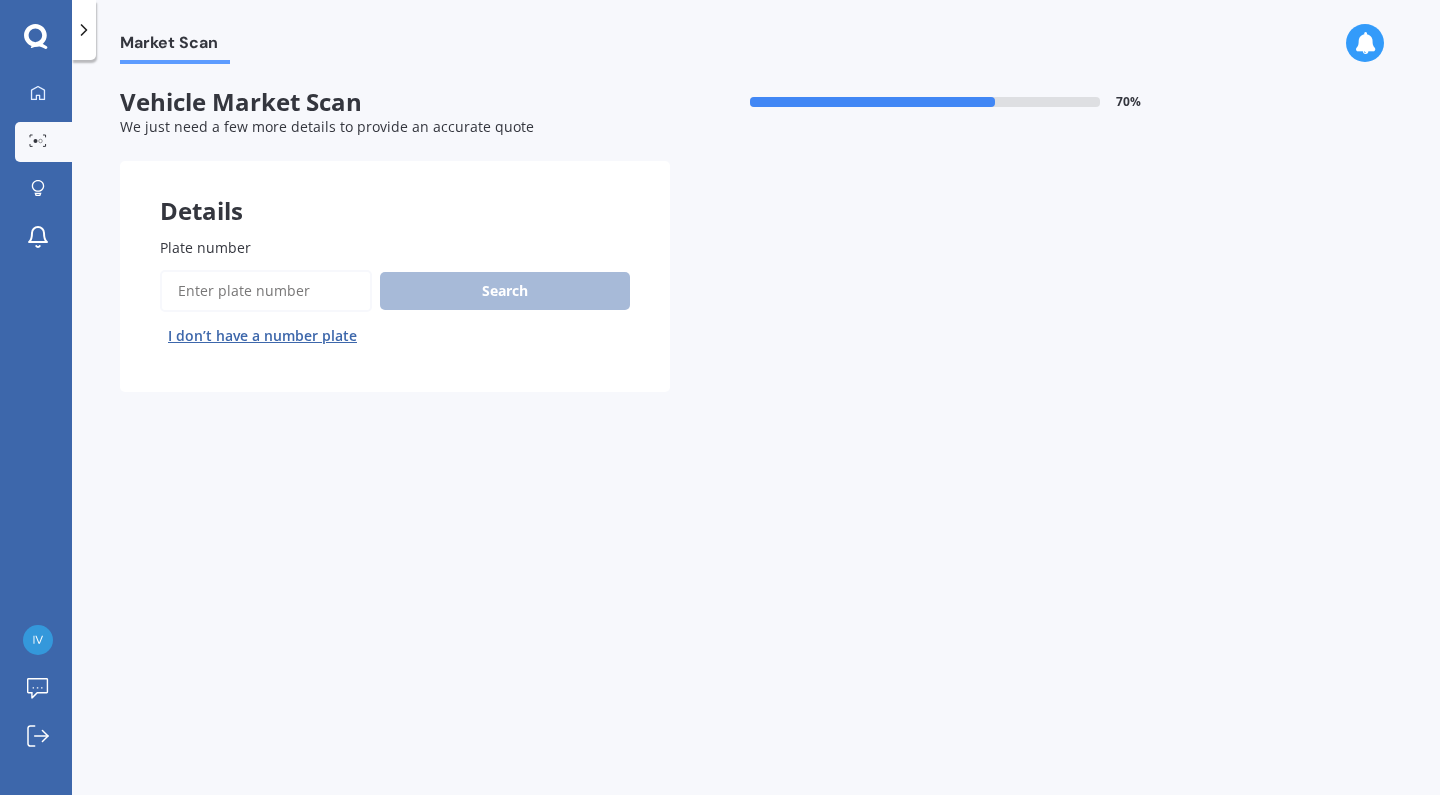 click on "Plate number" at bounding box center [266, 291] 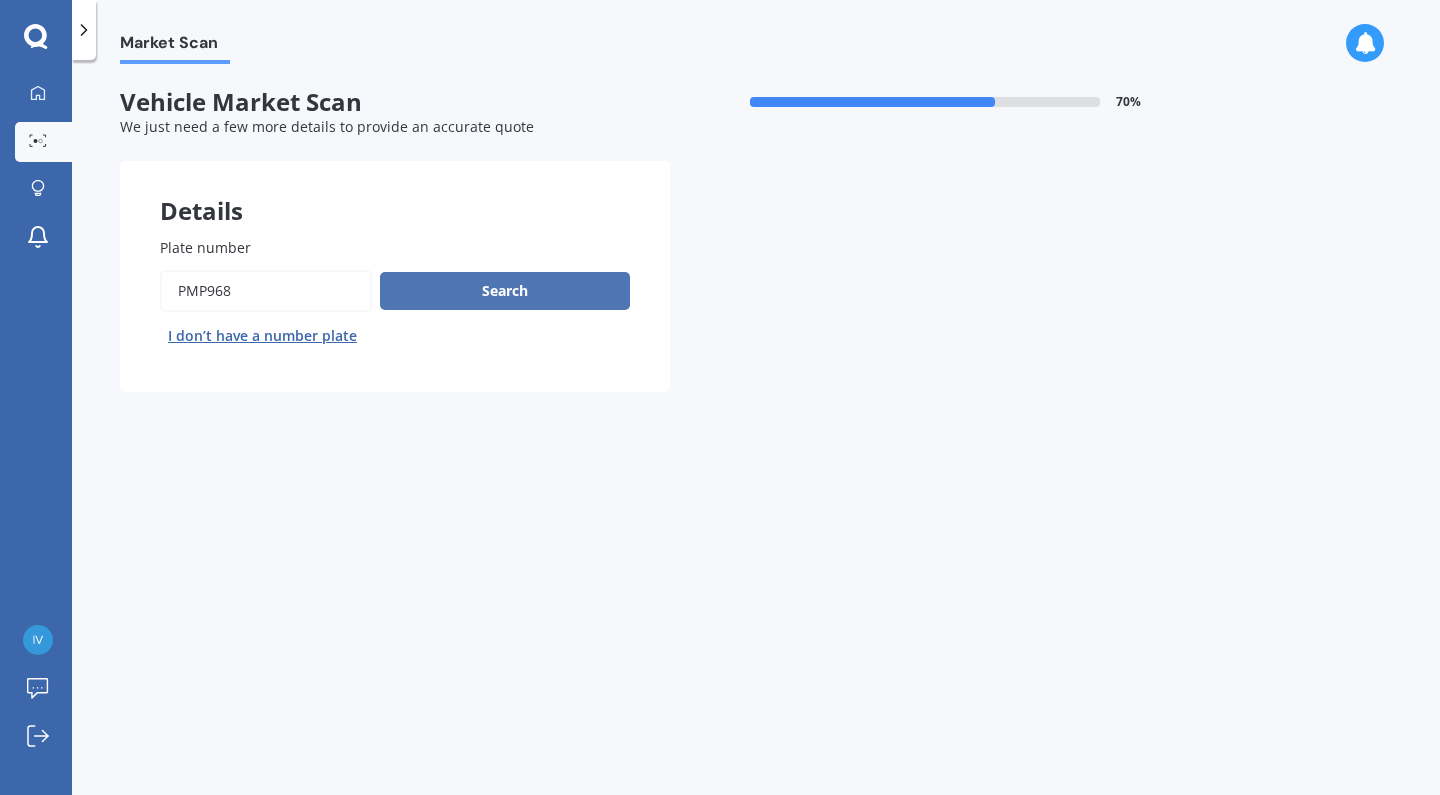 type on "PMP968" 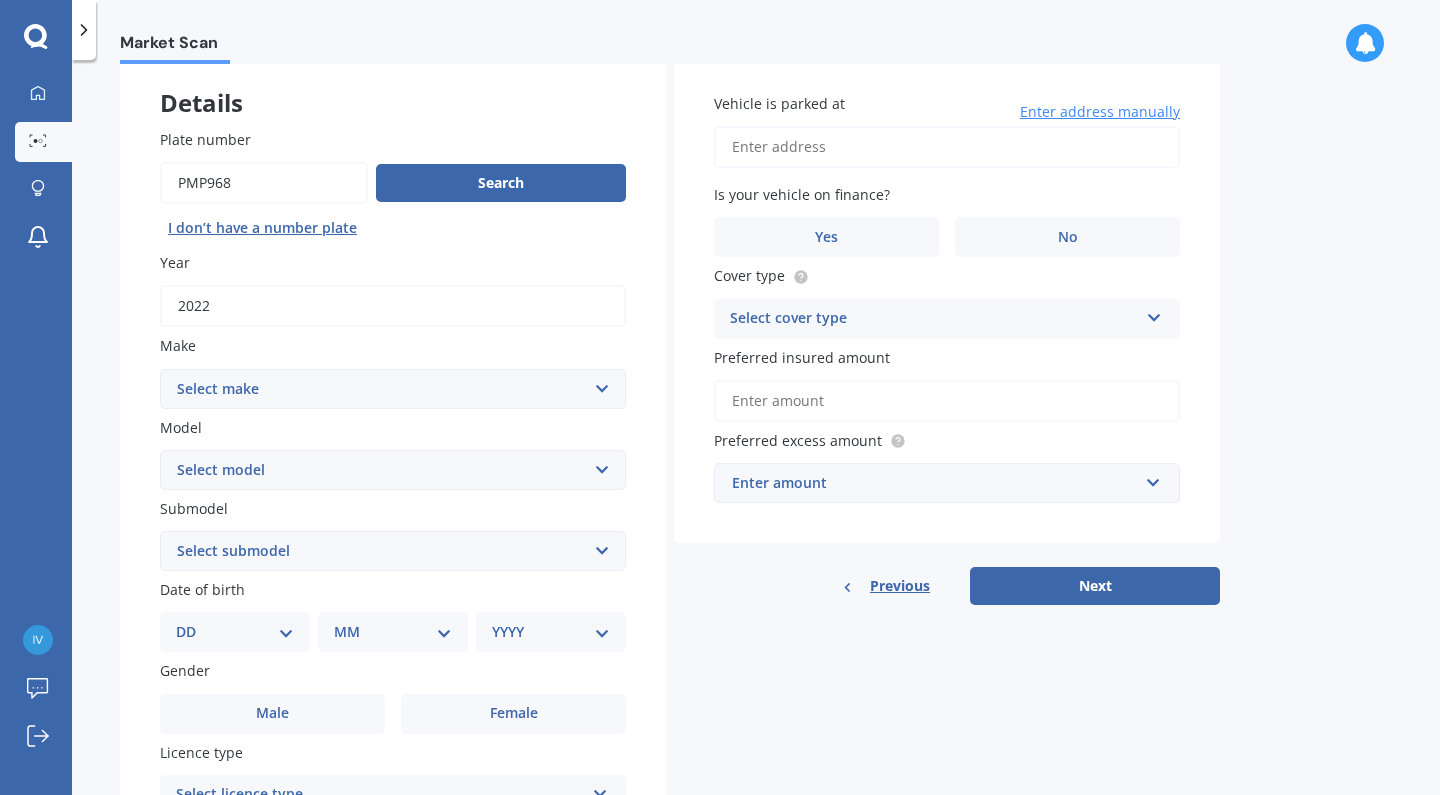 scroll, scrollTop: 112, scrollLeft: 0, axis: vertical 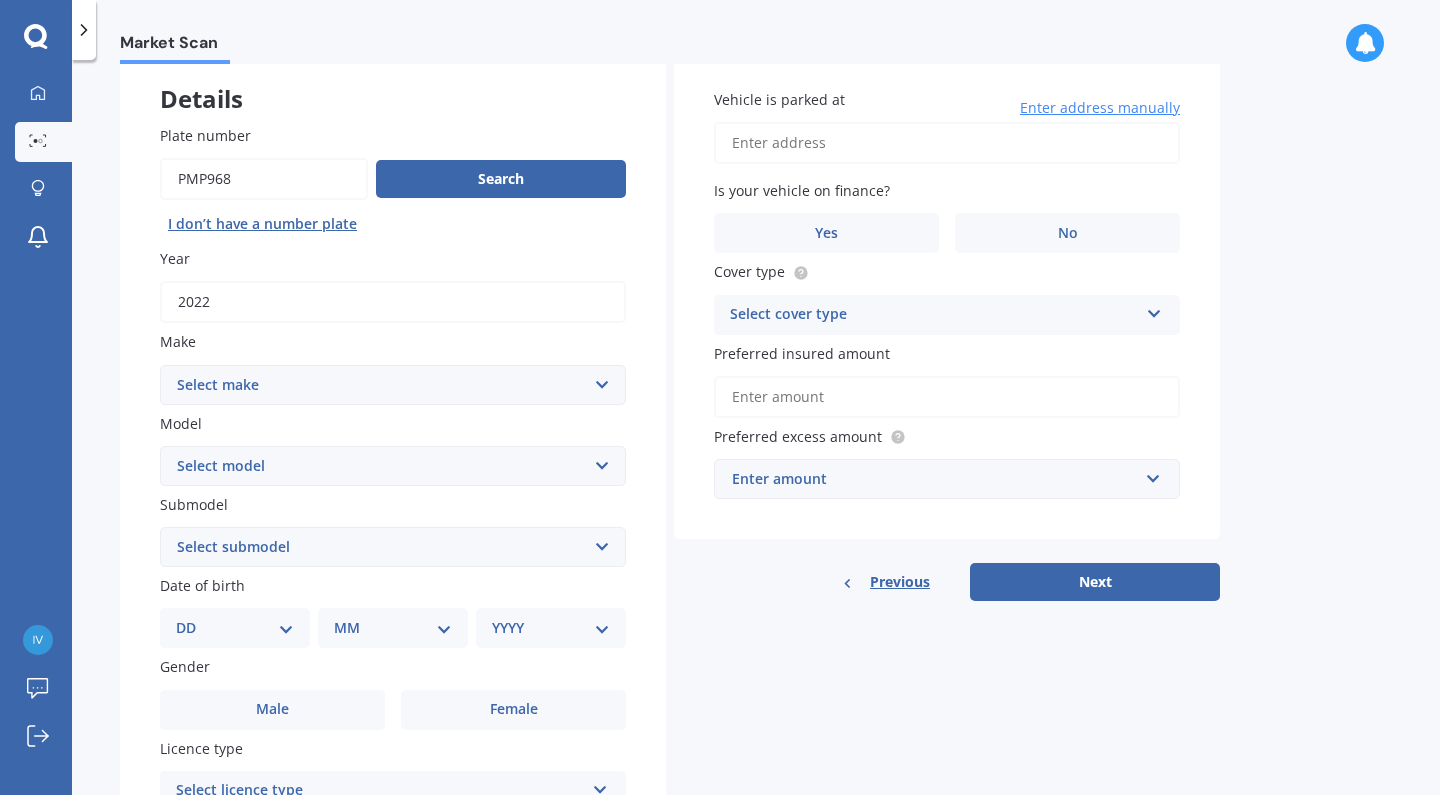 select on "MITSUBISHI" 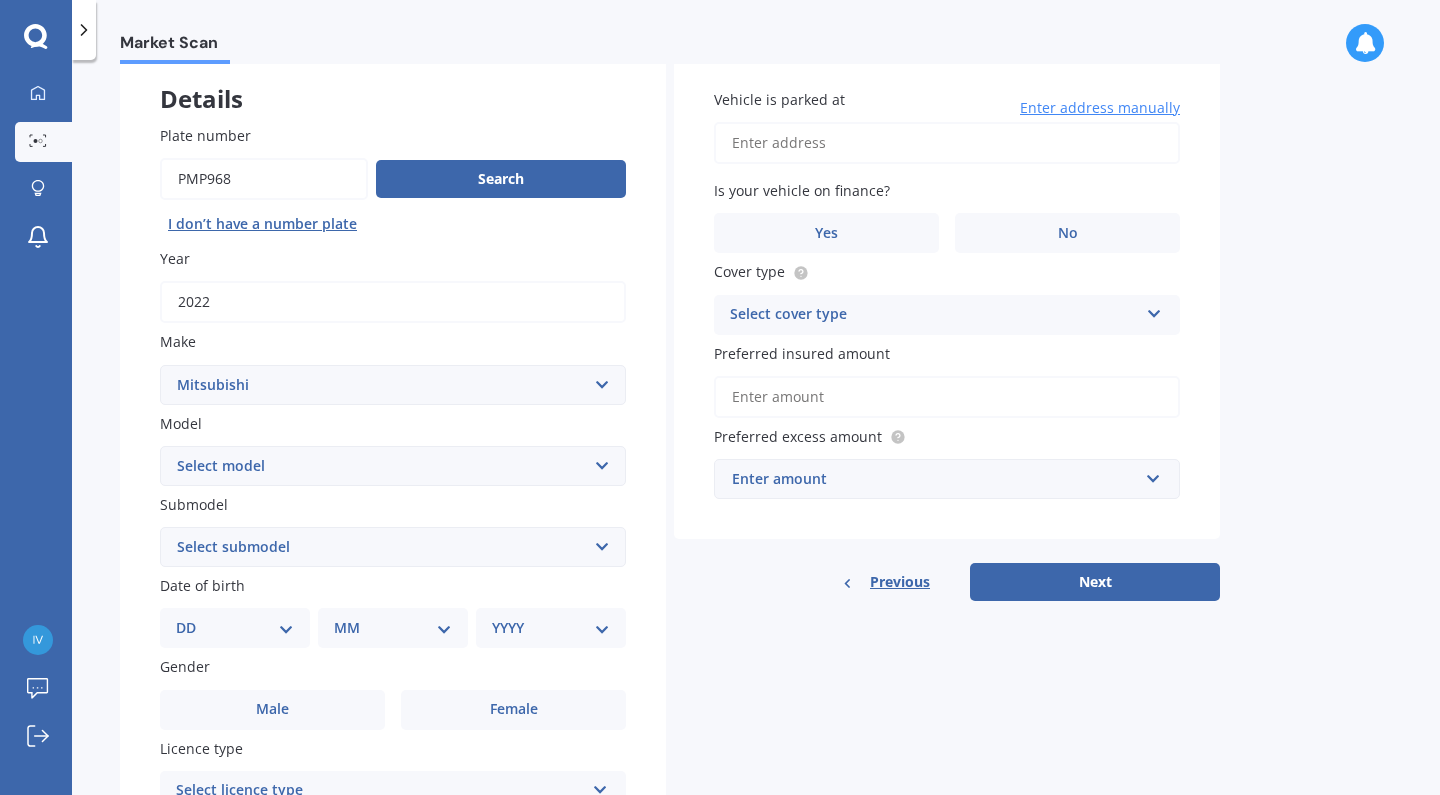 select on "ECLIPSE CROSS" 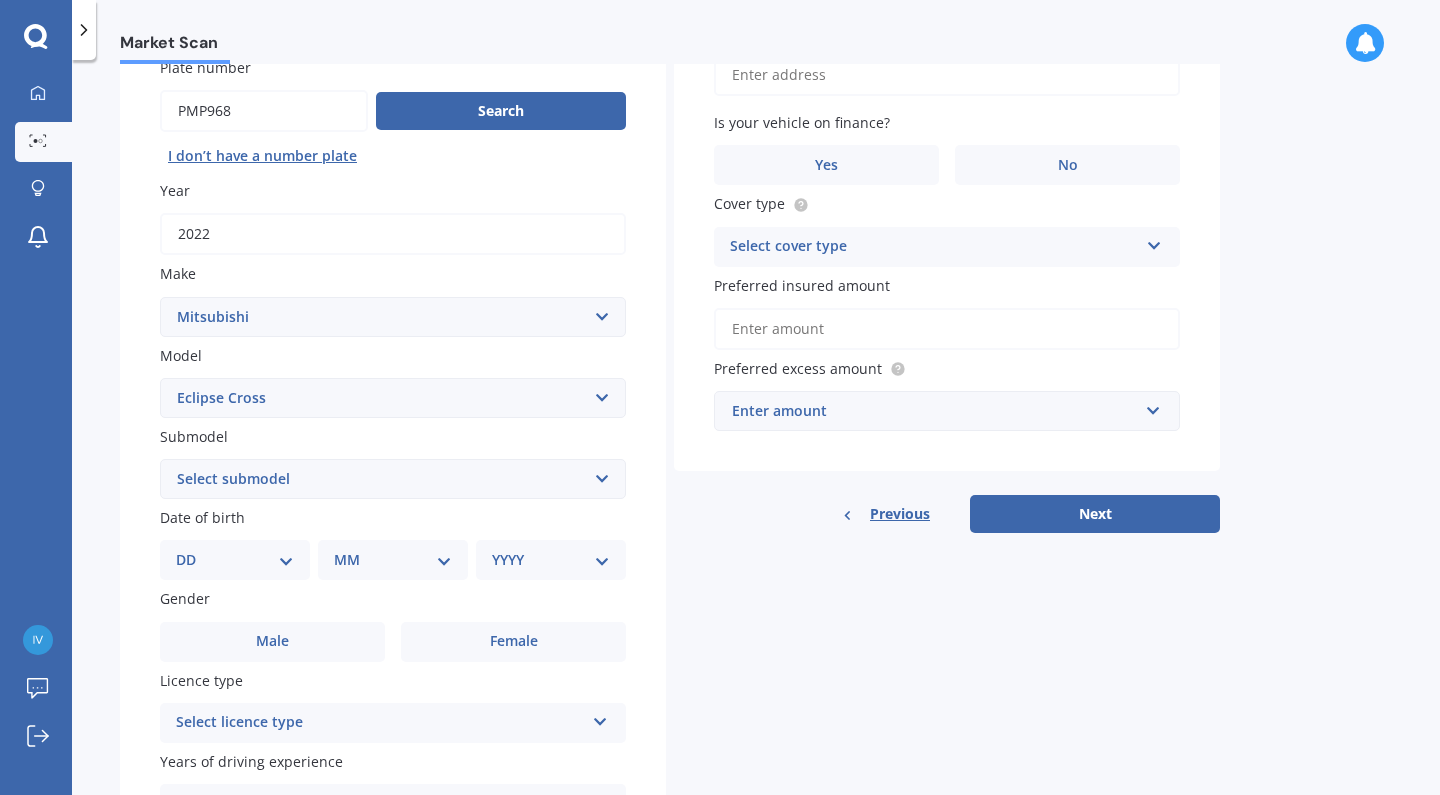scroll, scrollTop: 240, scrollLeft: 0, axis: vertical 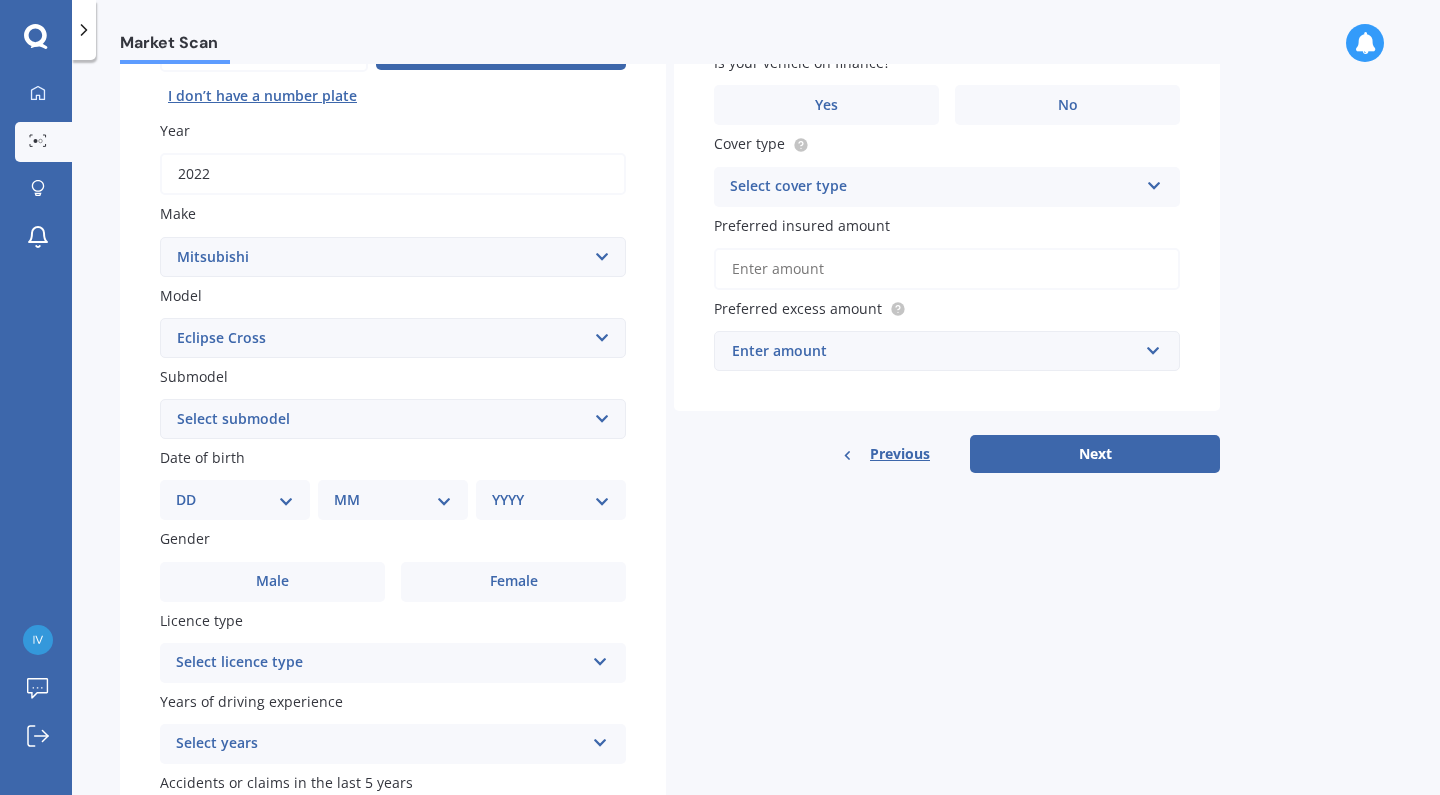 select on "PHEV XLS 4WD HYBRID" 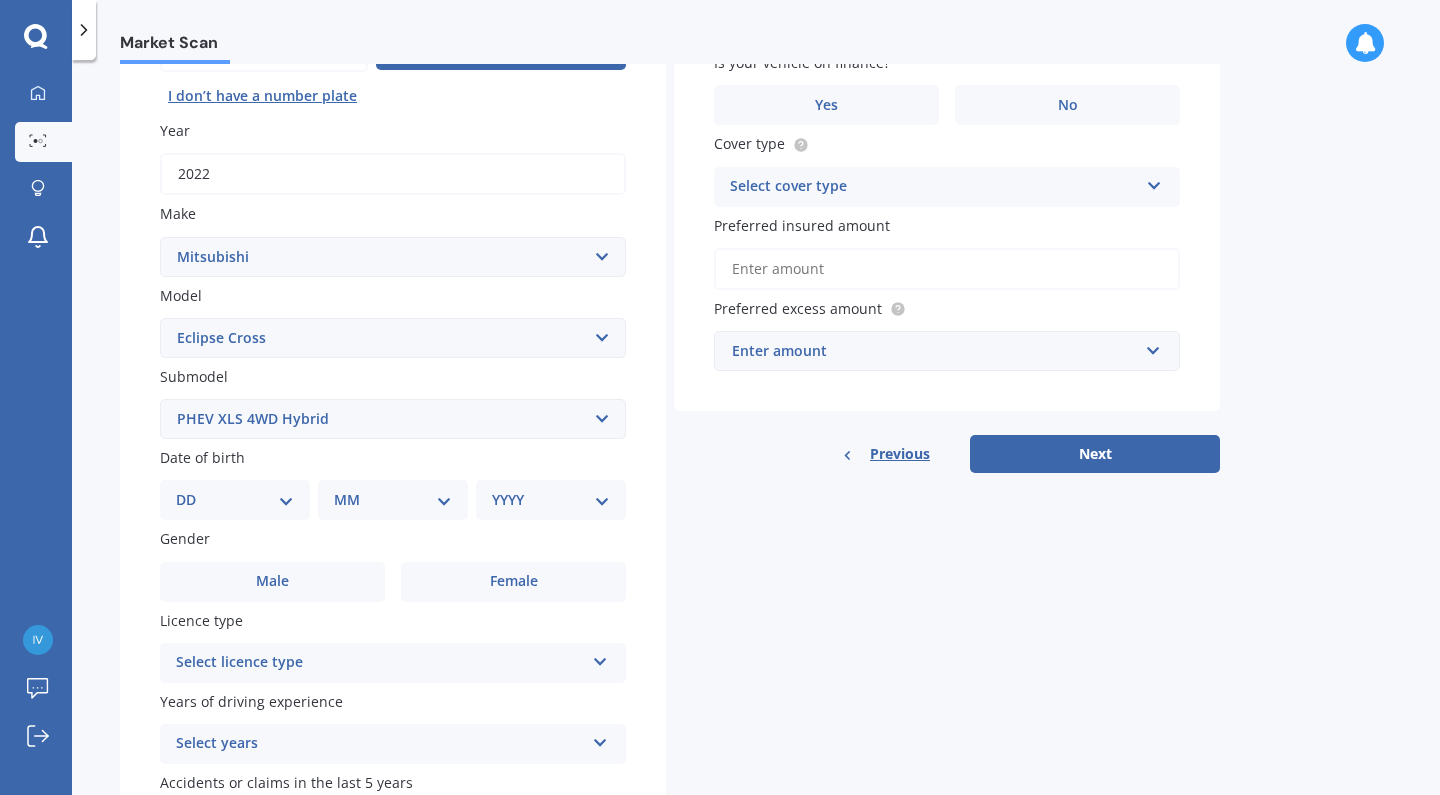 scroll, scrollTop: 335, scrollLeft: 0, axis: vertical 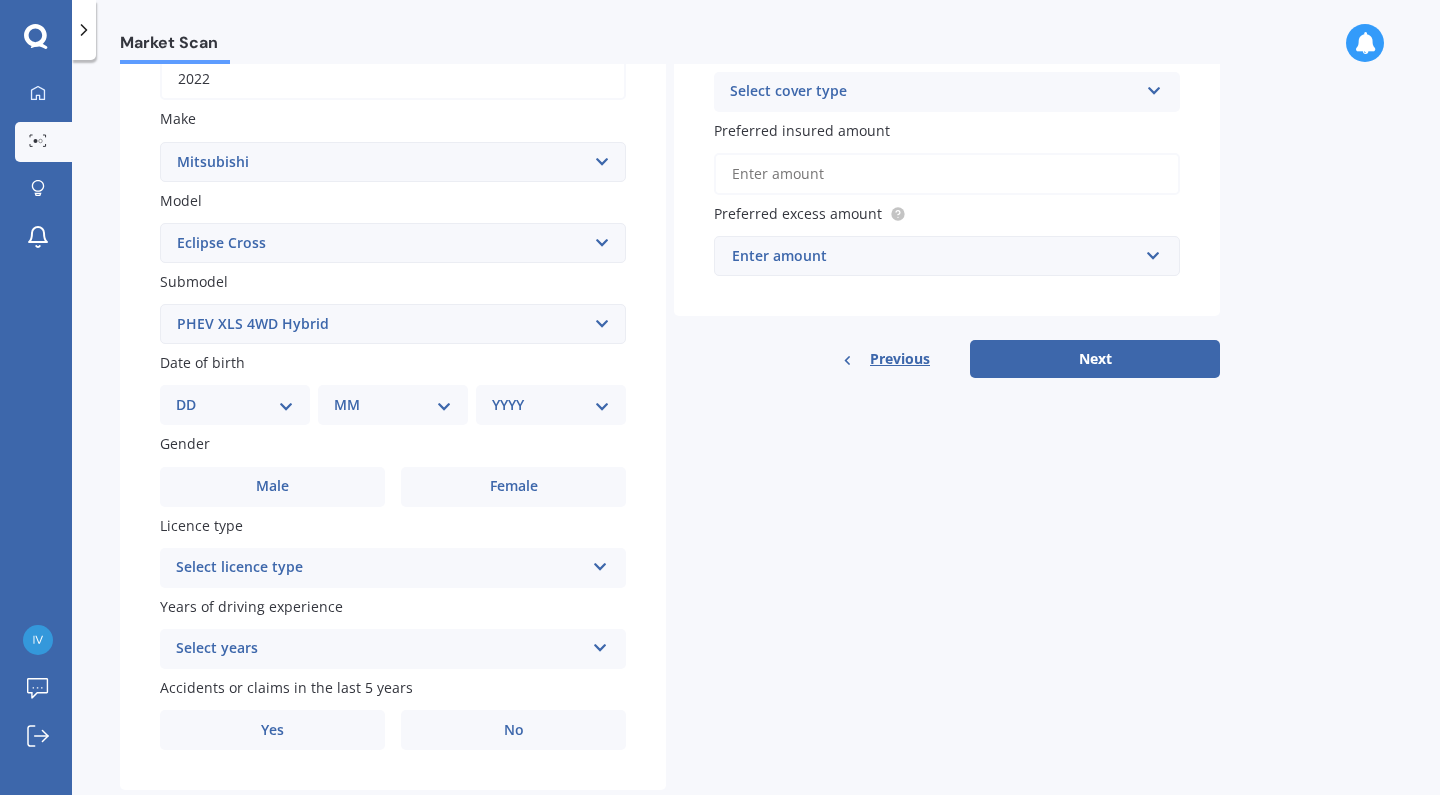 select on "26" 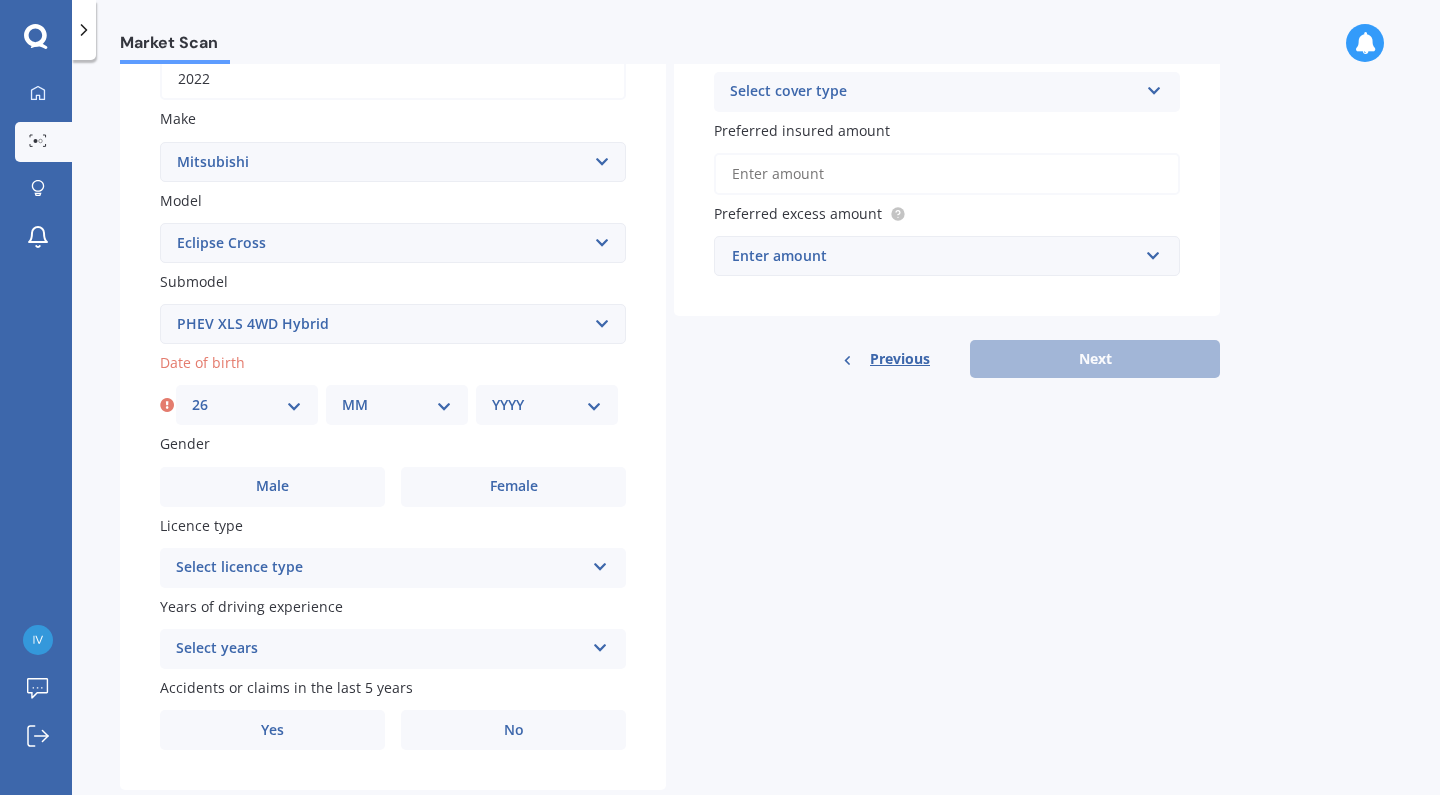 select on "09" 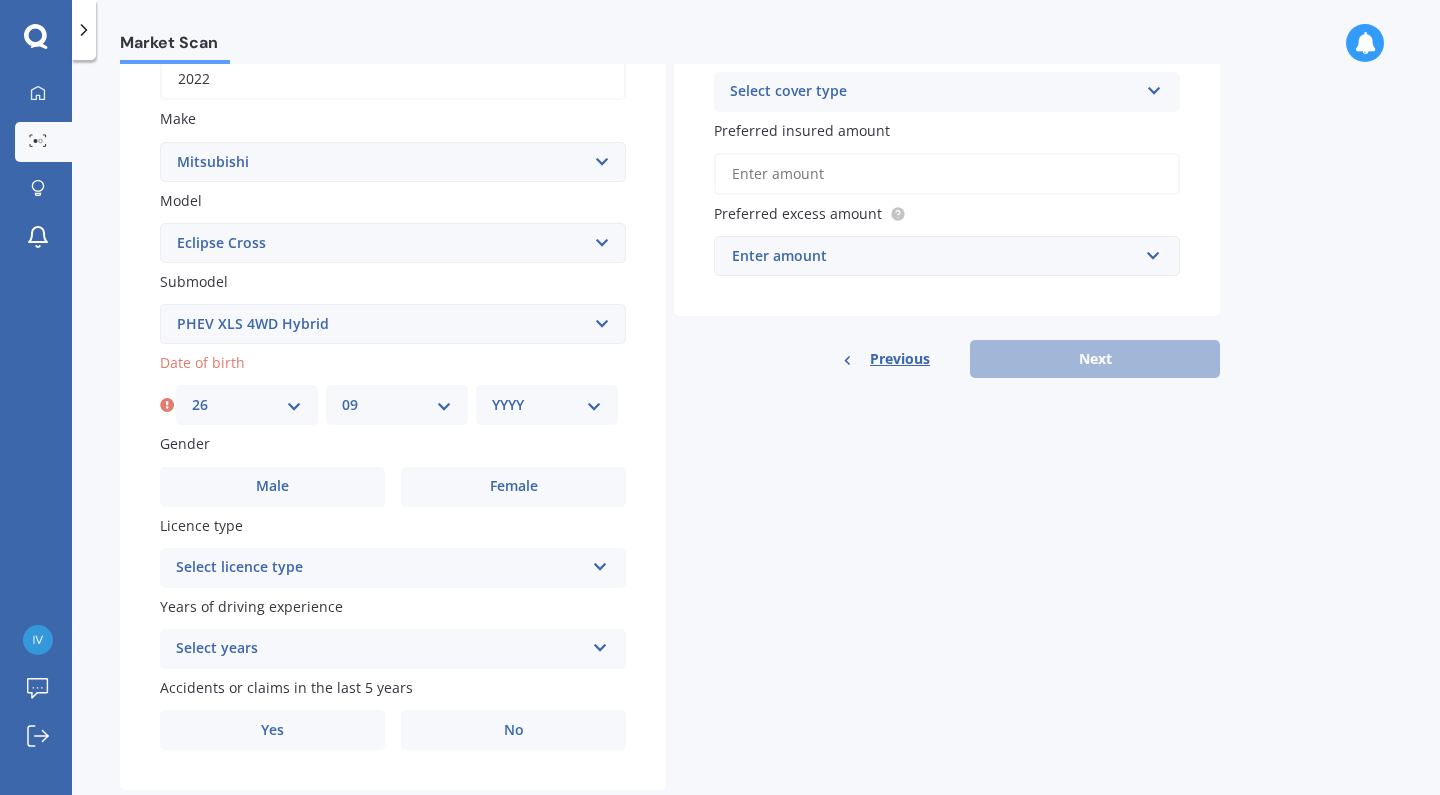 select on "1977" 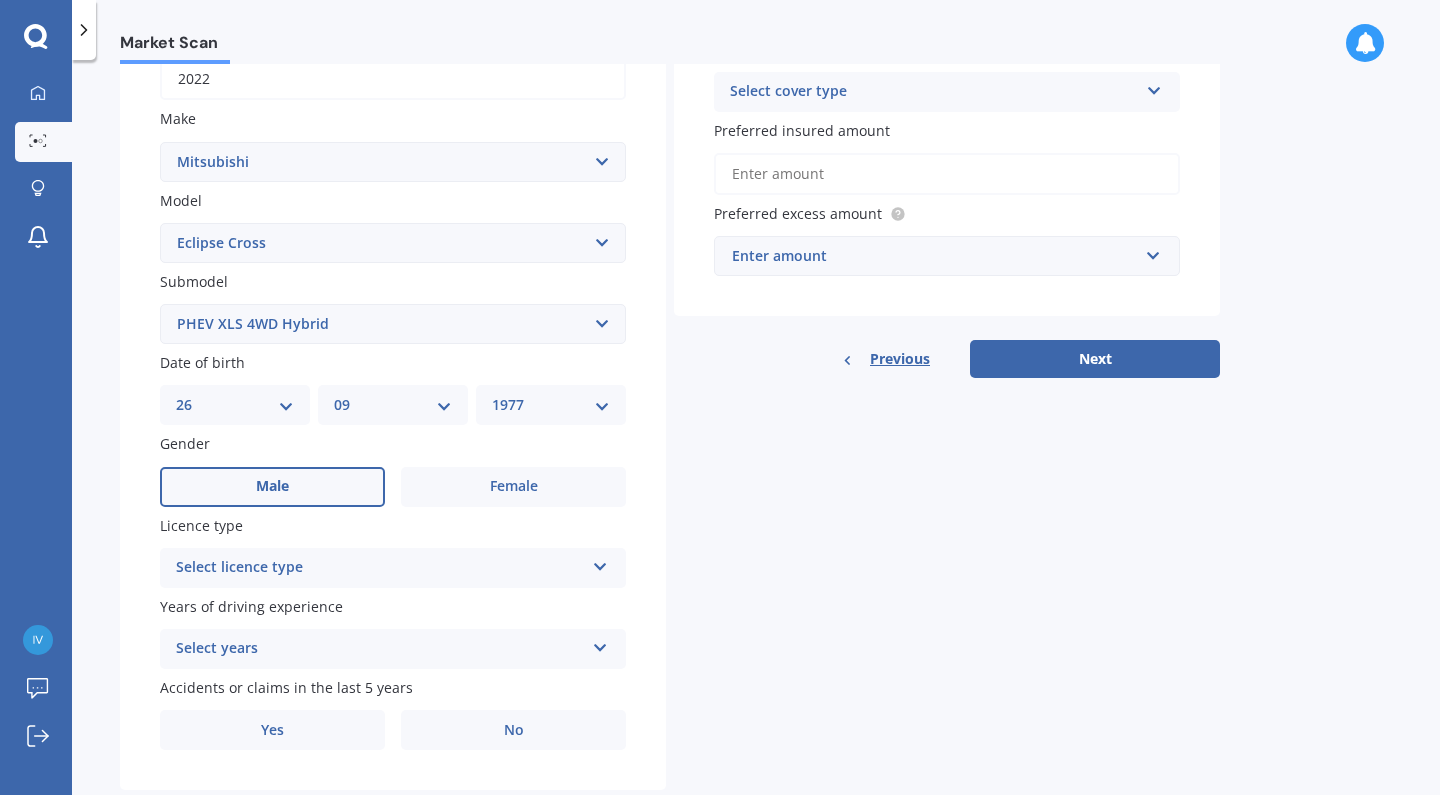 click on "Male" at bounding box center [272, 487] 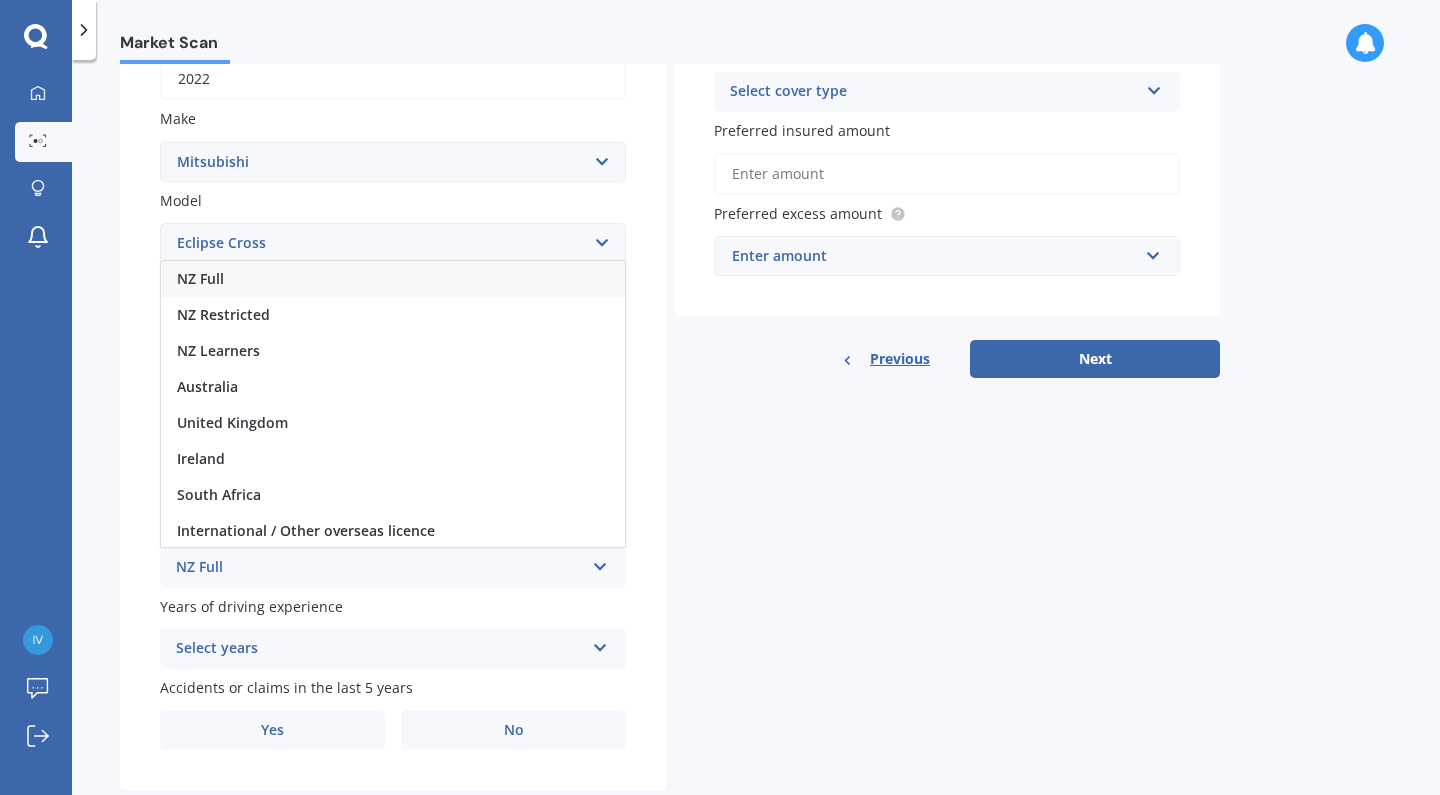 click on "NZ Full" at bounding box center [393, 279] 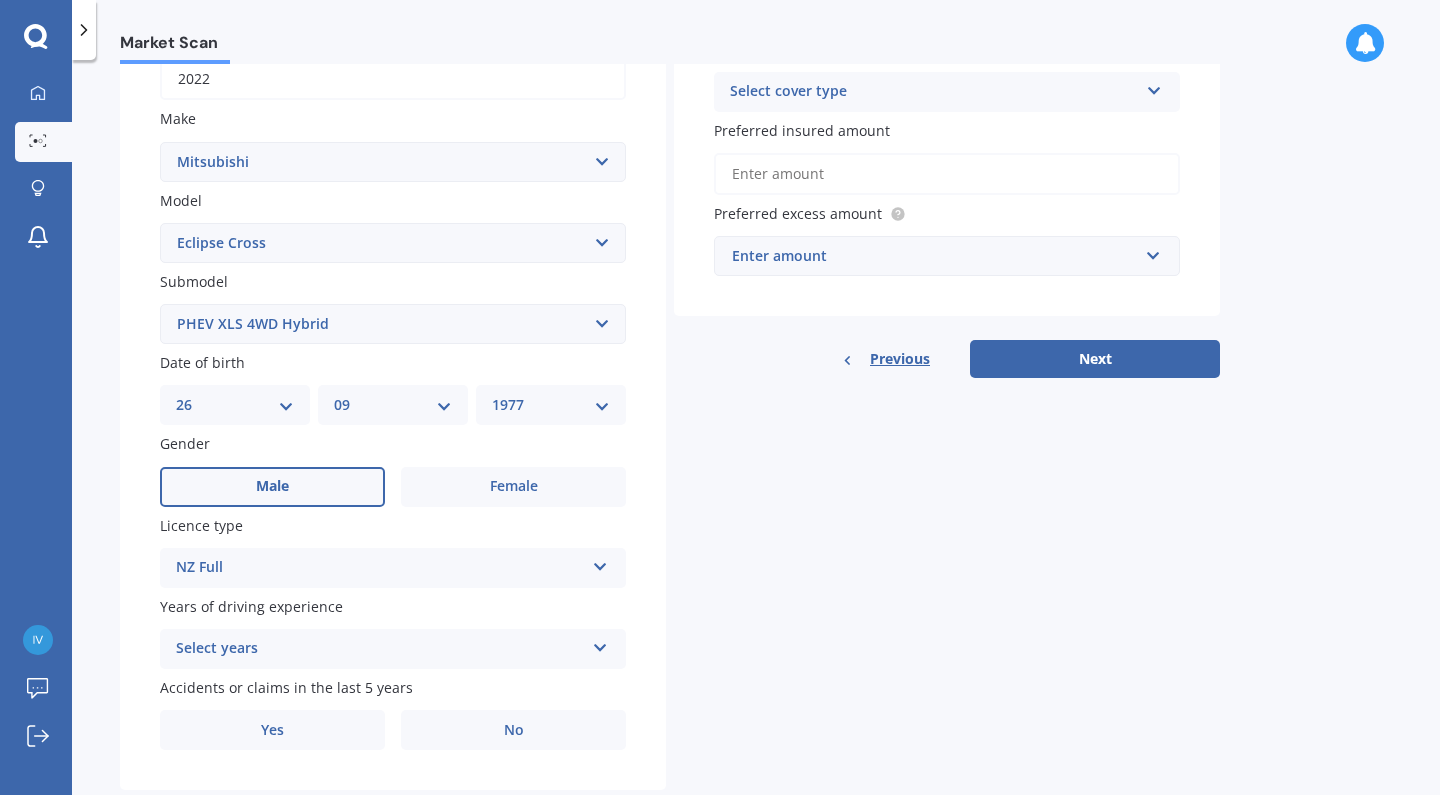 scroll, scrollTop: 375, scrollLeft: 0, axis: vertical 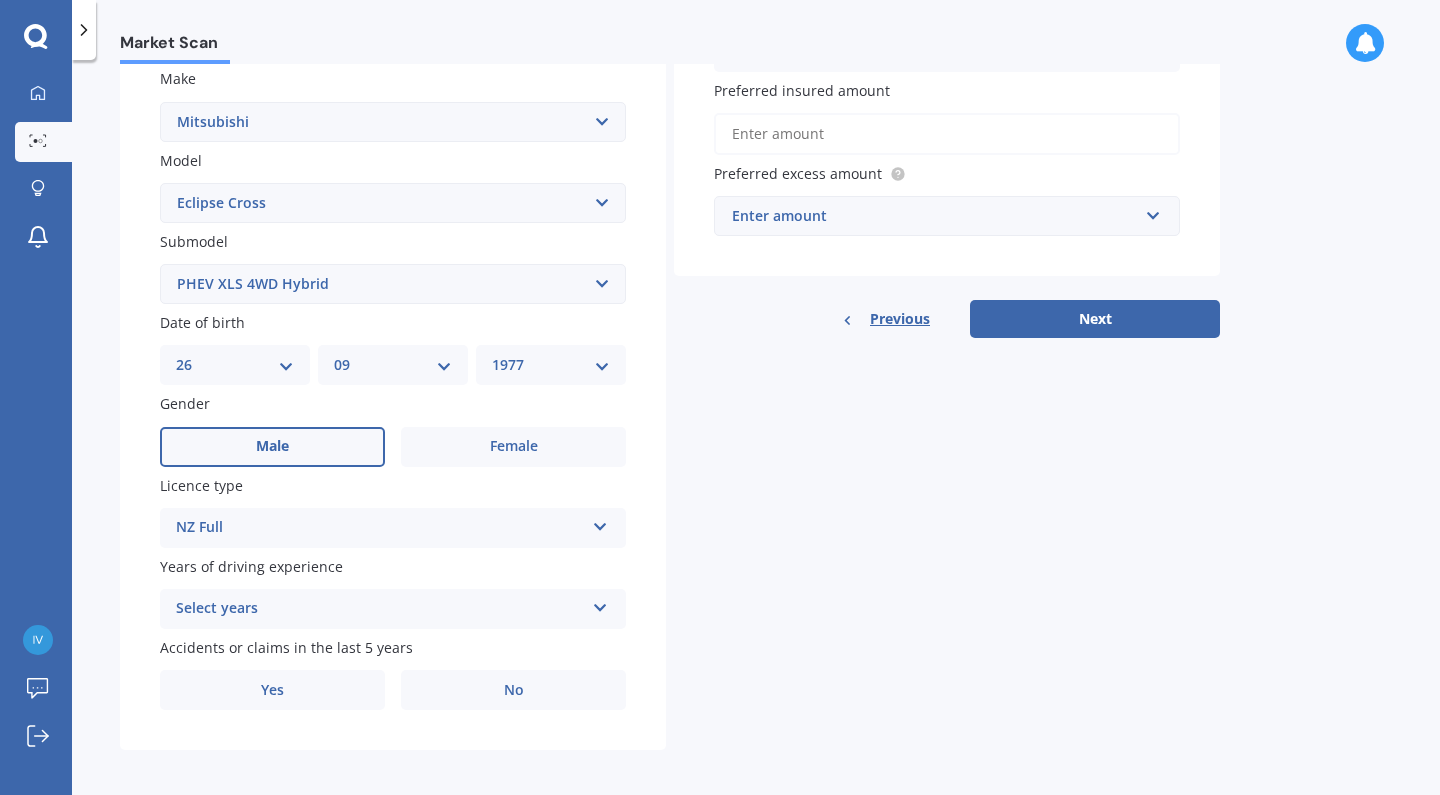 click on "Select years 5 or more years 4 years 3 years 2 years 1 year" at bounding box center [393, 609] 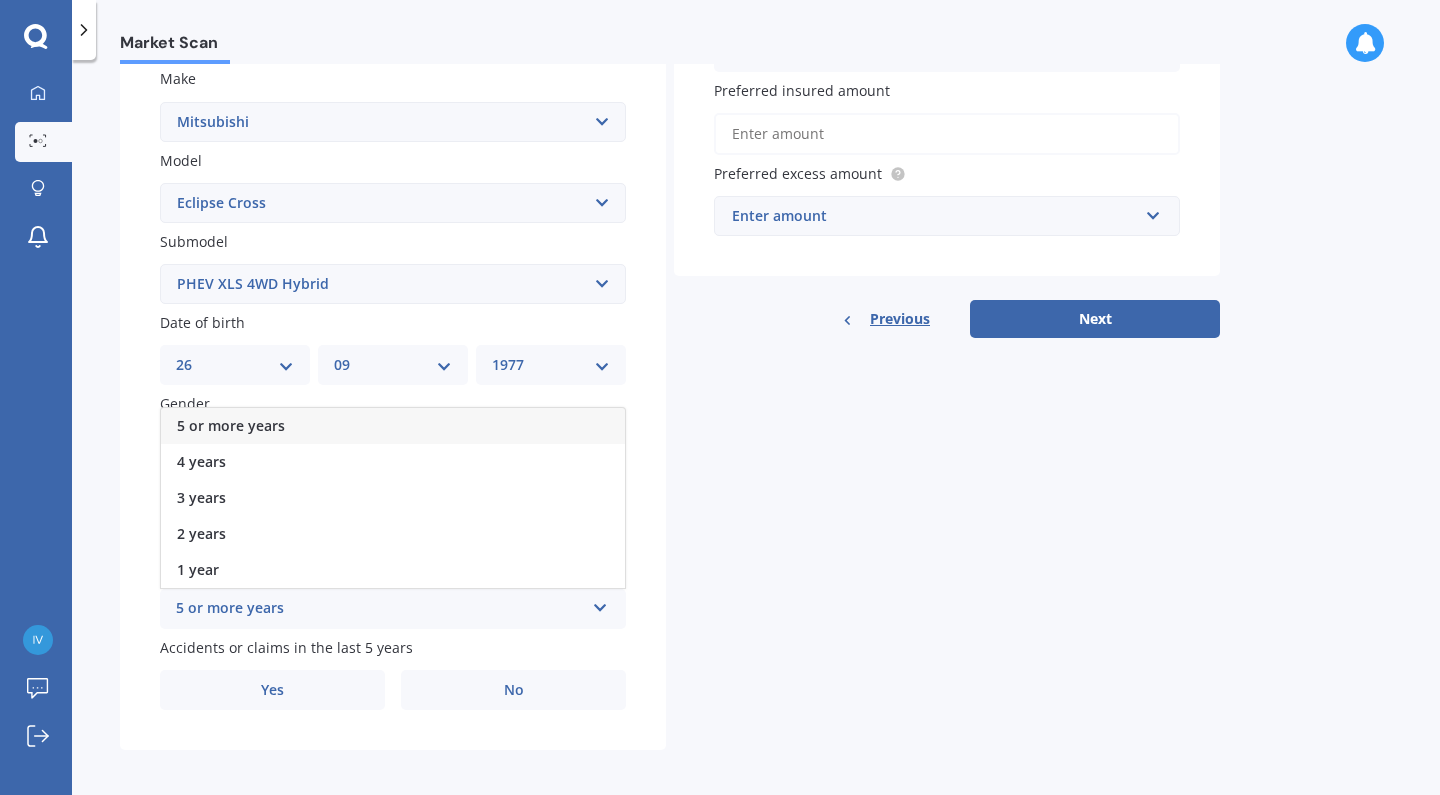 click on "5 or more years" at bounding box center [393, 426] 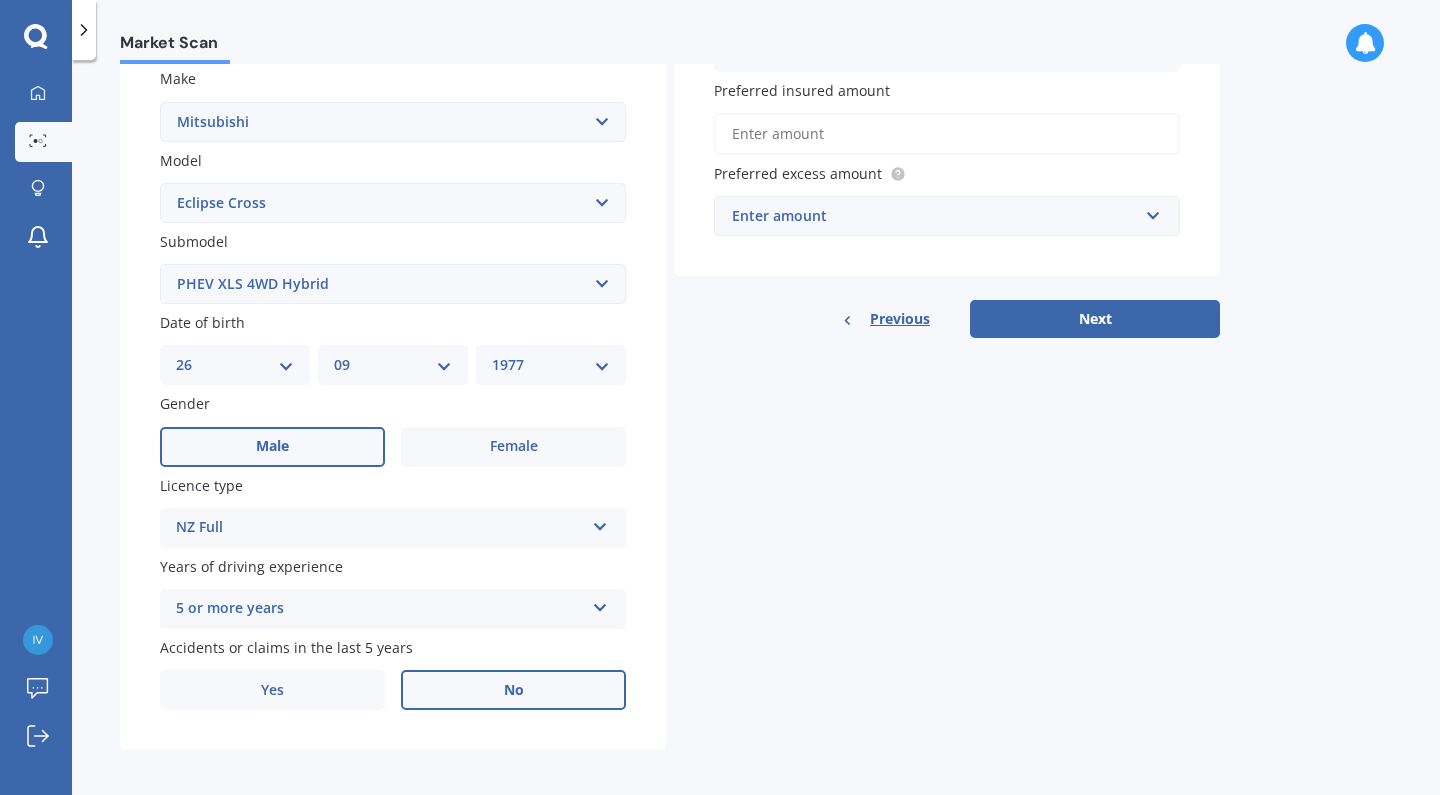 click on "No" at bounding box center (513, 690) 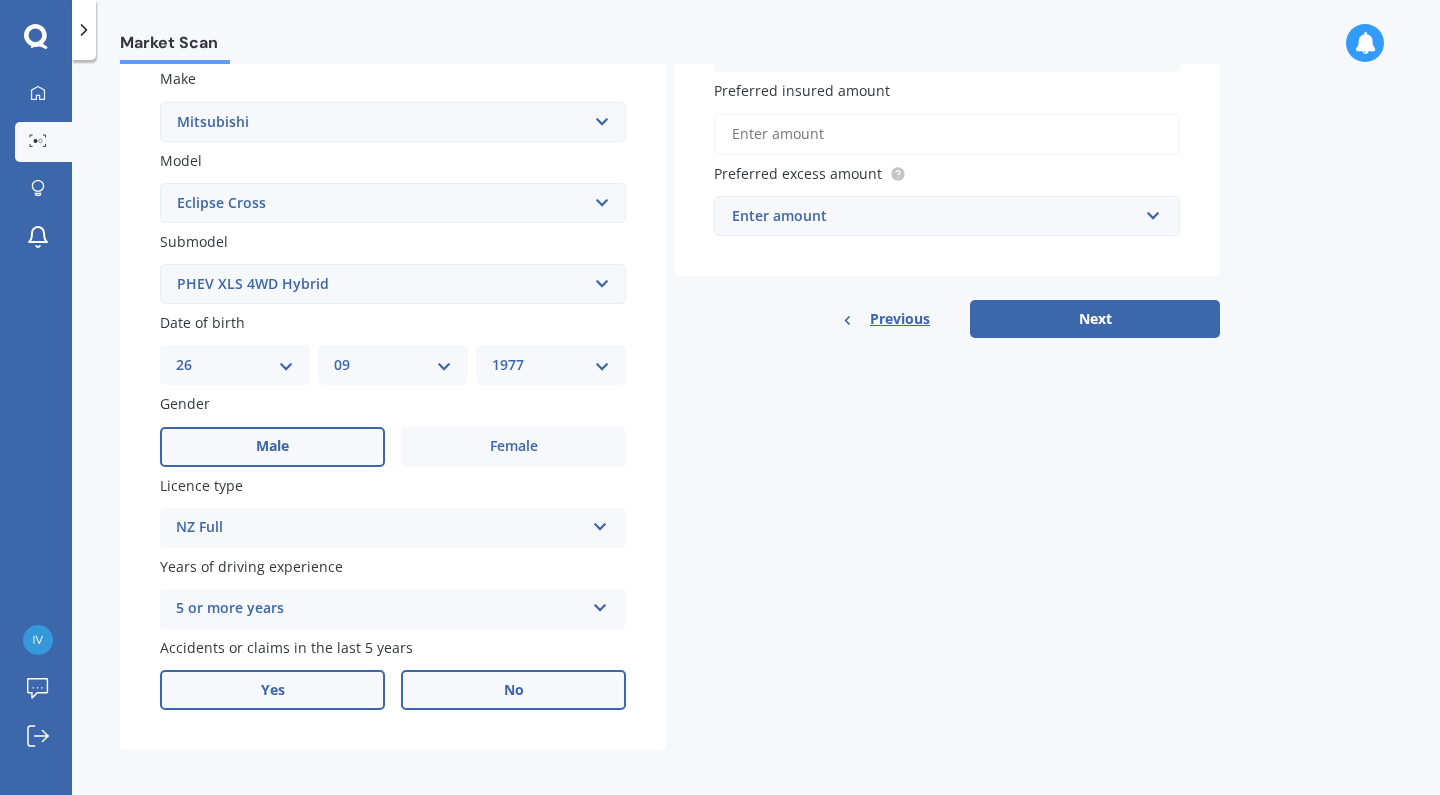 click on "Yes" at bounding box center [272, 690] 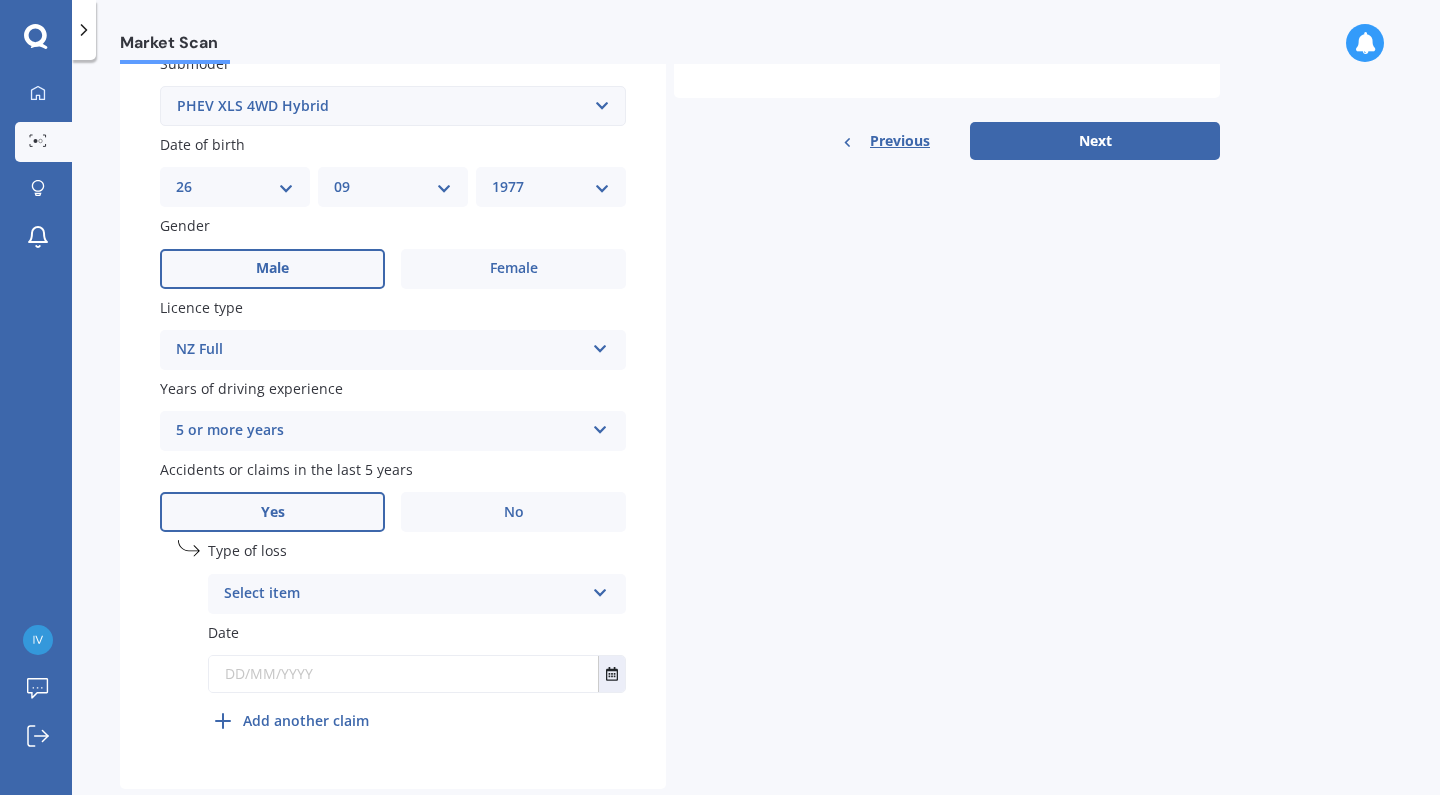 scroll, scrollTop: 590, scrollLeft: 0, axis: vertical 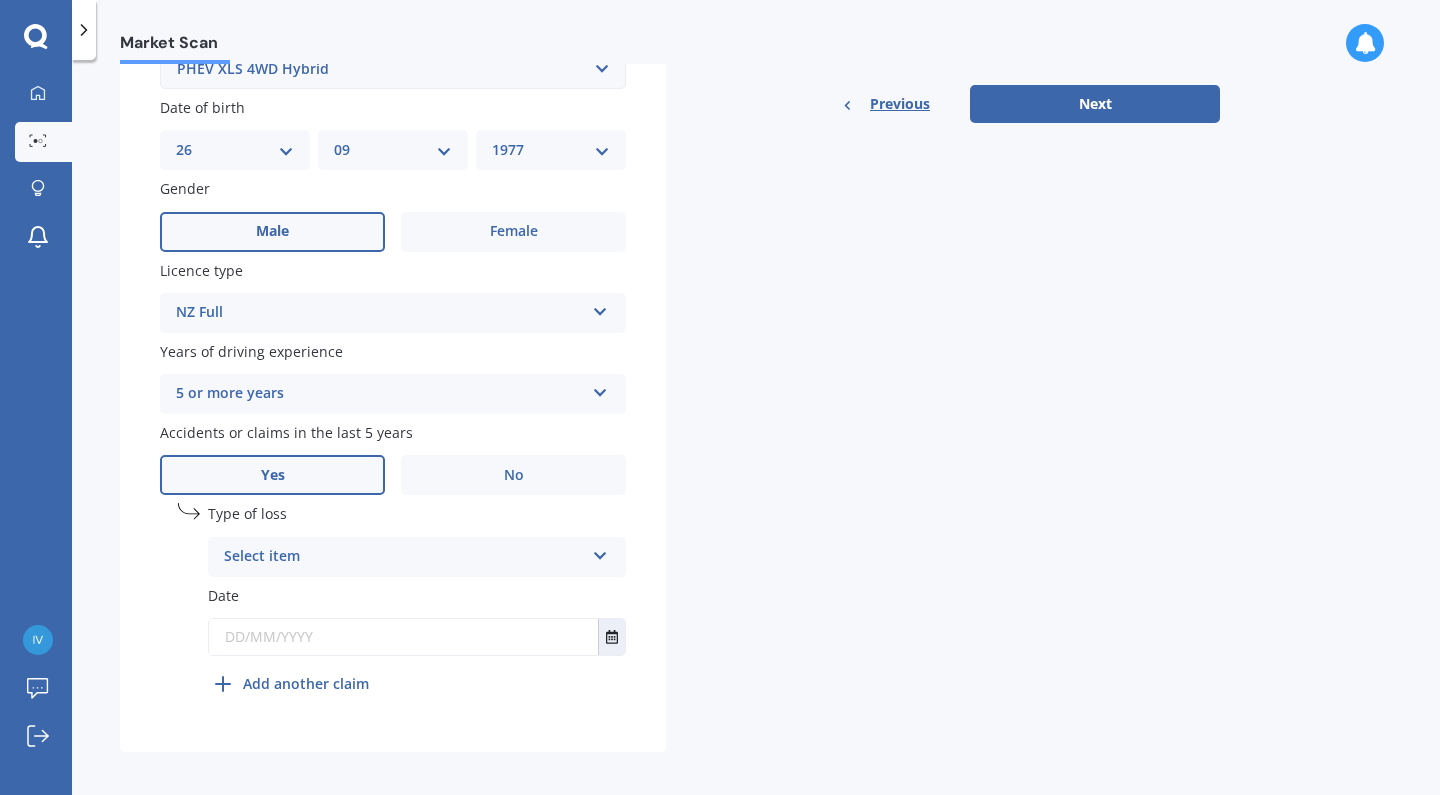 click on "Select item" at bounding box center [404, 557] 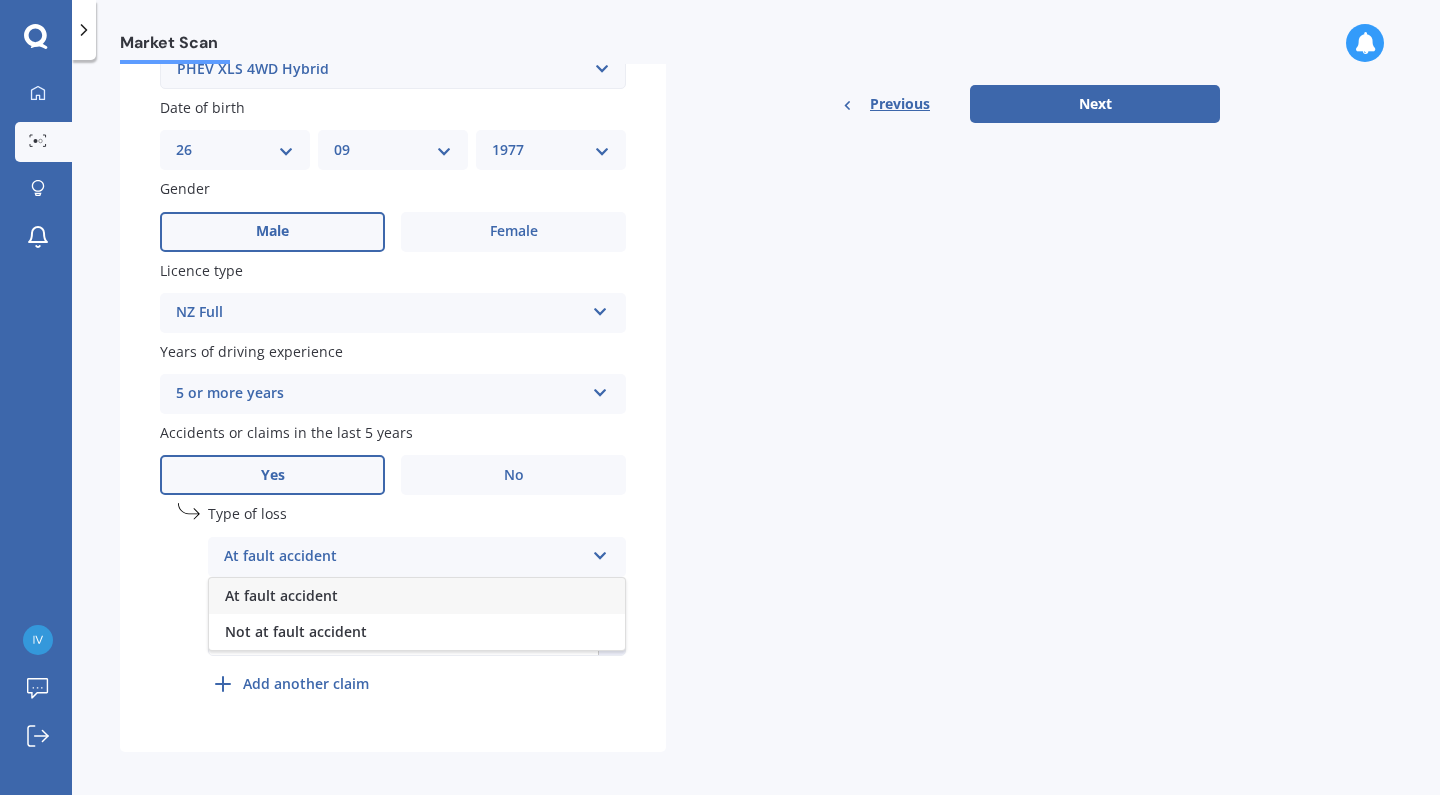 click on "At fault accident" at bounding box center (417, 596) 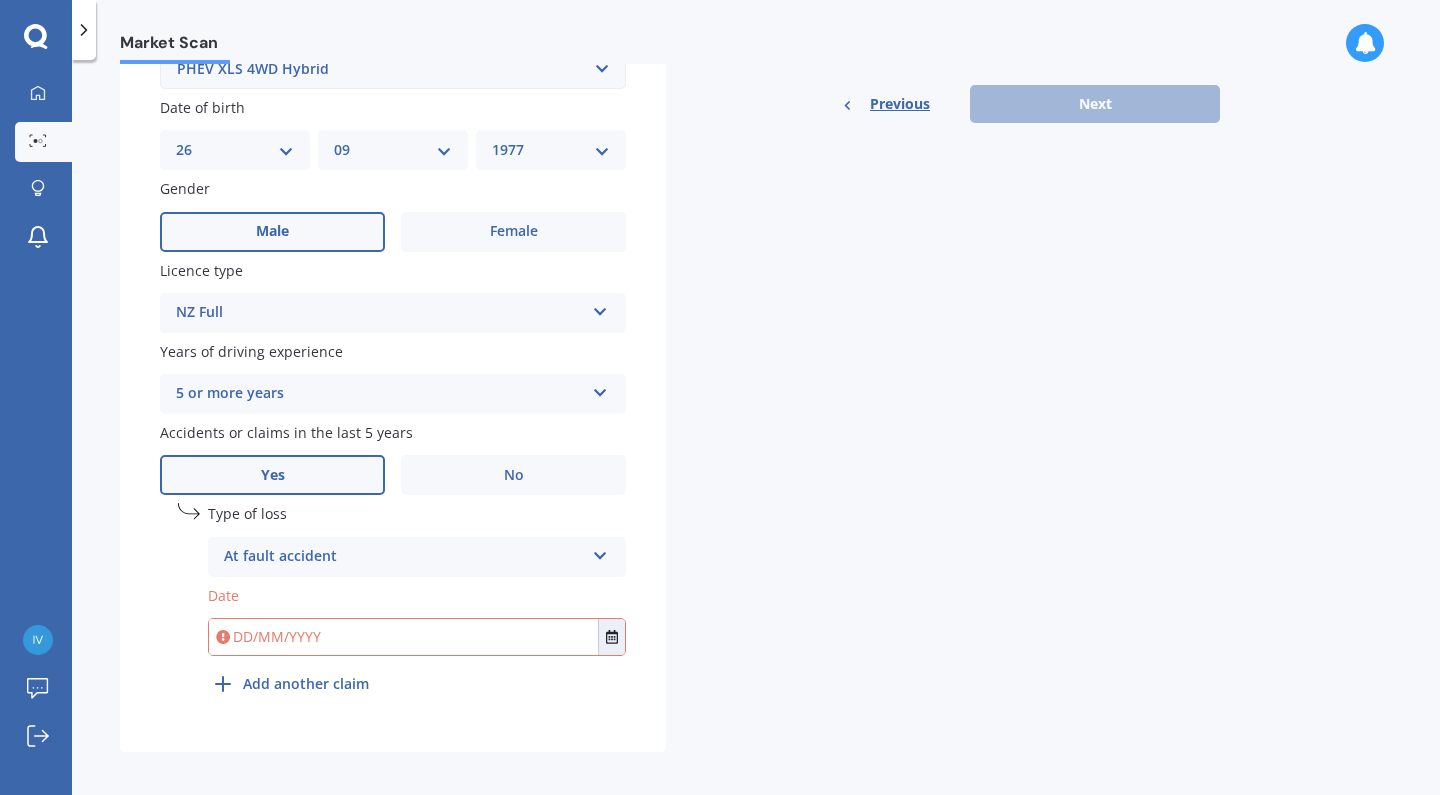 click at bounding box center (403, 637) 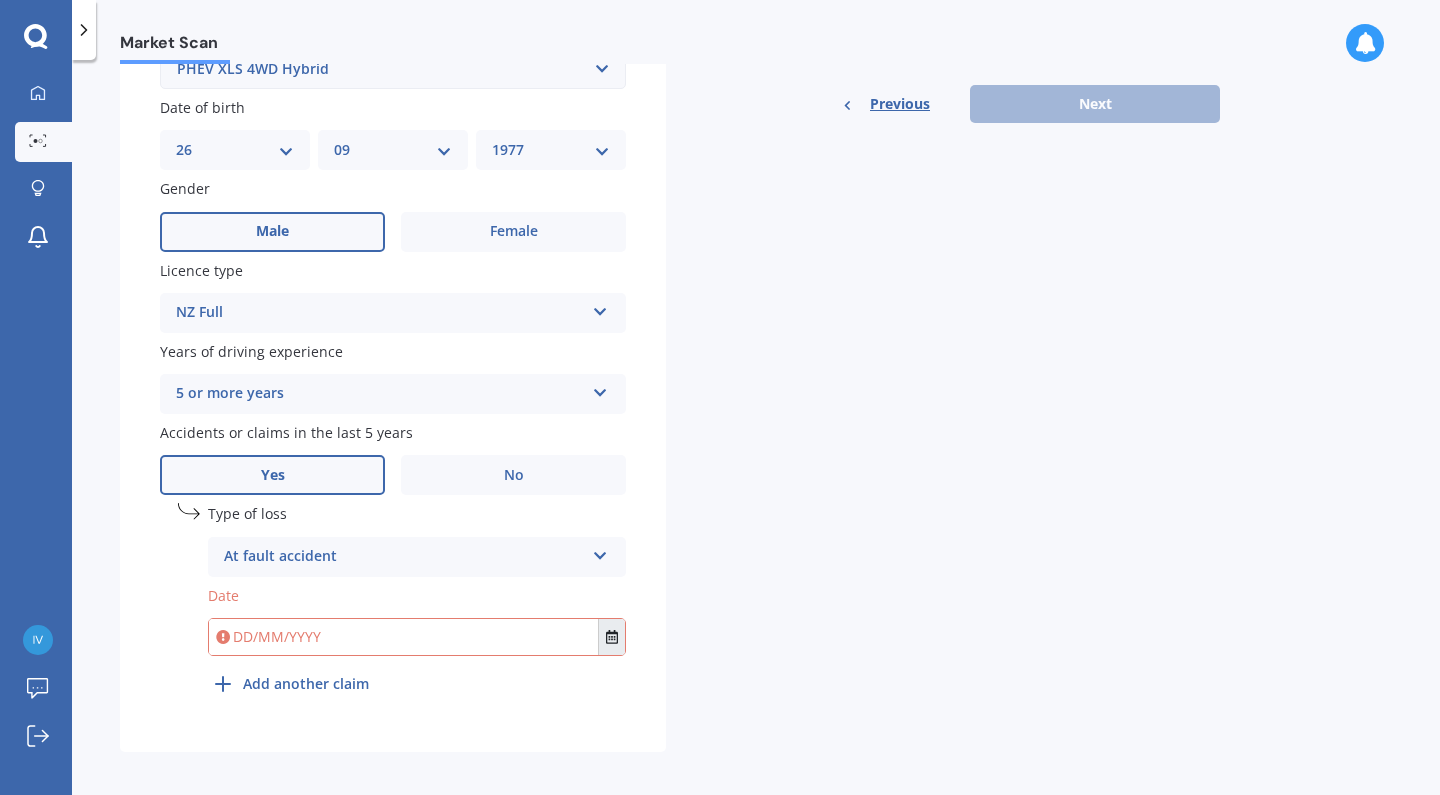 click 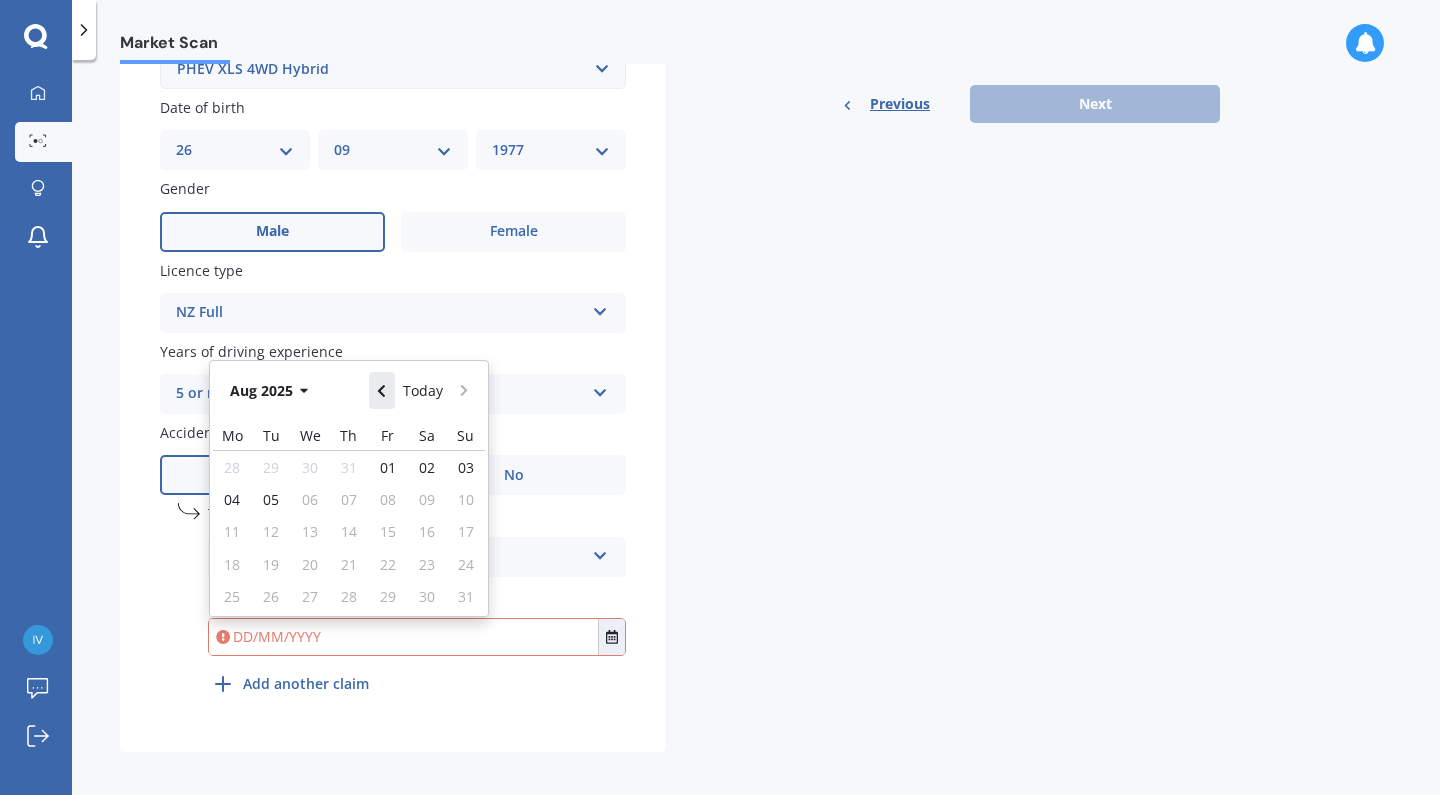 click 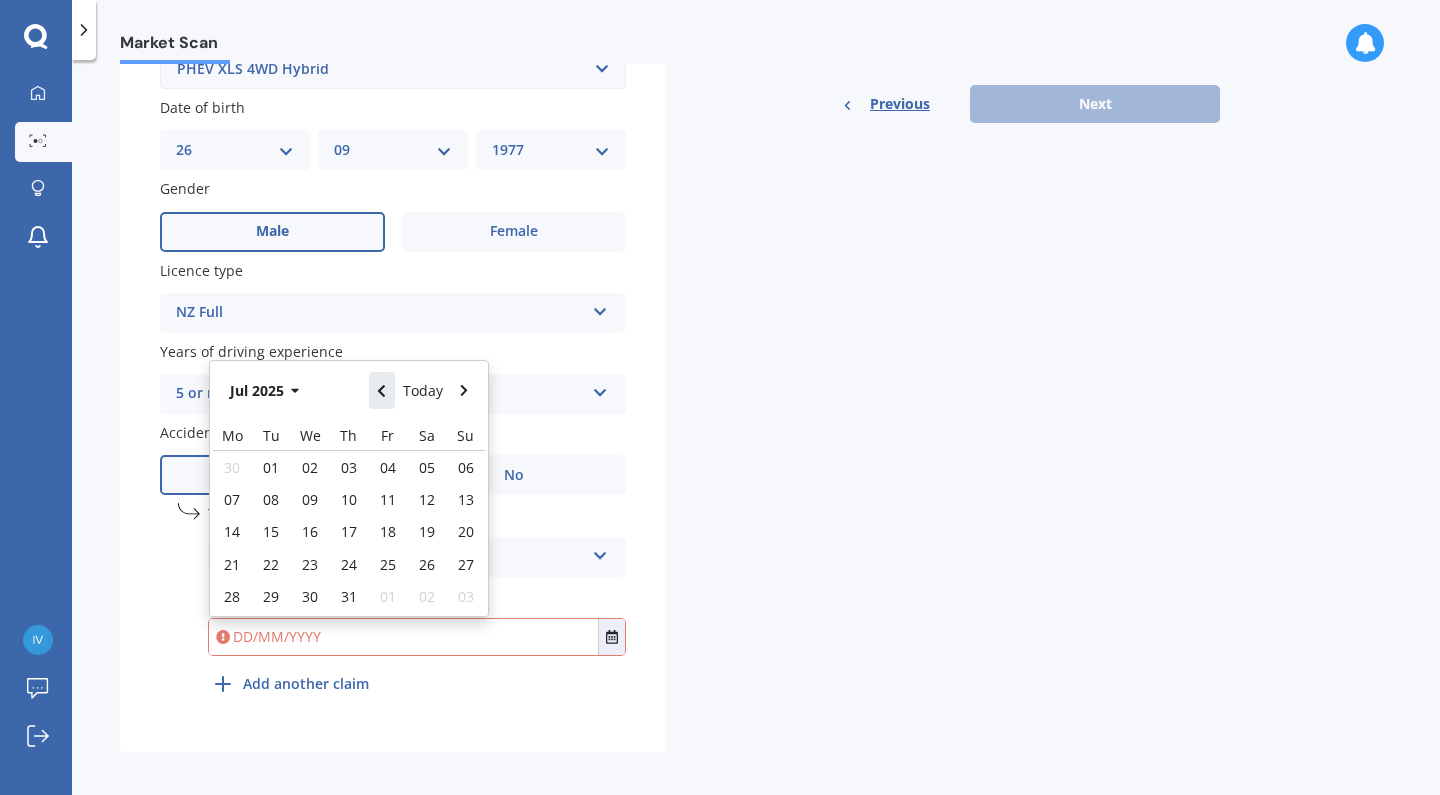 click 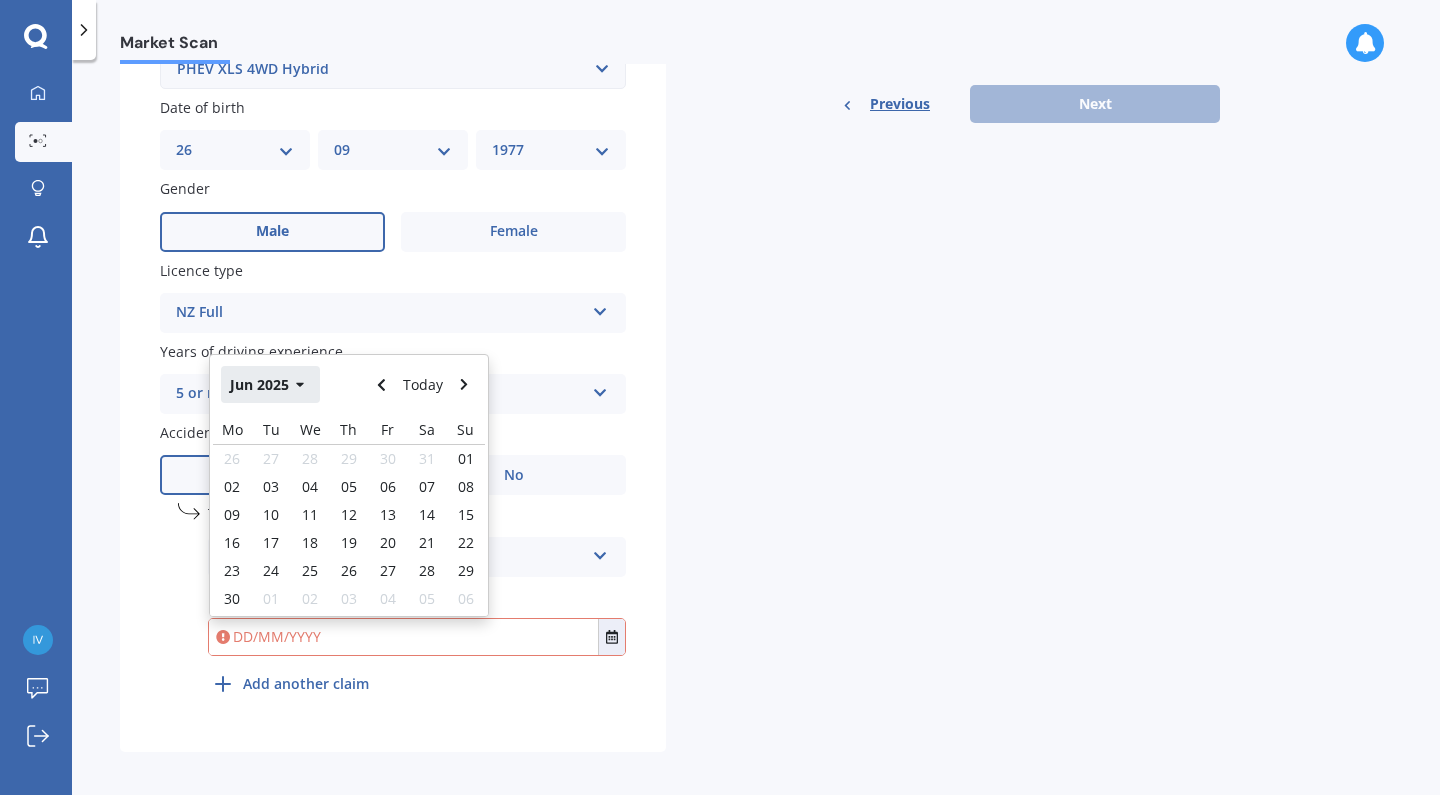 click on "Jun 2025" at bounding box center [270, 384] 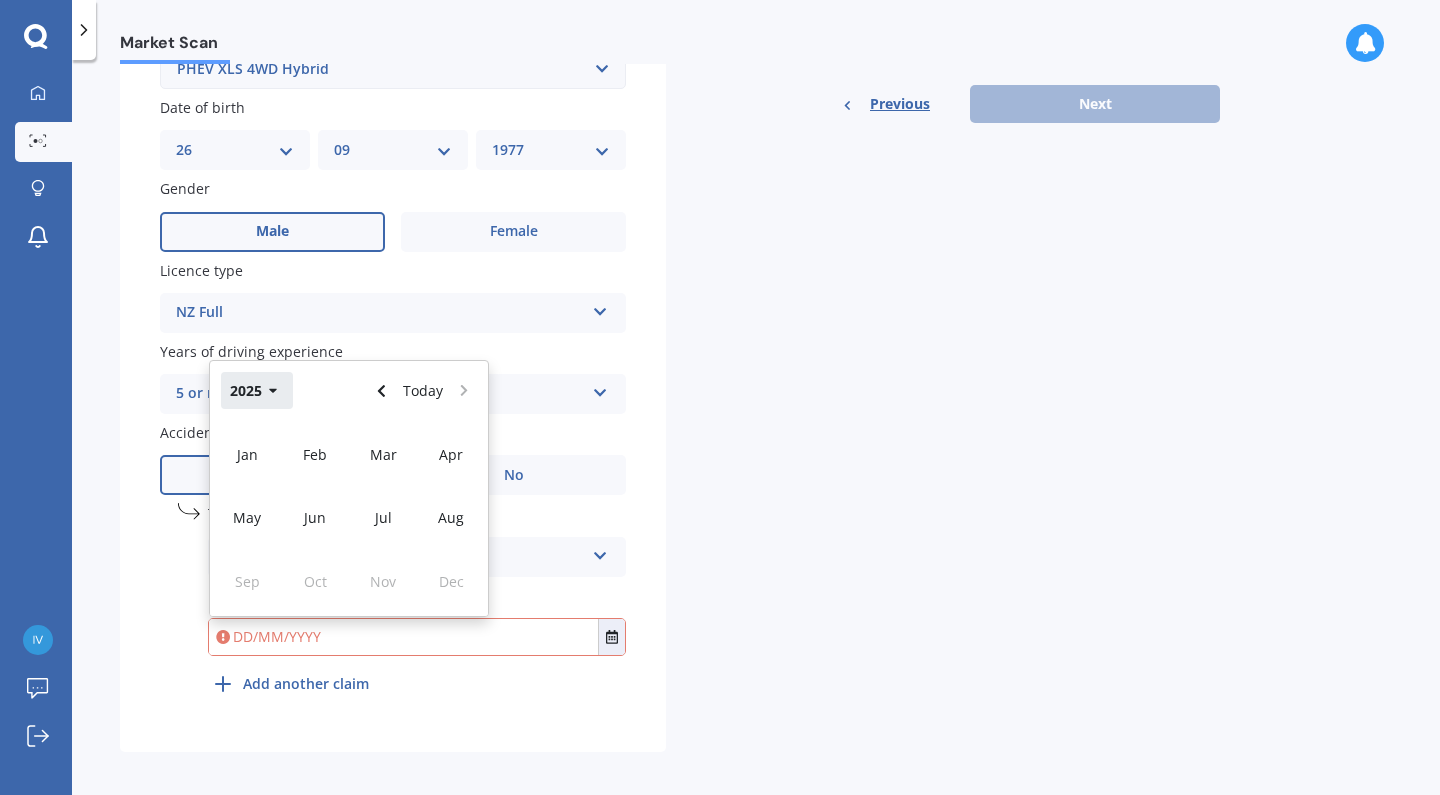 click 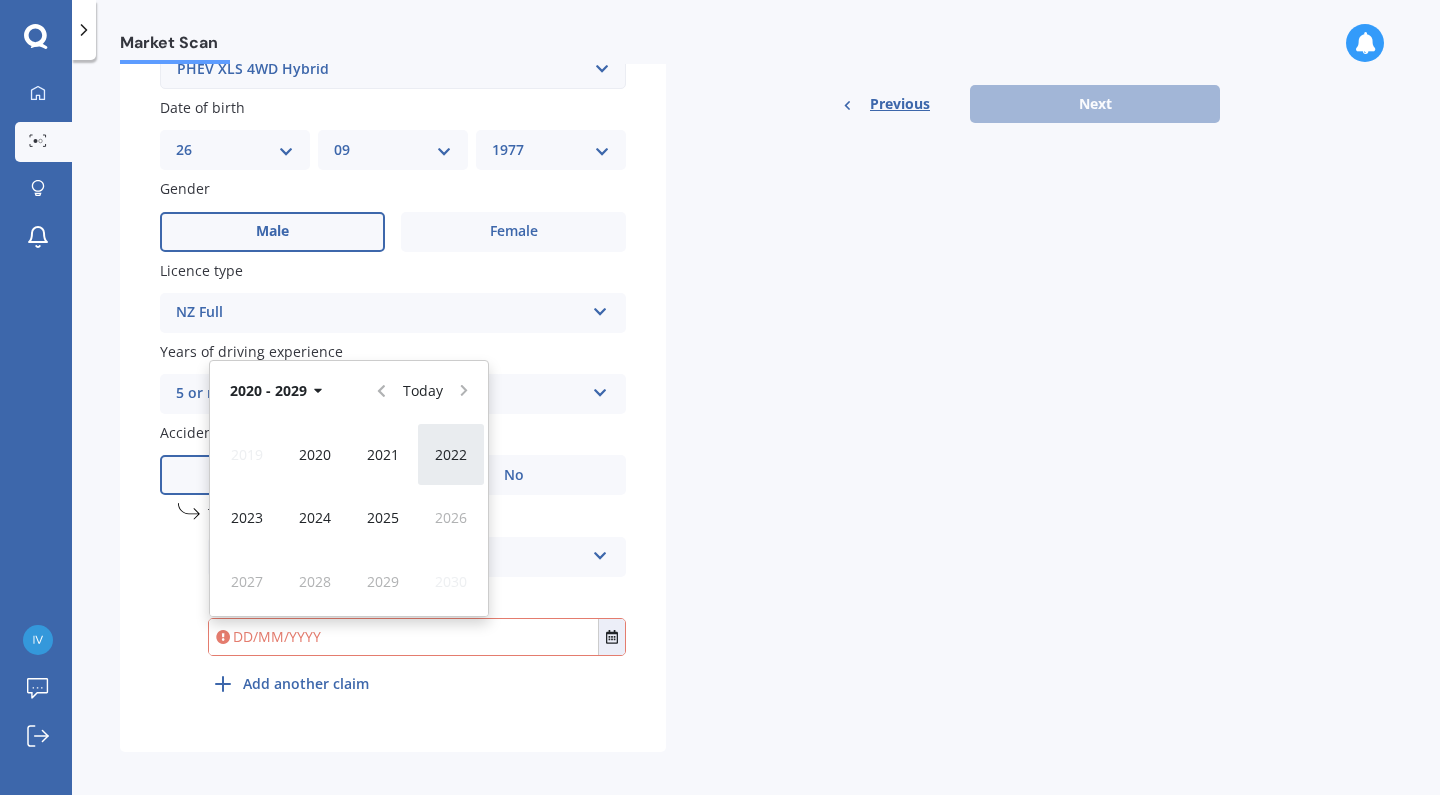 click on "2022" at bounding box center [451, 454] 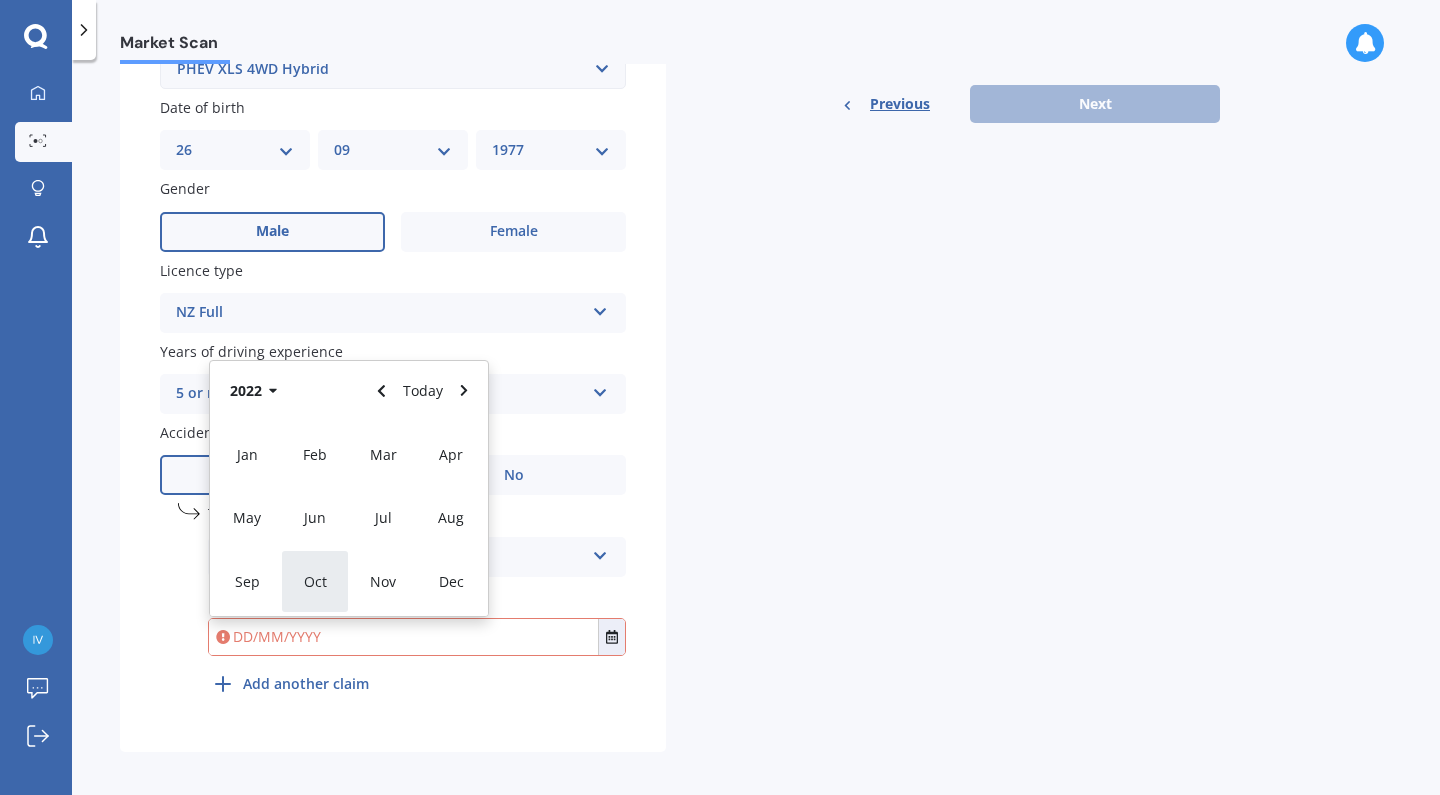 click on "Oct" at bounding box center (315, 581) 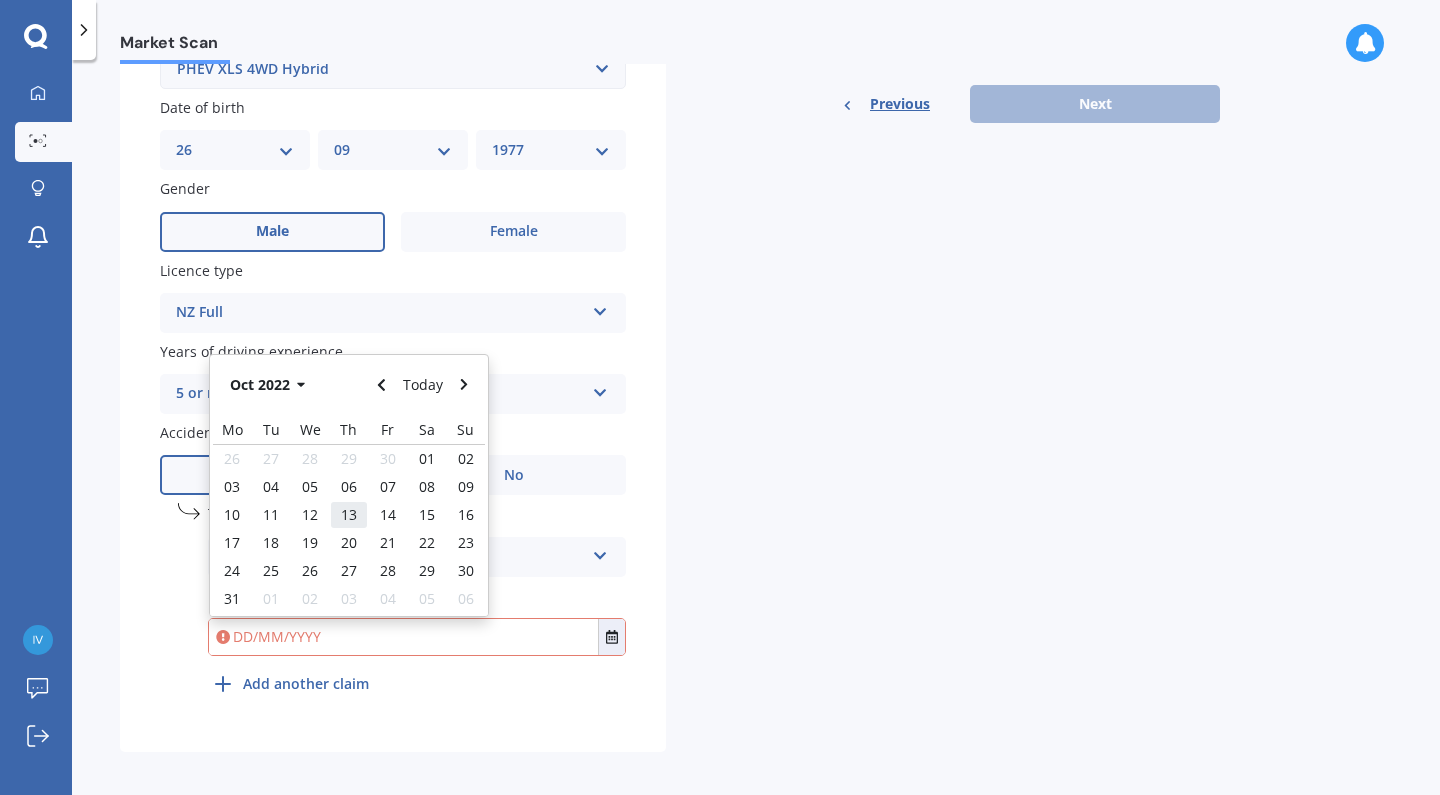 click on "13" at bounding box center [349, 515] 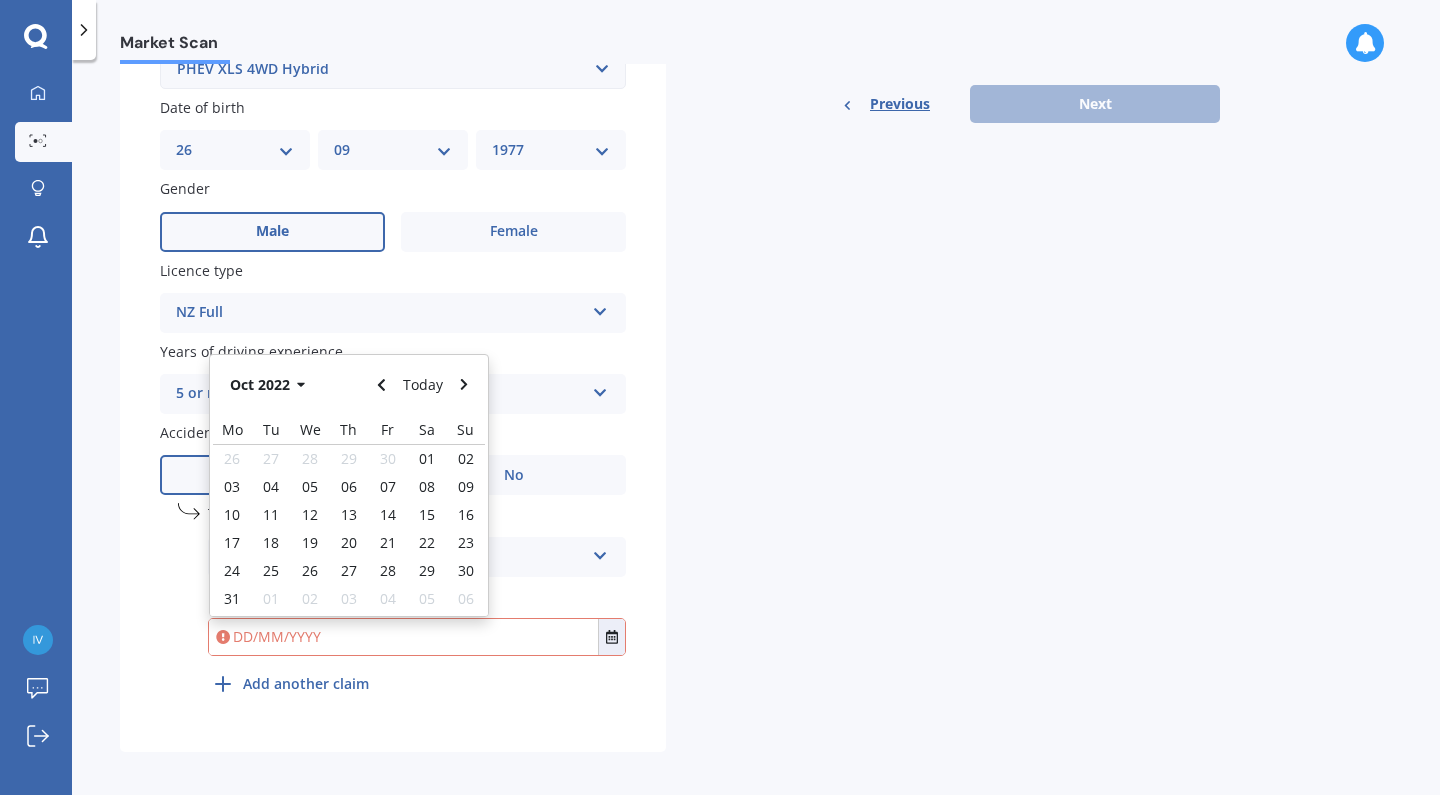 type on "[DD]/[MM]/[YYYY]" 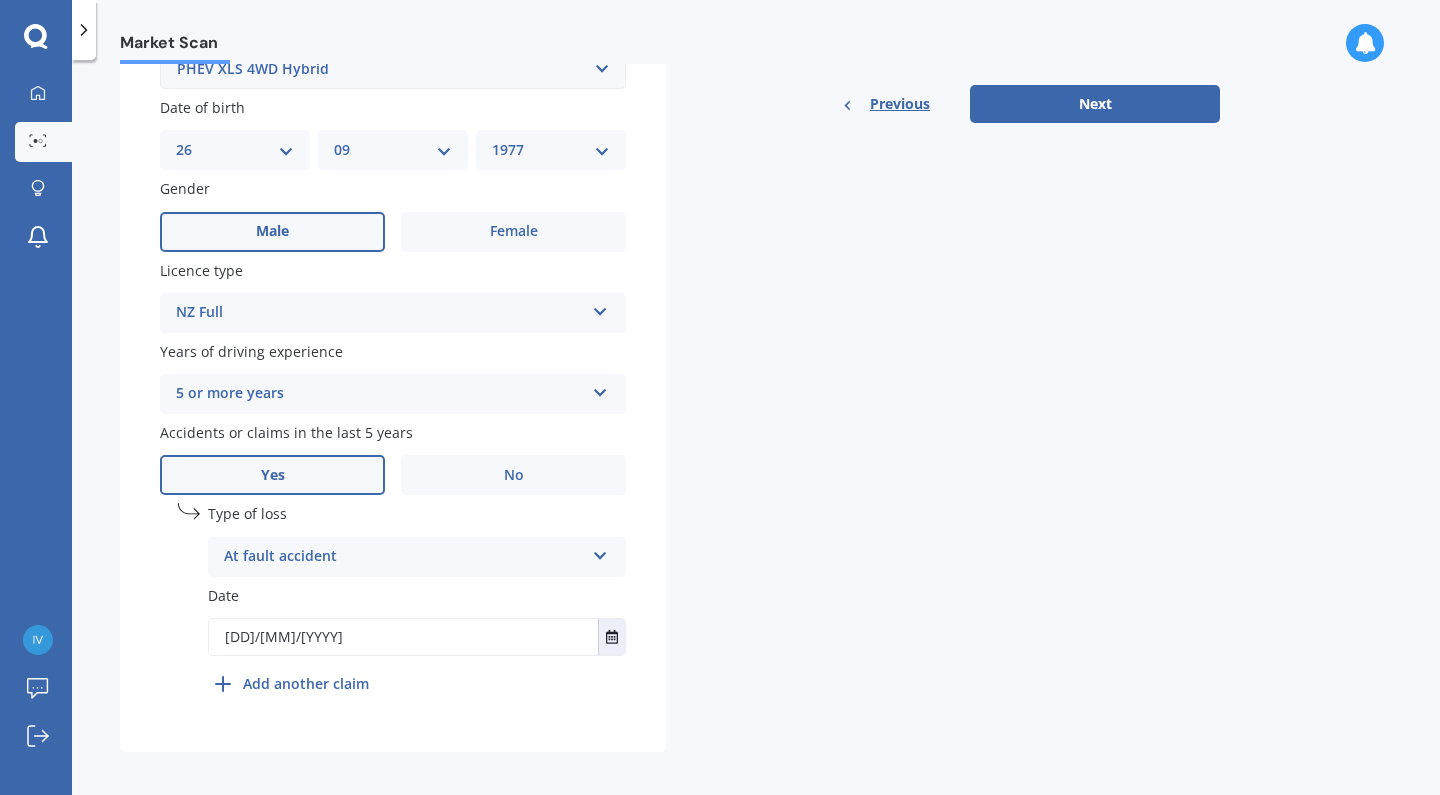 click on "Details Plate number Search I don’t have a number plate Year 2022 Make Select make AC ALFA ROMEO ASTON MARTIN AUDI AUSTIN BEDFORD Bentley BMW BYD CADILLAC CAN-AM CHERY CHEVROLET CHRYSLER Citroen CRUISEAIR CUPRA DAEWOO DAIHATSU DAIMLER DAMON DIAHATSU DODGE EXOCET FACTORY FIVE FERRARI FIAT Fiord FLEETWOOD FORD FOTON FRASER GEELY GENESIS GEORGIE BOY GMC GREAT WALL GWM HAVAL HILLMAN HINO HOLDEN HOLIDAY RAMBLER HONDA HUMMER HYUNDAI INFINITI ISUZU IVECO JAC JAECOO JAGUAR JEEP KGM KIA LADA LAMBORGHINI LANCIA LANDROVER LDV LEAPMOTOR LEXUS LINCOLN LOTUS LUNAR M.G M.G. MAHINDRA MASERATI MAZDA MCLAREN MERCEDES AMG Mercedes Benz MERCEDES-AMG MERCURY MINI Mitsubishi MORGAN MORRIS NEWMAR Nissan OMODA OPEL OXFORD PEUGEOT Plymouth Polestar PONTIAC PORSCHE PROTON RAM Range Rover Rayne RENAULT ROLLS ROYCE ROVER SAAB SATURN SEAT SHELBY SKODA SMART SSANGYONG SUBARU SUZUKI TATA TESLA TIFFIN Toyota TRIUMPH TVR Vauxhall VOLKSWAGEN VOLVO WESTFIELD WINNEBAGO ZX Model Select model 380 Airtrek Aspire ASX Canter Carisma Challenger EK" at bounding box center [670, 161] 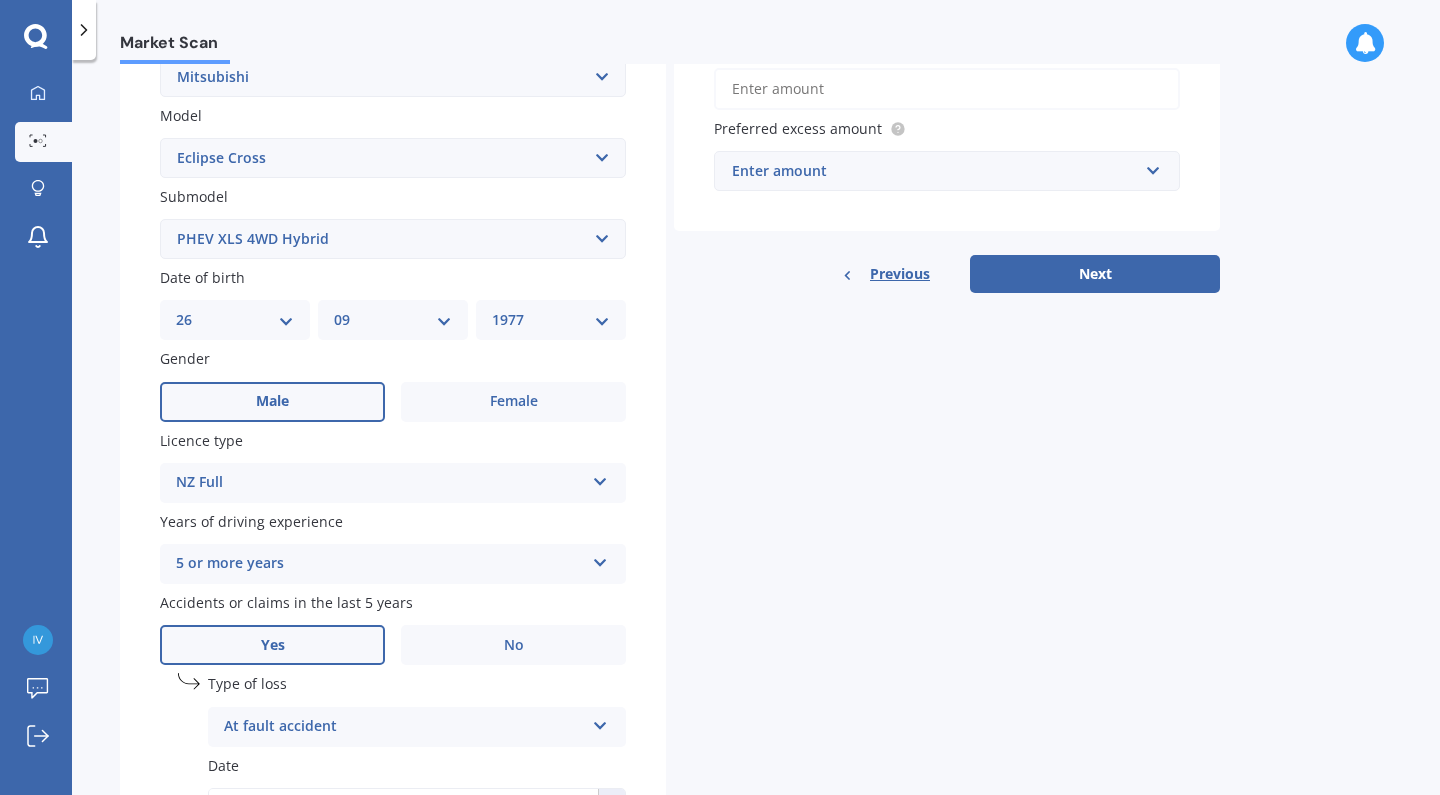 scroll, scrollTop: 0, scrollLeft: 0, axis: both 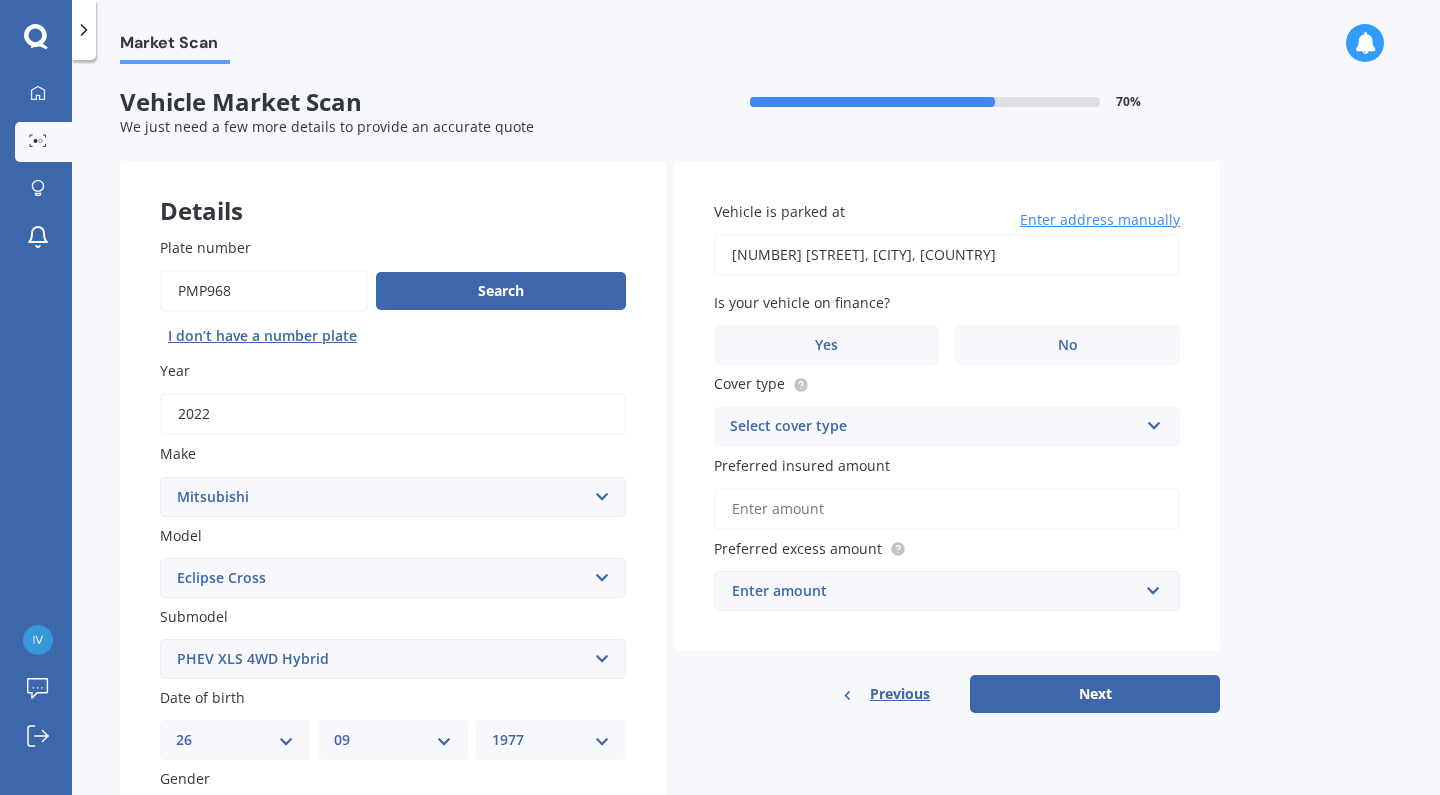 type on "Market Scan for a property at [NUMBER] [STREET], [CITY], [CITY] [POSTAL_CODE]" 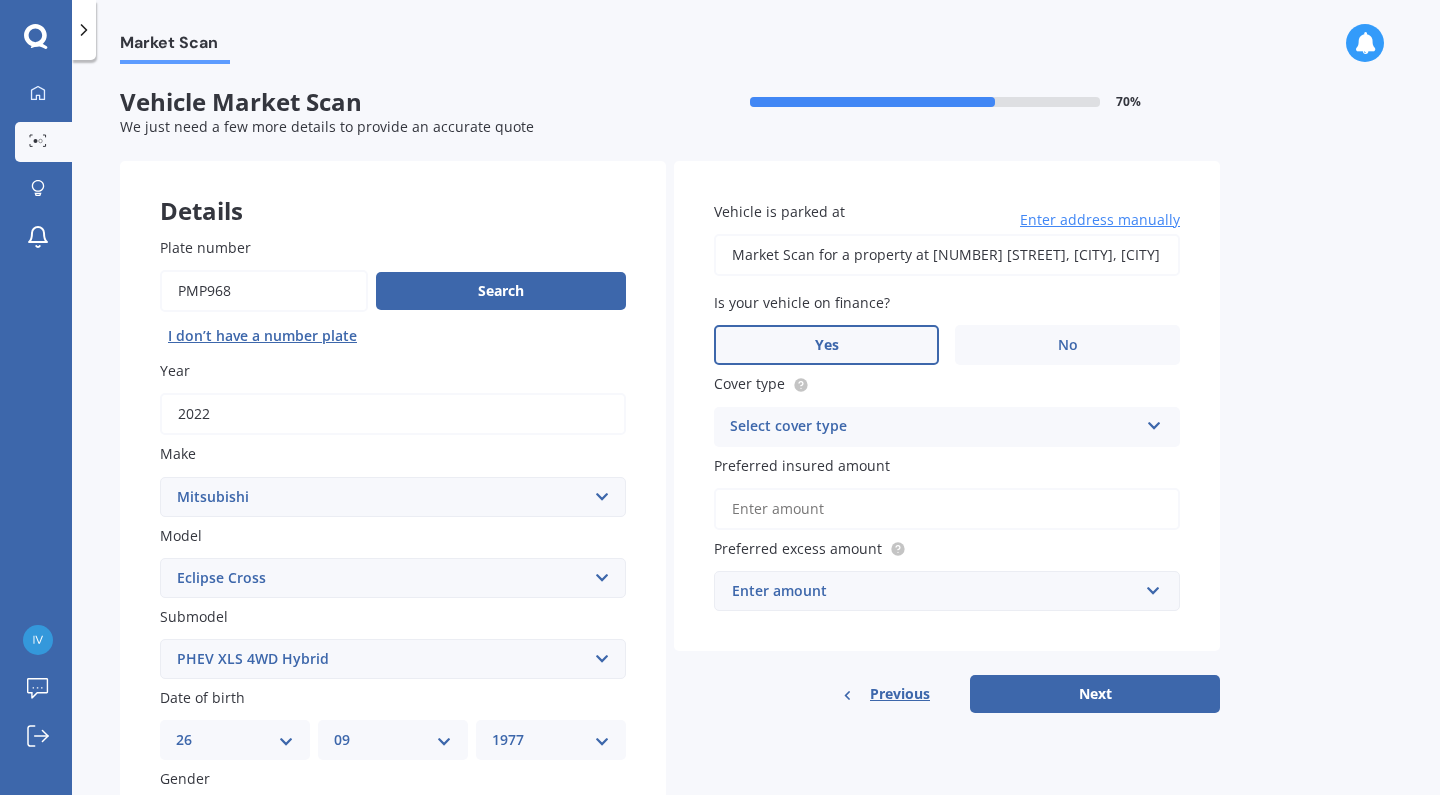 click on "Yes" at bounding box center [826, 345] 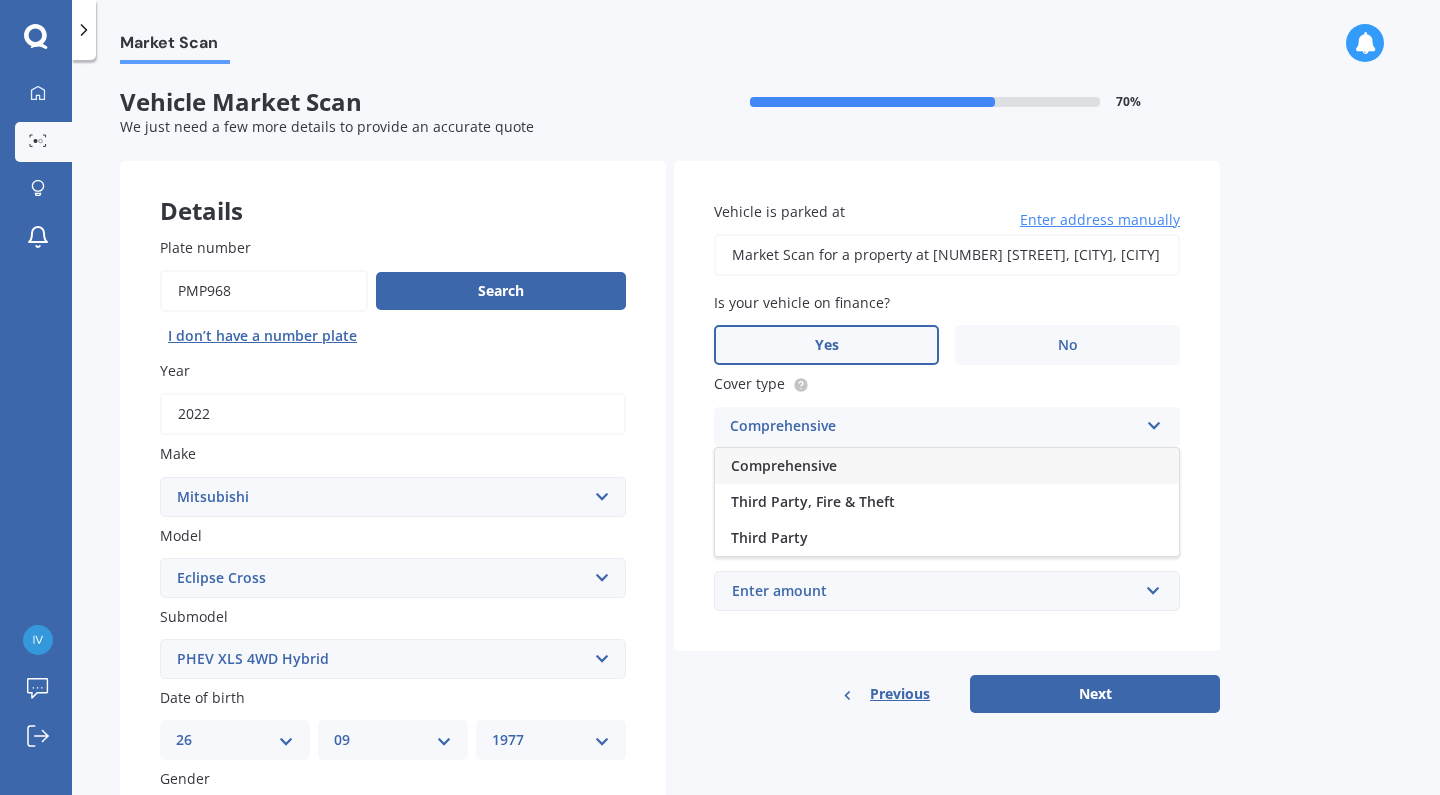 click on "Comprehensive" at bounding box center (784, 465) 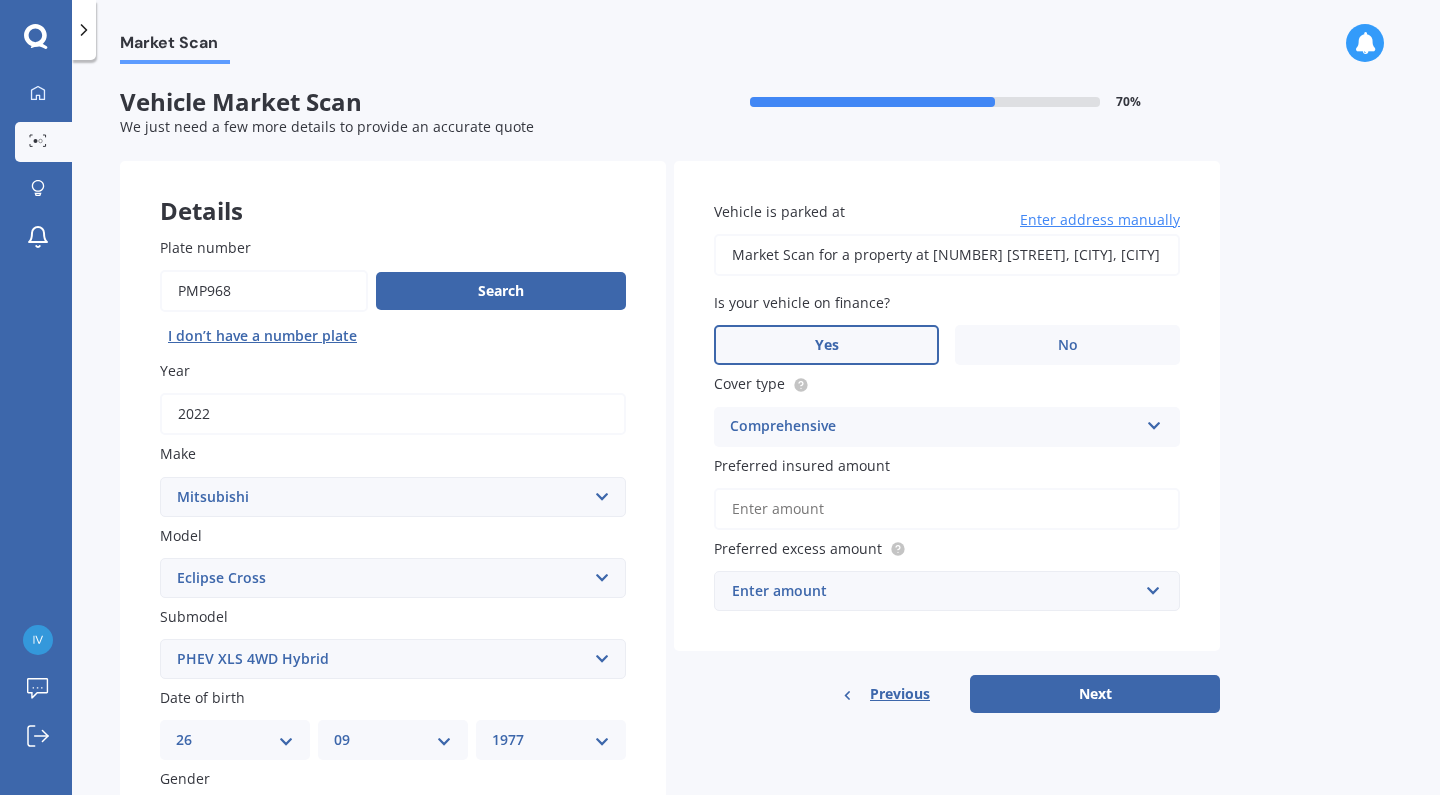 scroll, scrollTop: 114, scrollLeft: 0, axis: vertical 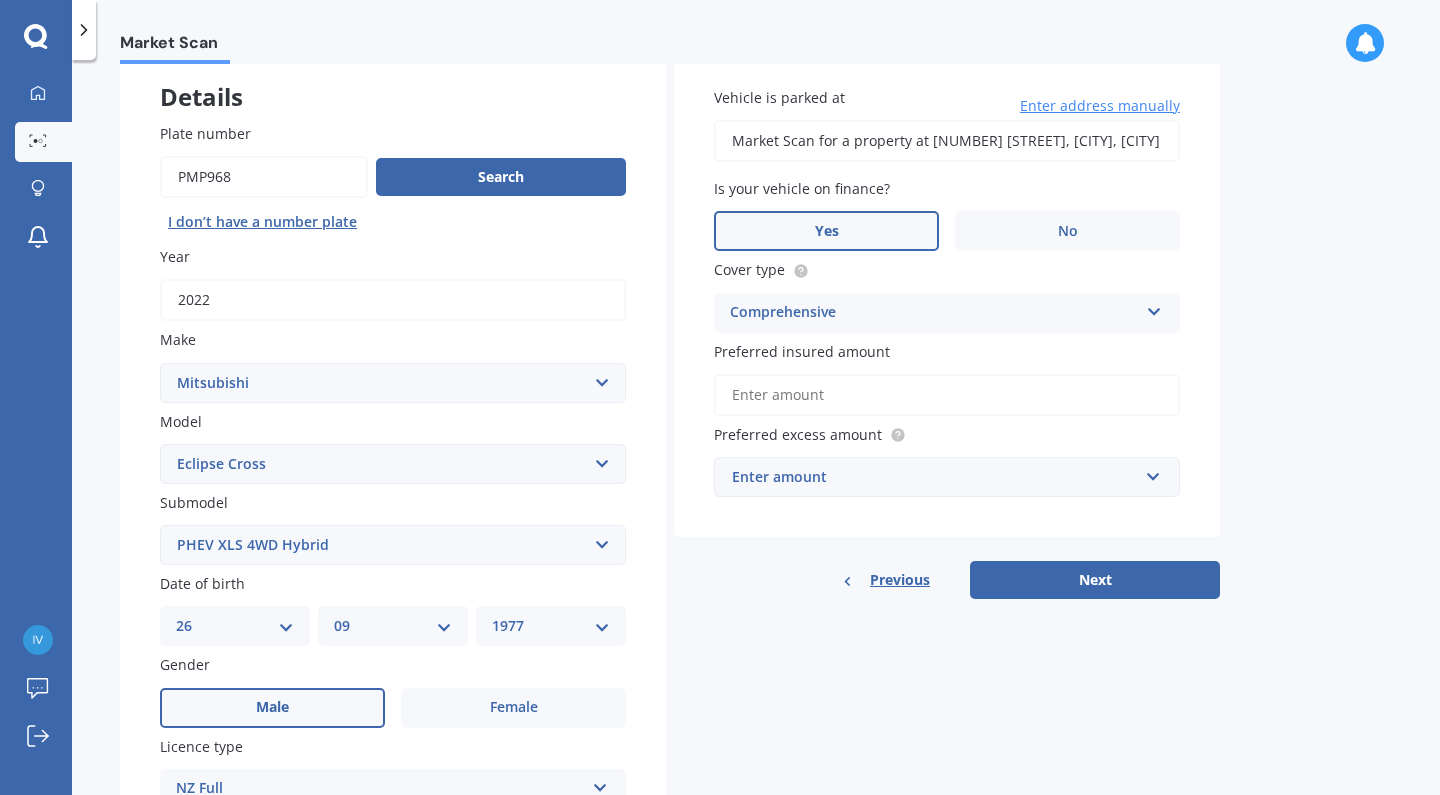 click on "Preferred insured amount" at bounding box center (947, 395) 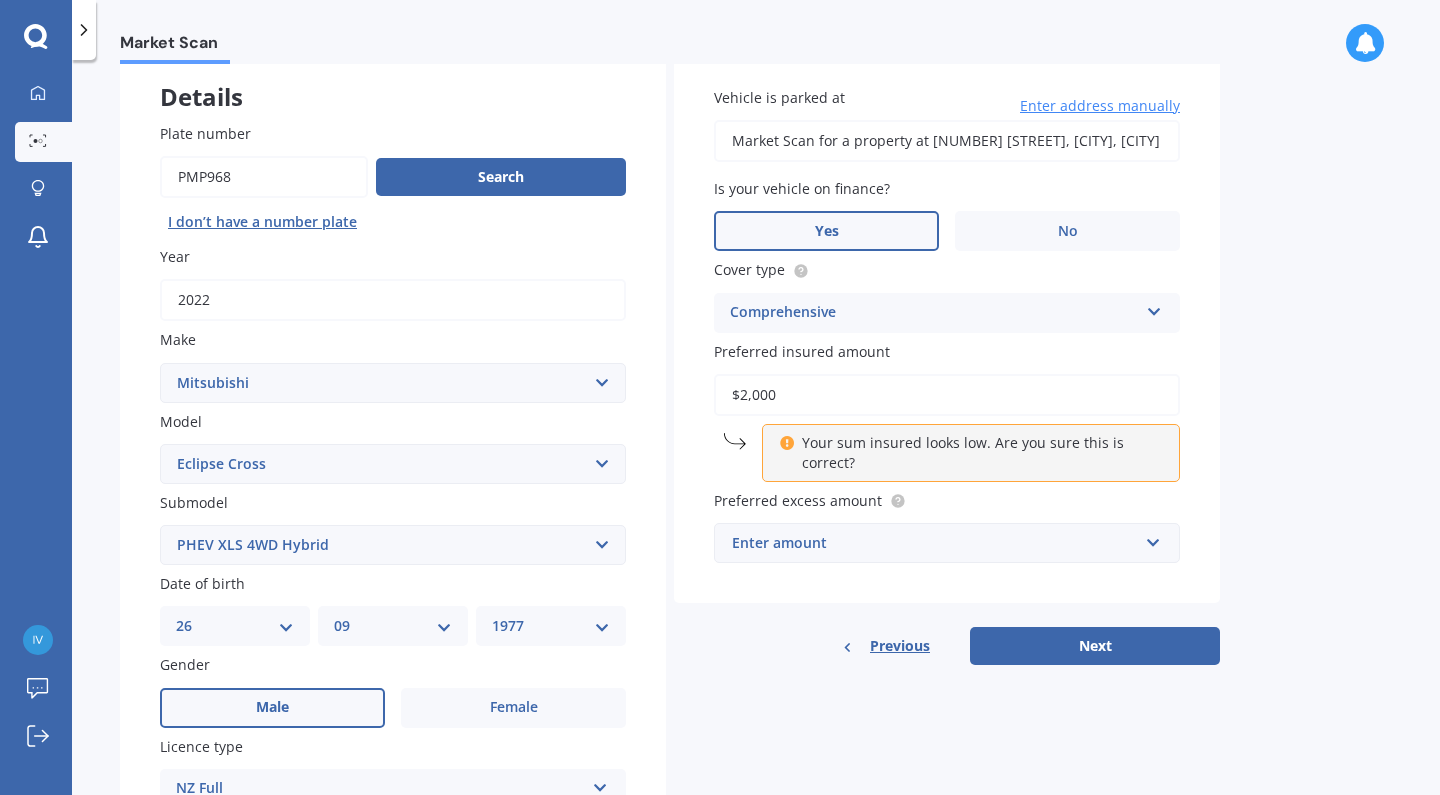 type on "$20,000" 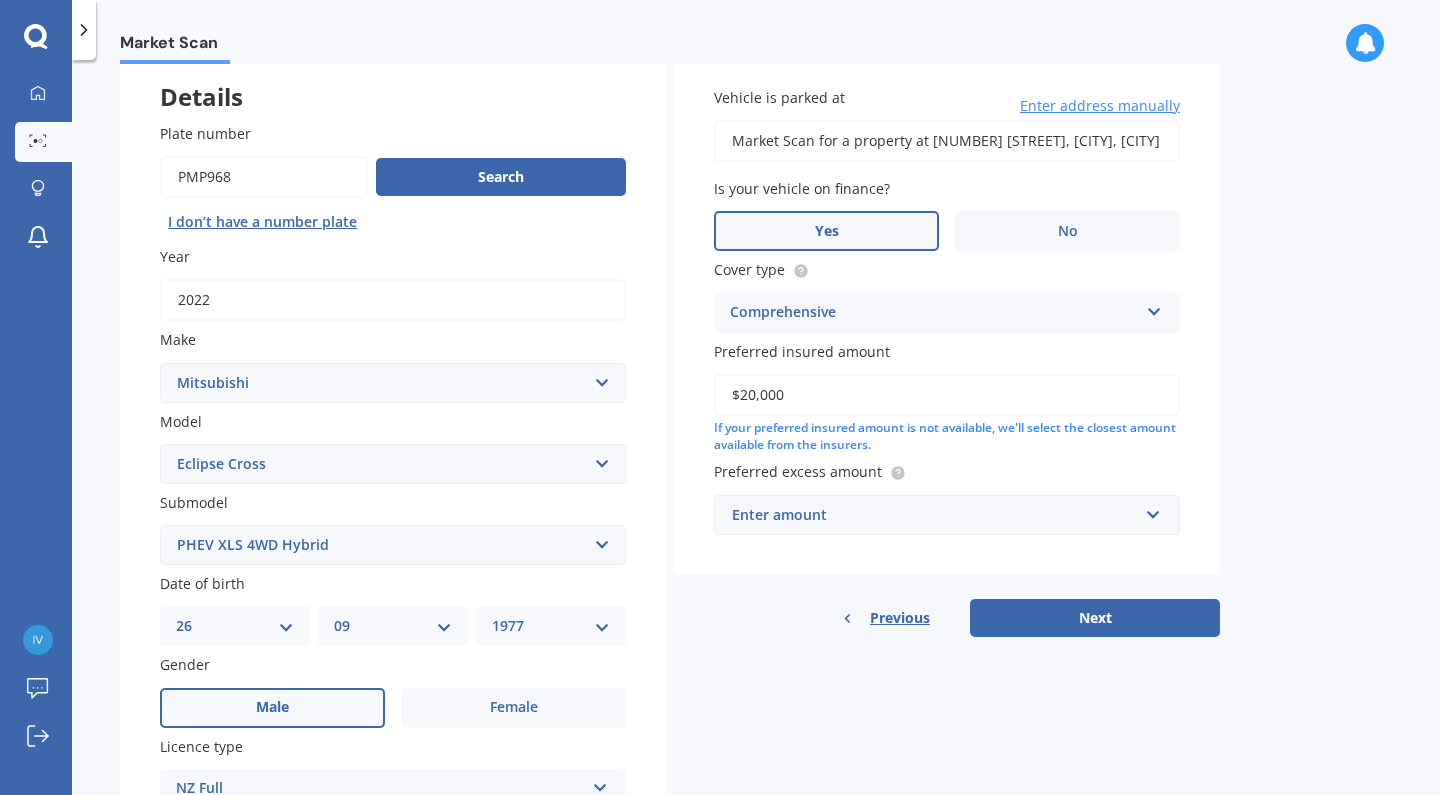 click on "If your preferred insured amount is not available, we'll select the closest amount available from the insurers." at bounding box center (947, 437) 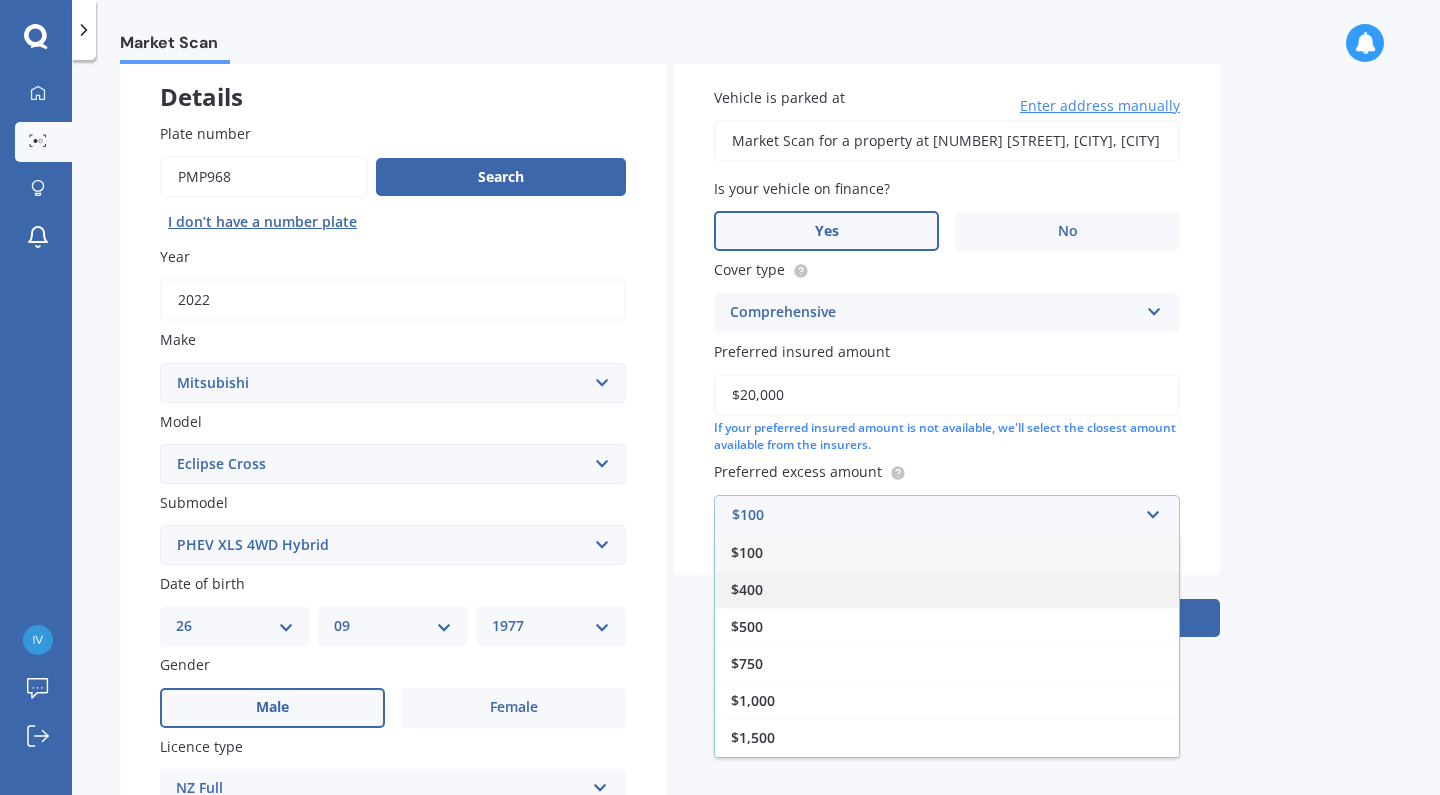 click on "$400" at bounding box center (947, 589) 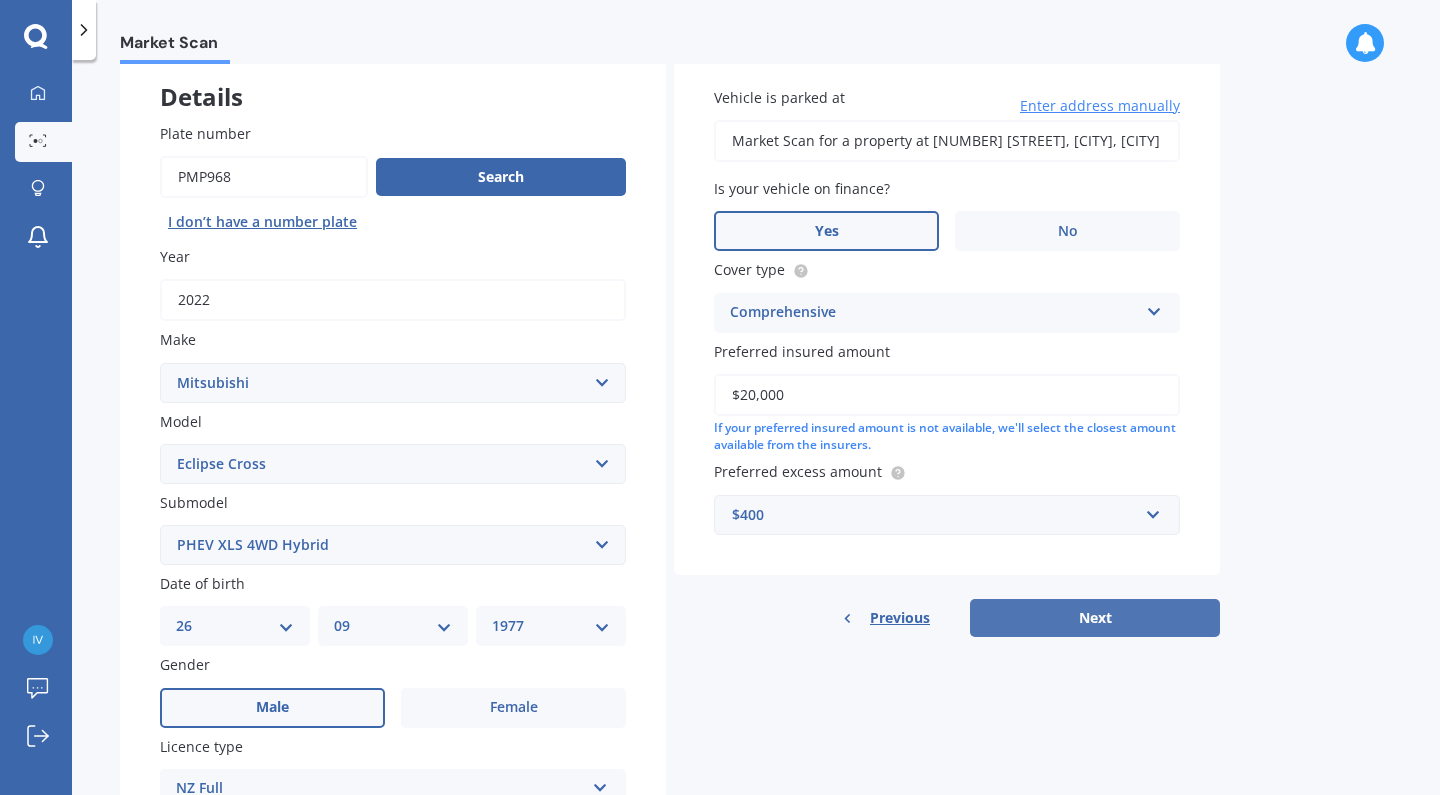 click on "Next" at bounding box center (1095, 618) 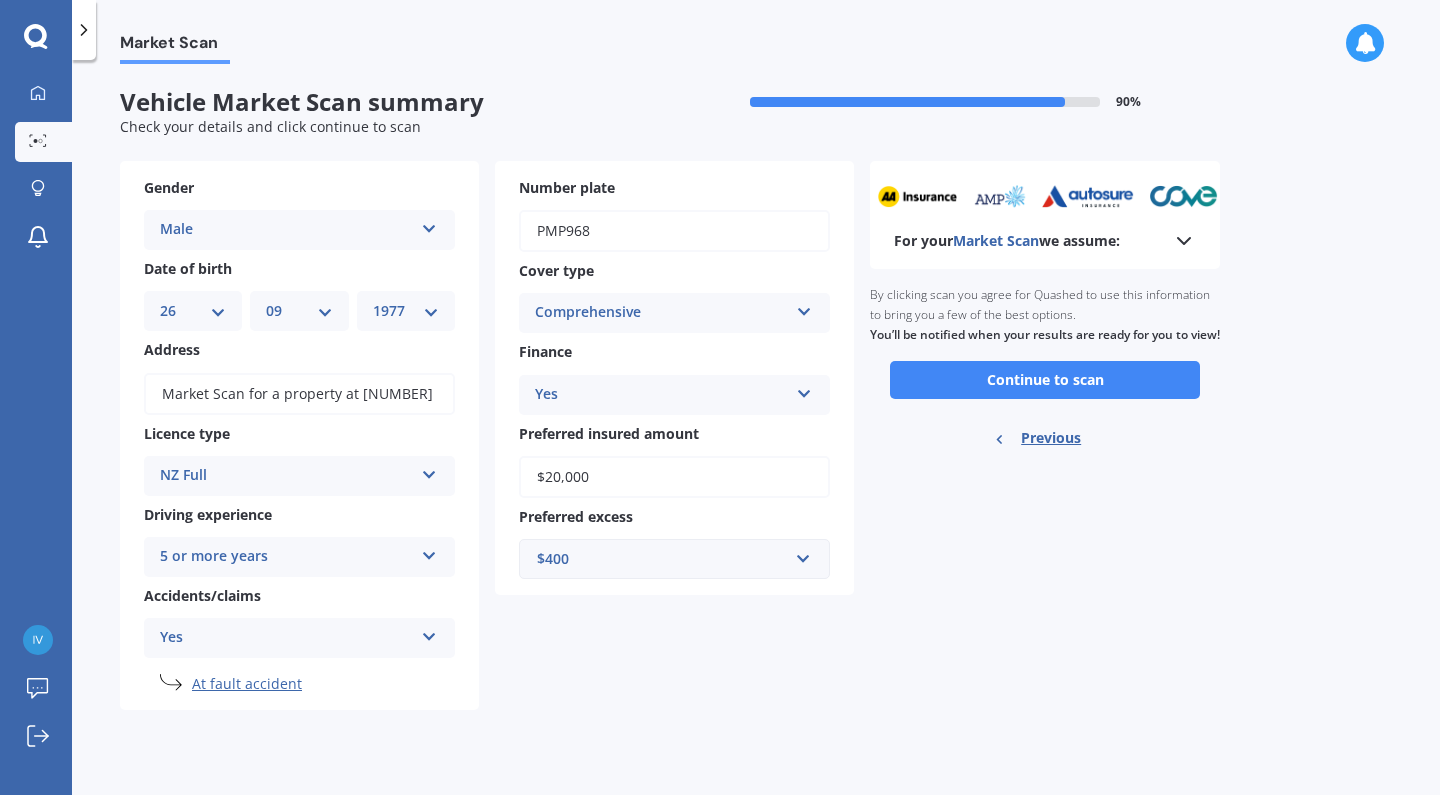 scroll, scrollTop: 0, scrollLeft: 0, axis: both 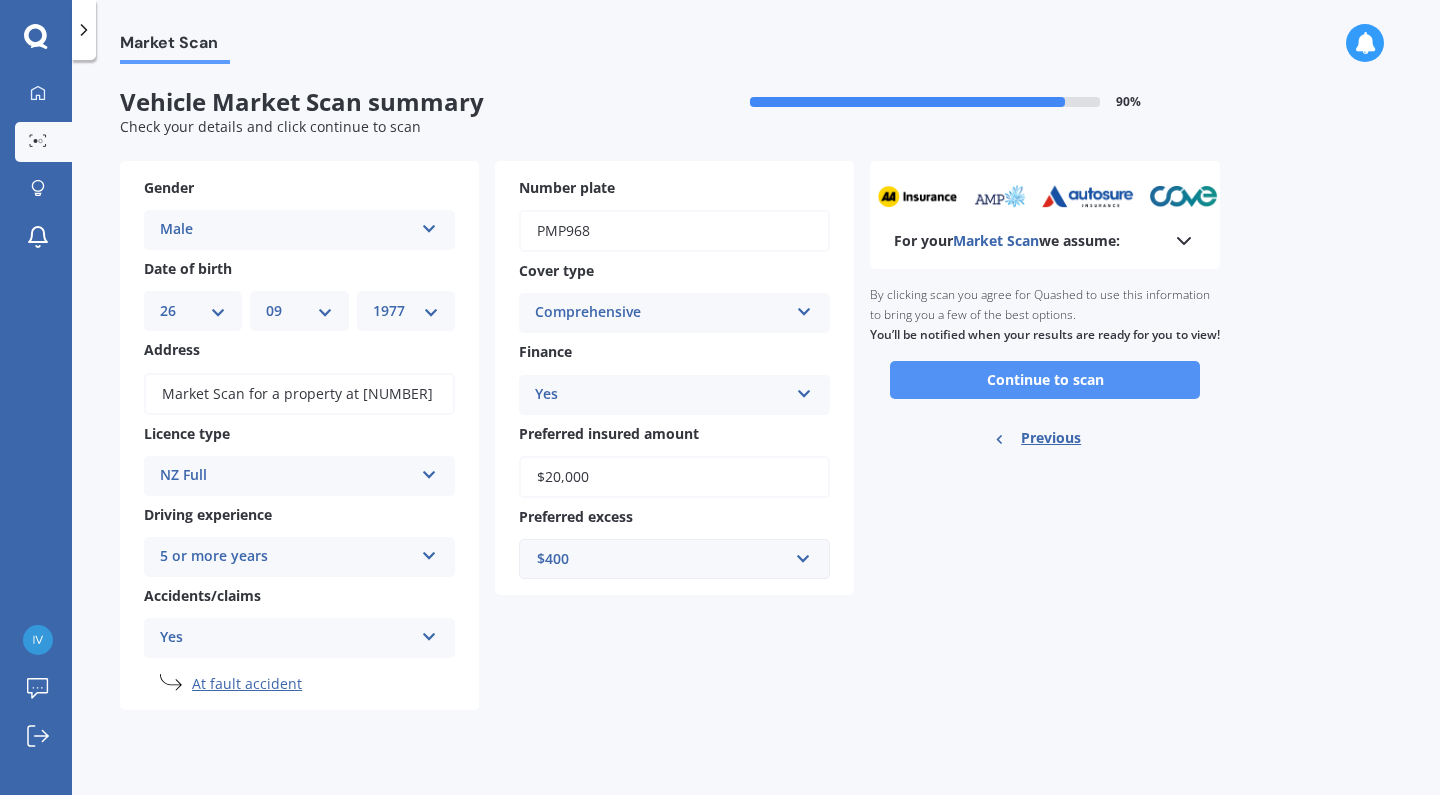 click on "Continue to scan" at bounding box center [1045, 380] 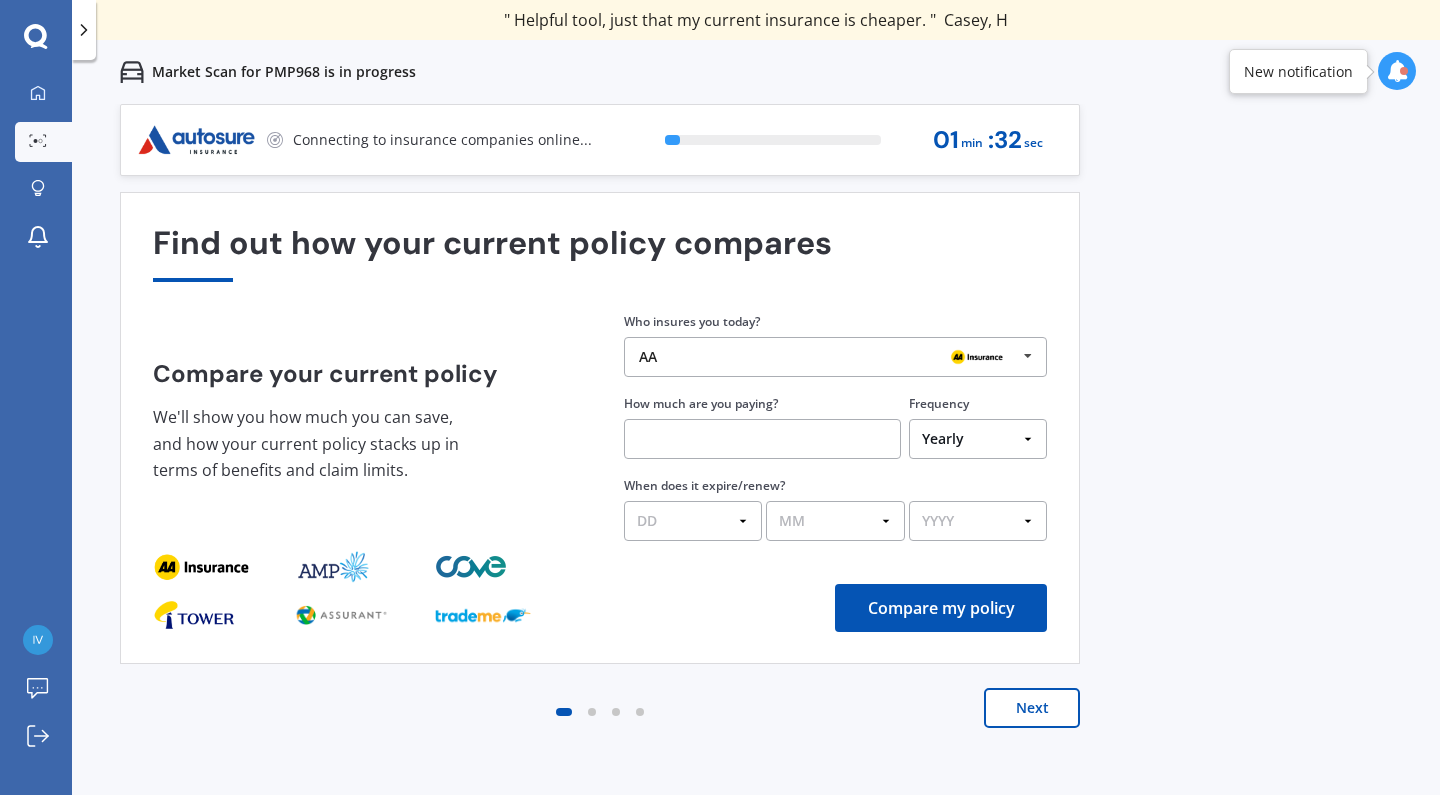 click at bounding box center (762, 439) 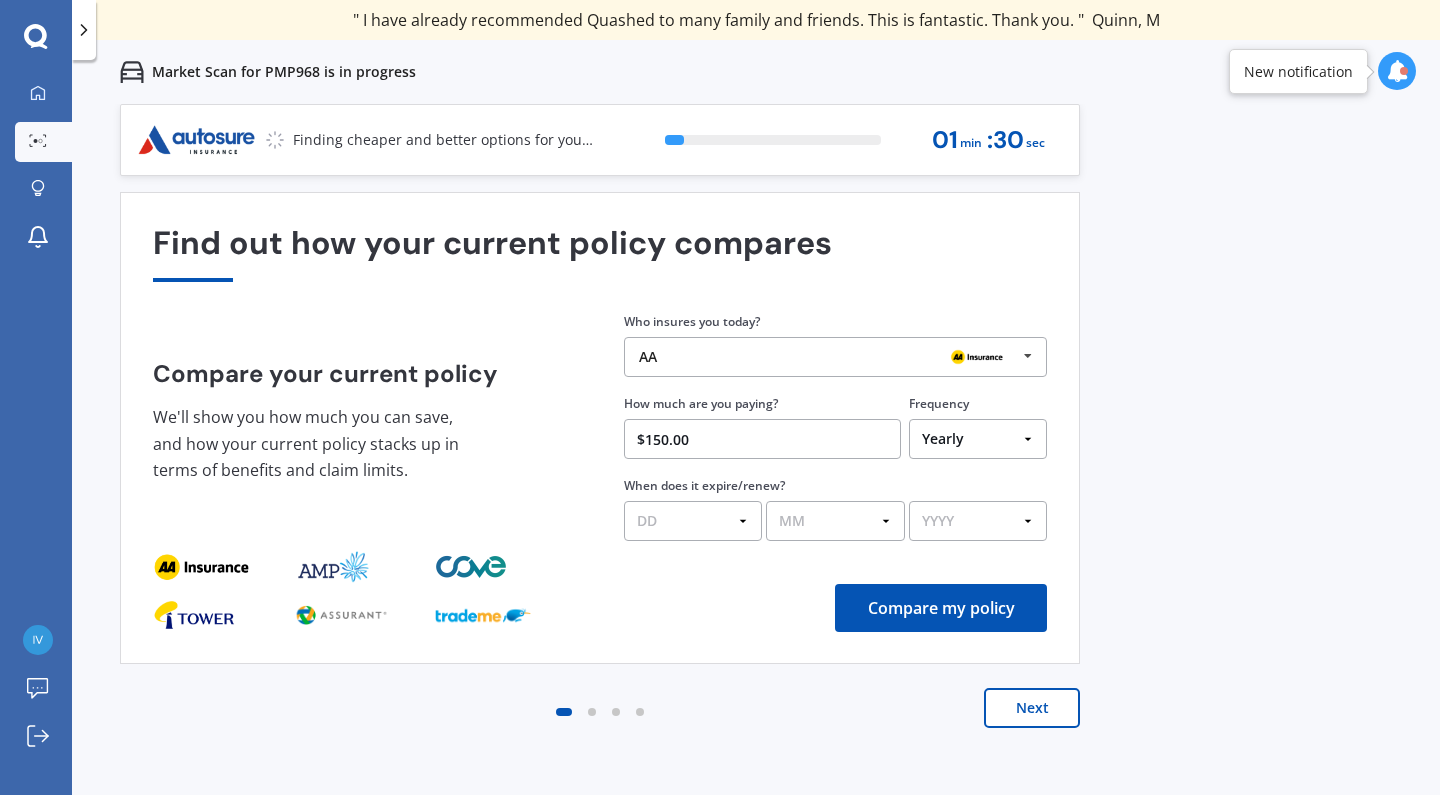 type on "$150.00" 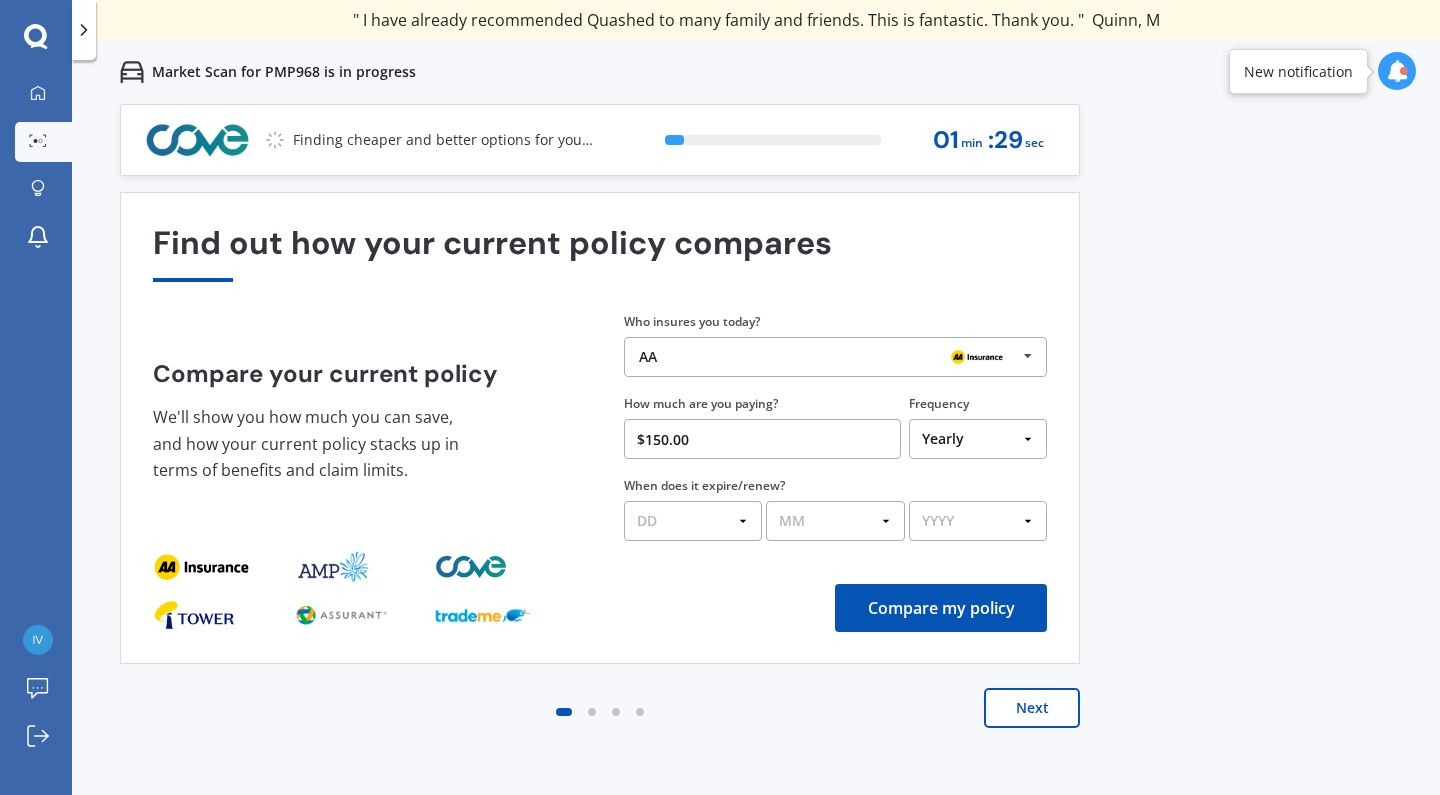 select on "Monthly" 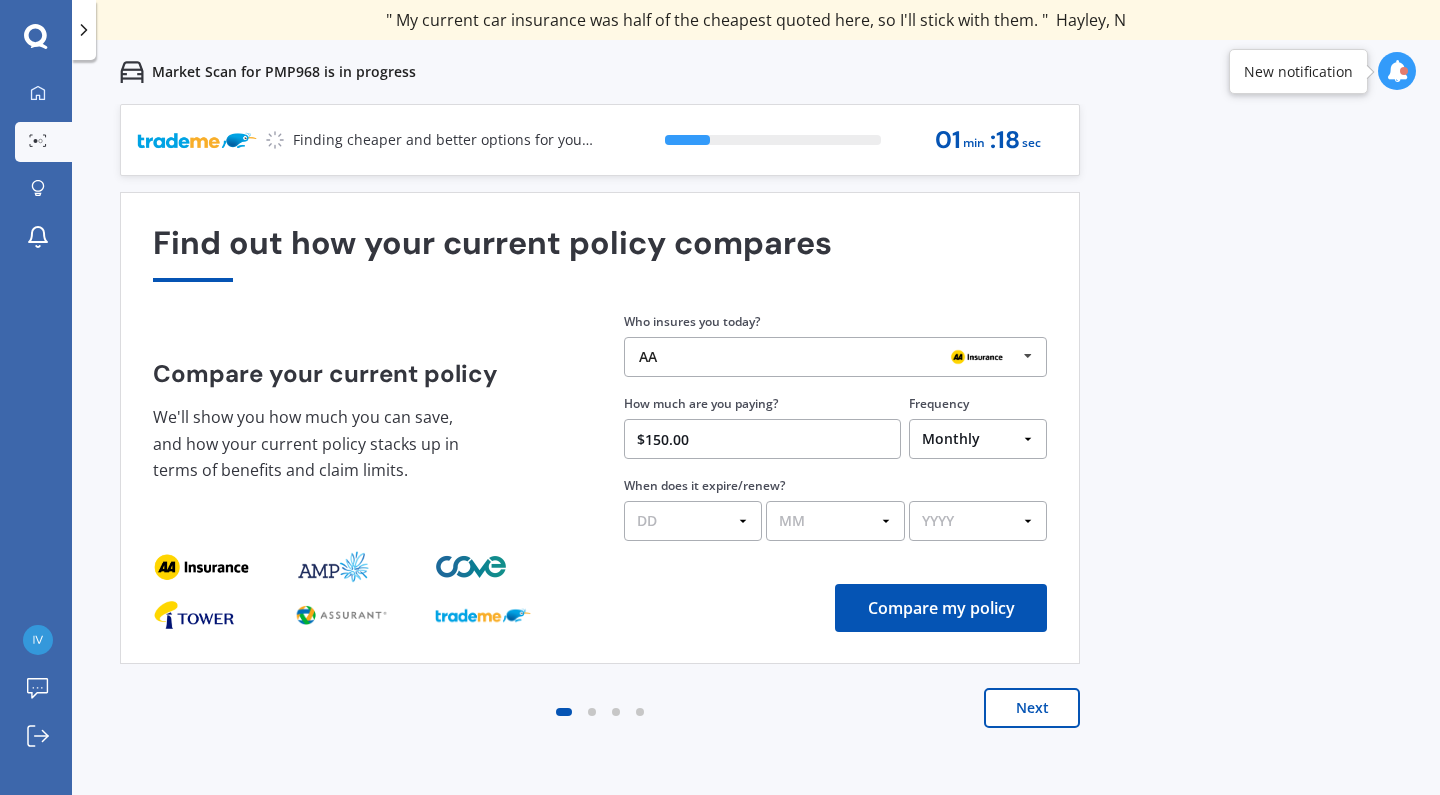 select on "09" 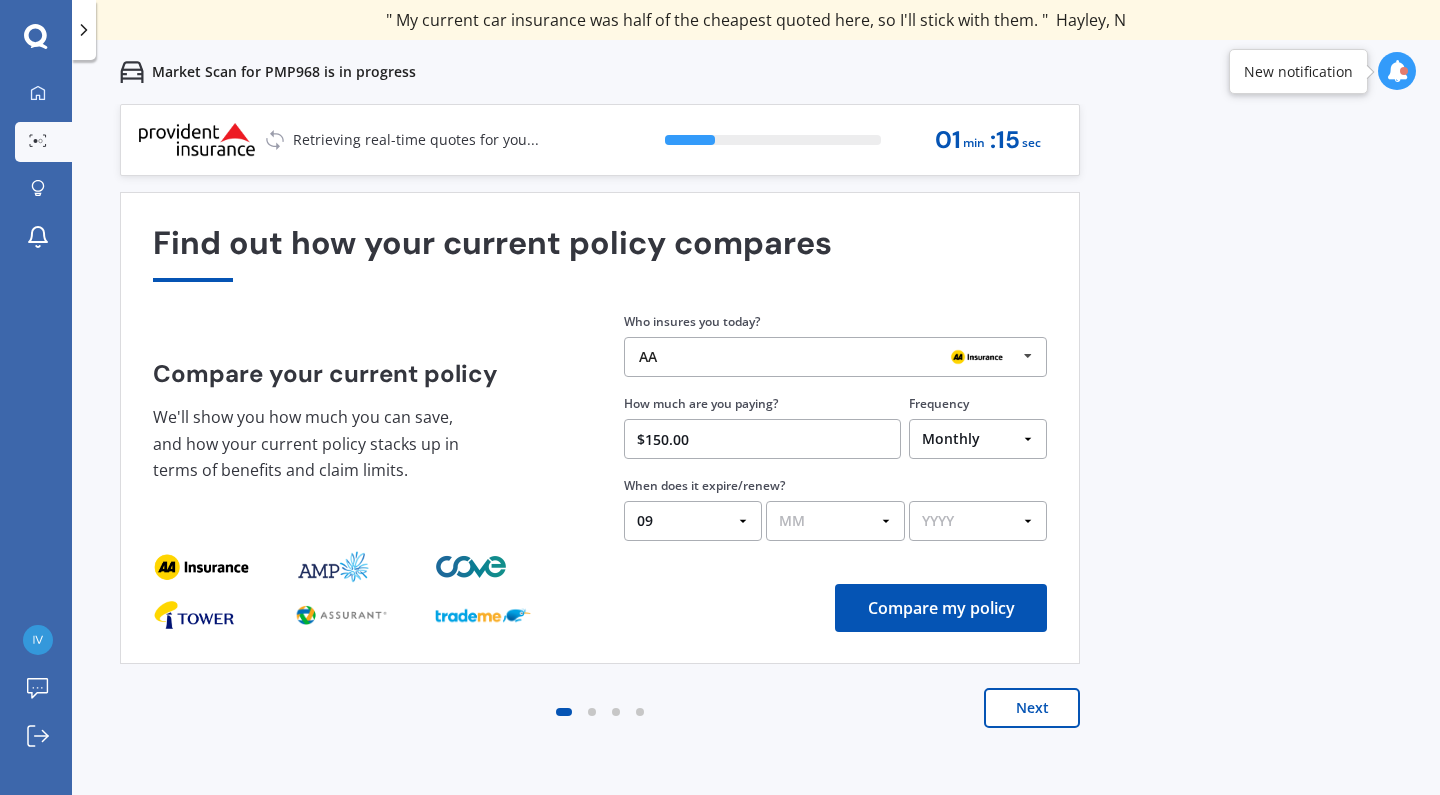 select on "09" 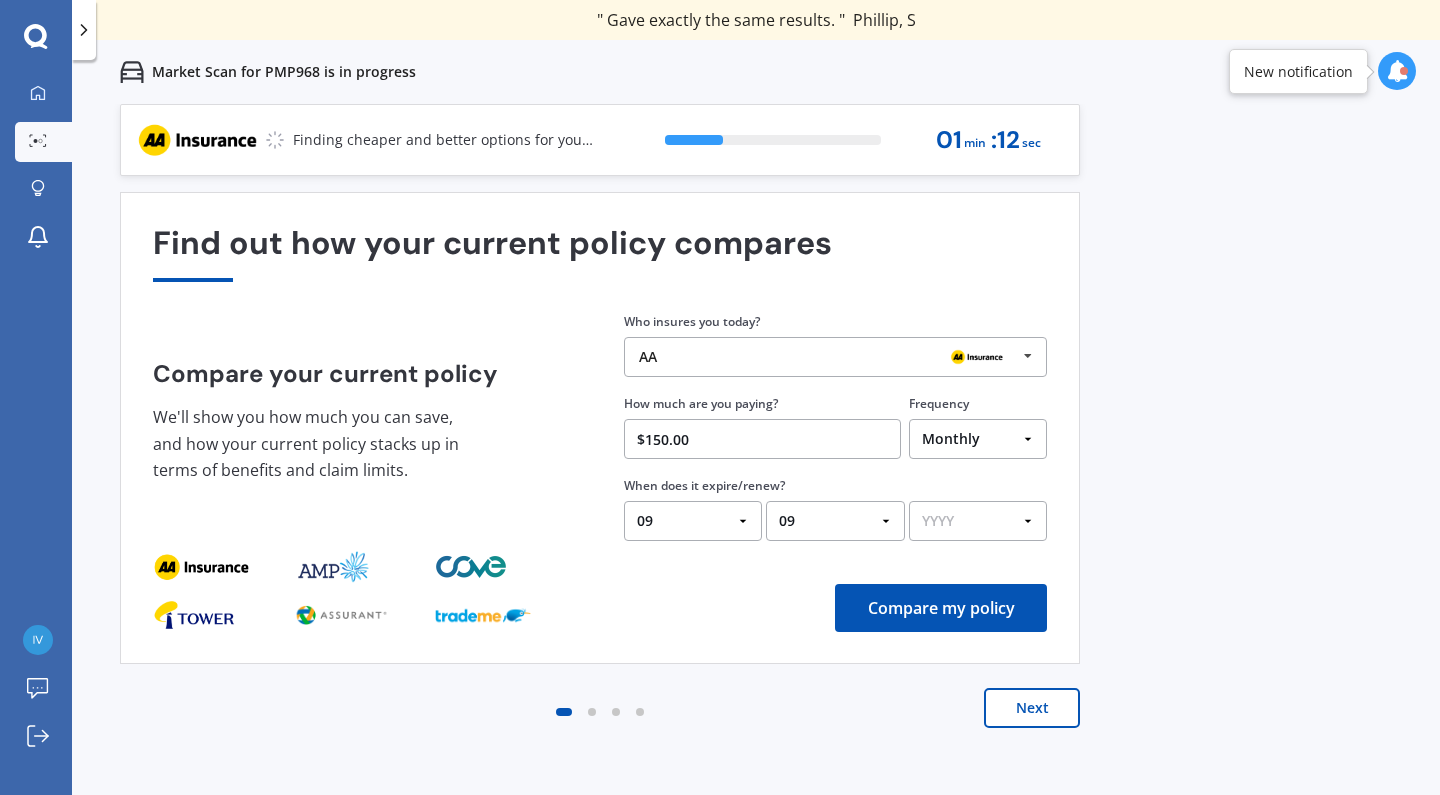 select on "2025" 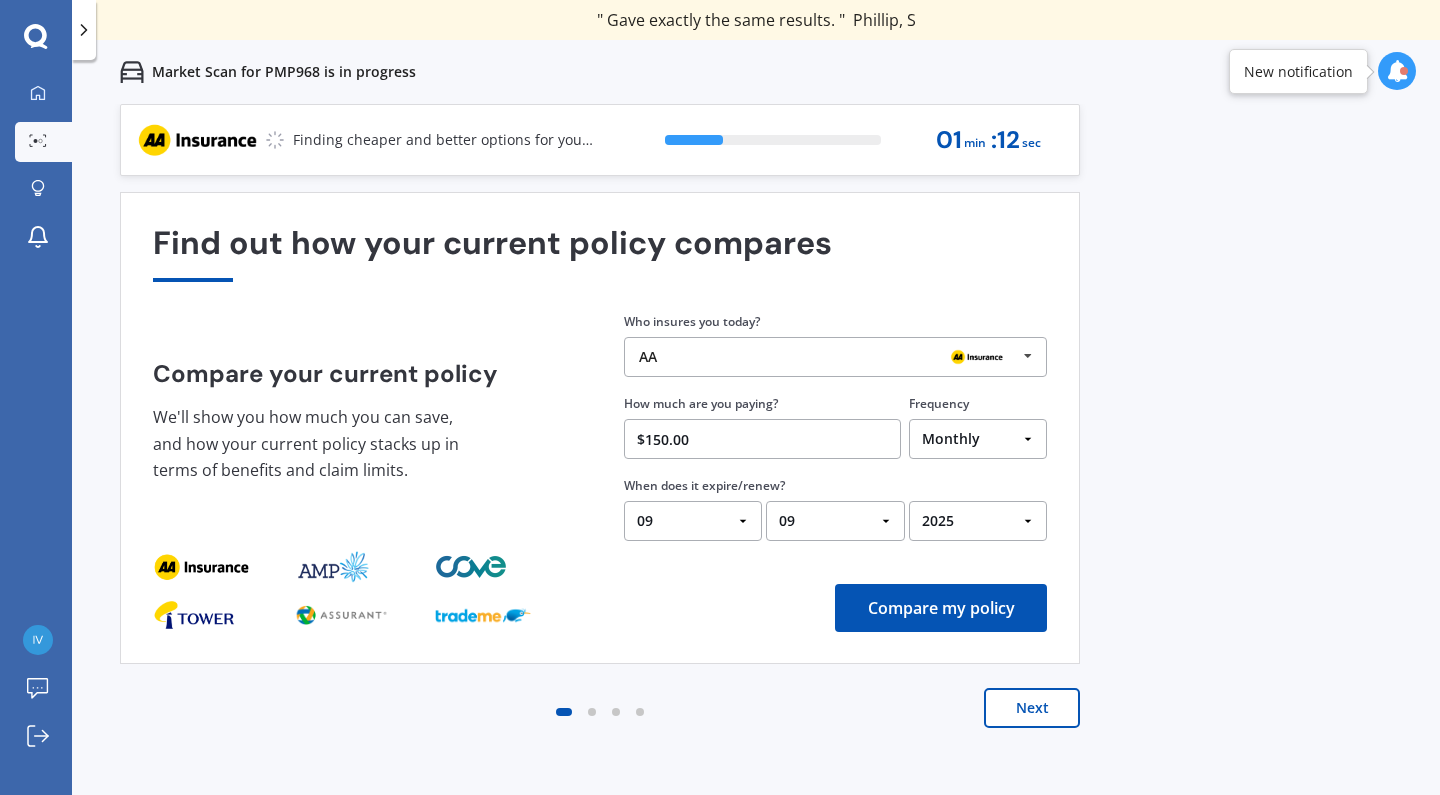 click on "Compare my policy" at bounding box center [941, 608] 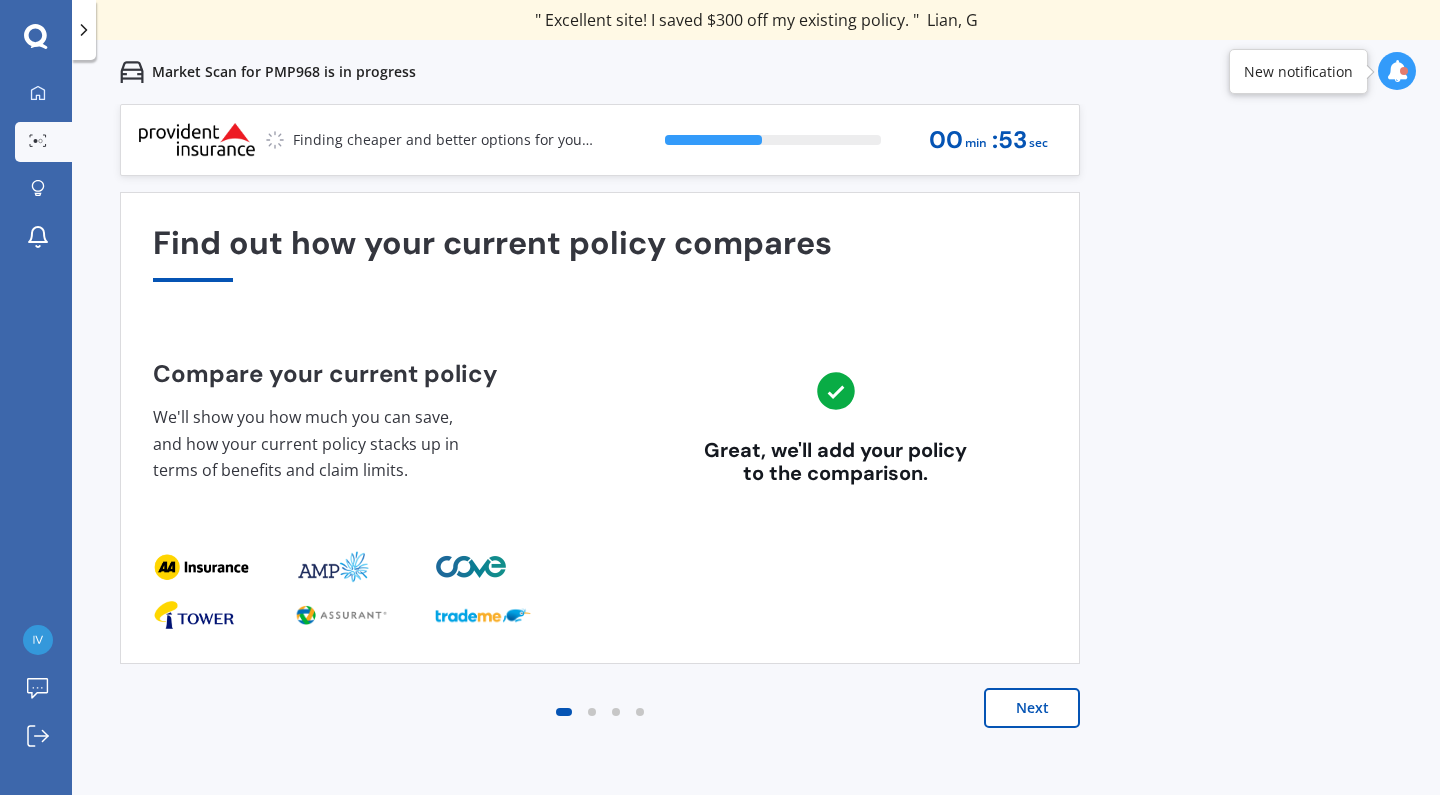 click on "Next" at bounding box center [1032, 708] 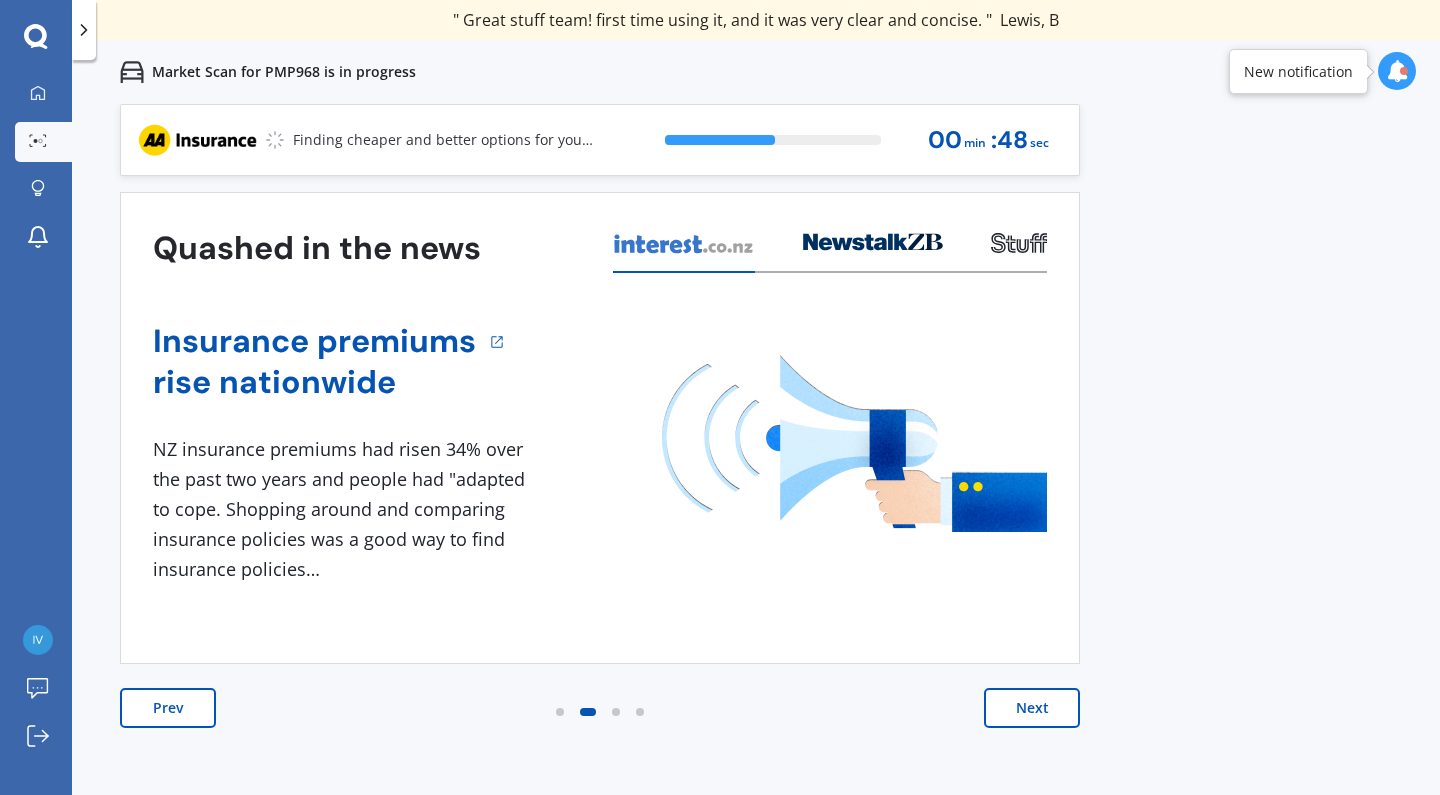 click on "Next" at bounding box center (1032, 708) 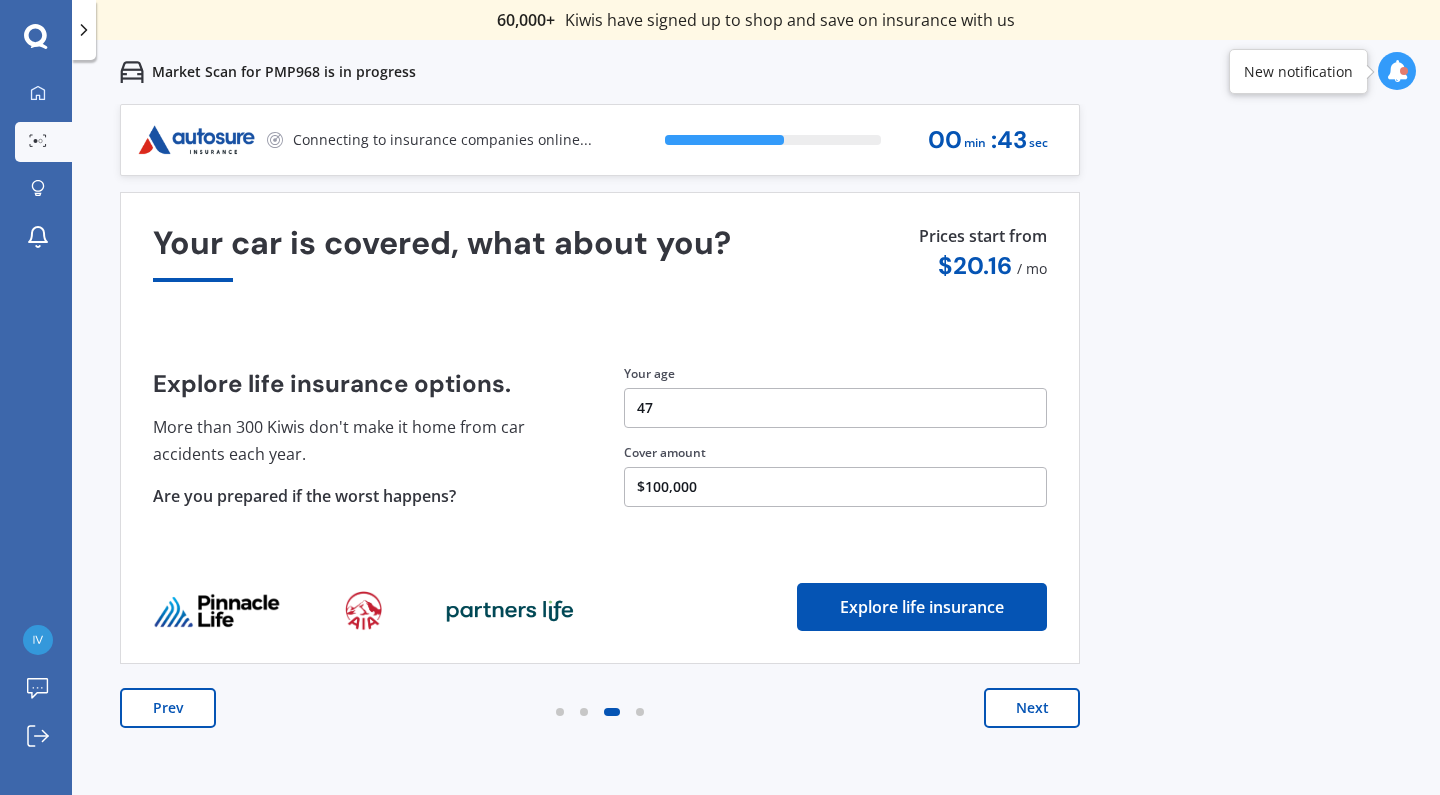 click on "Next" at bounding box center (1032, 708) 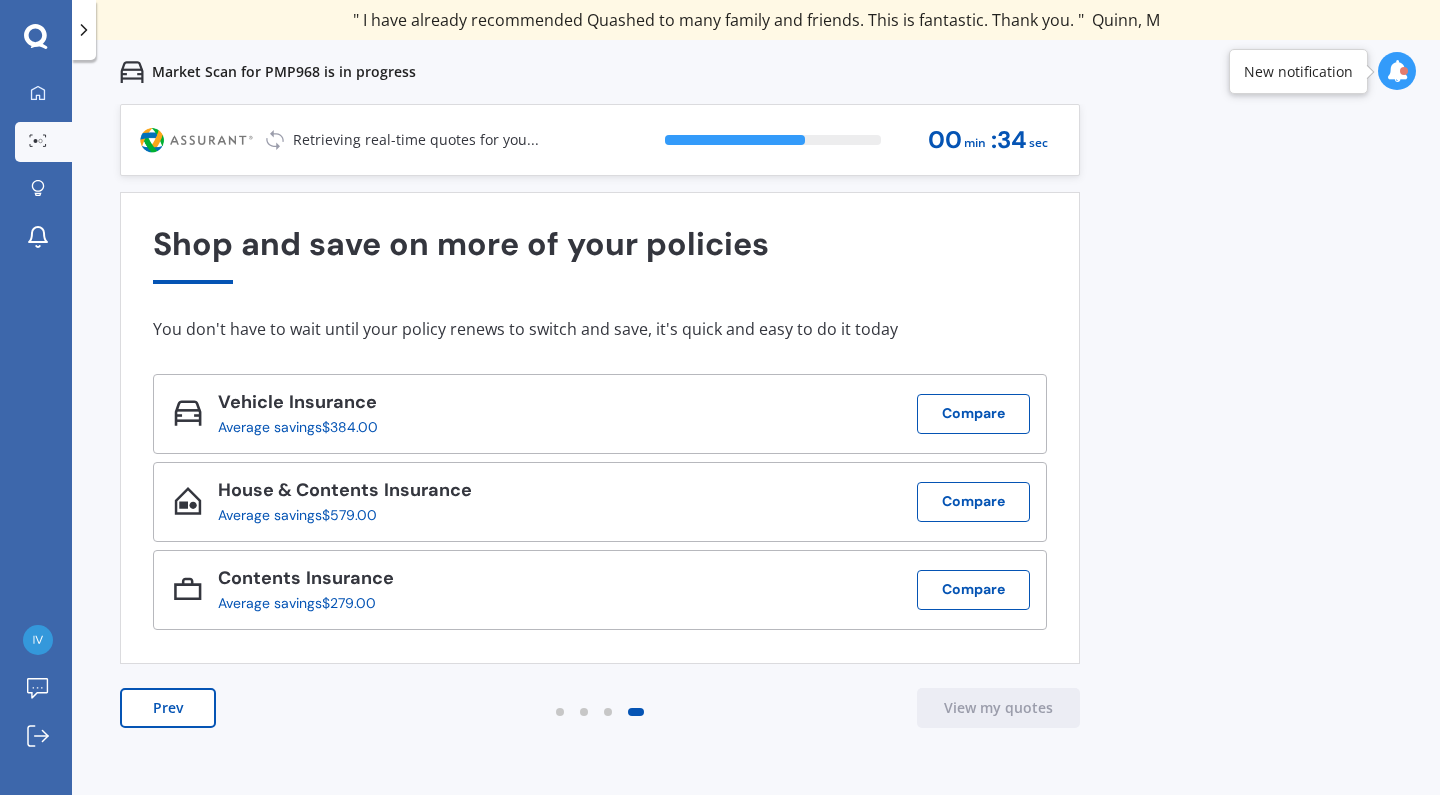 click on "Prev" at bounding box center (168, 708) 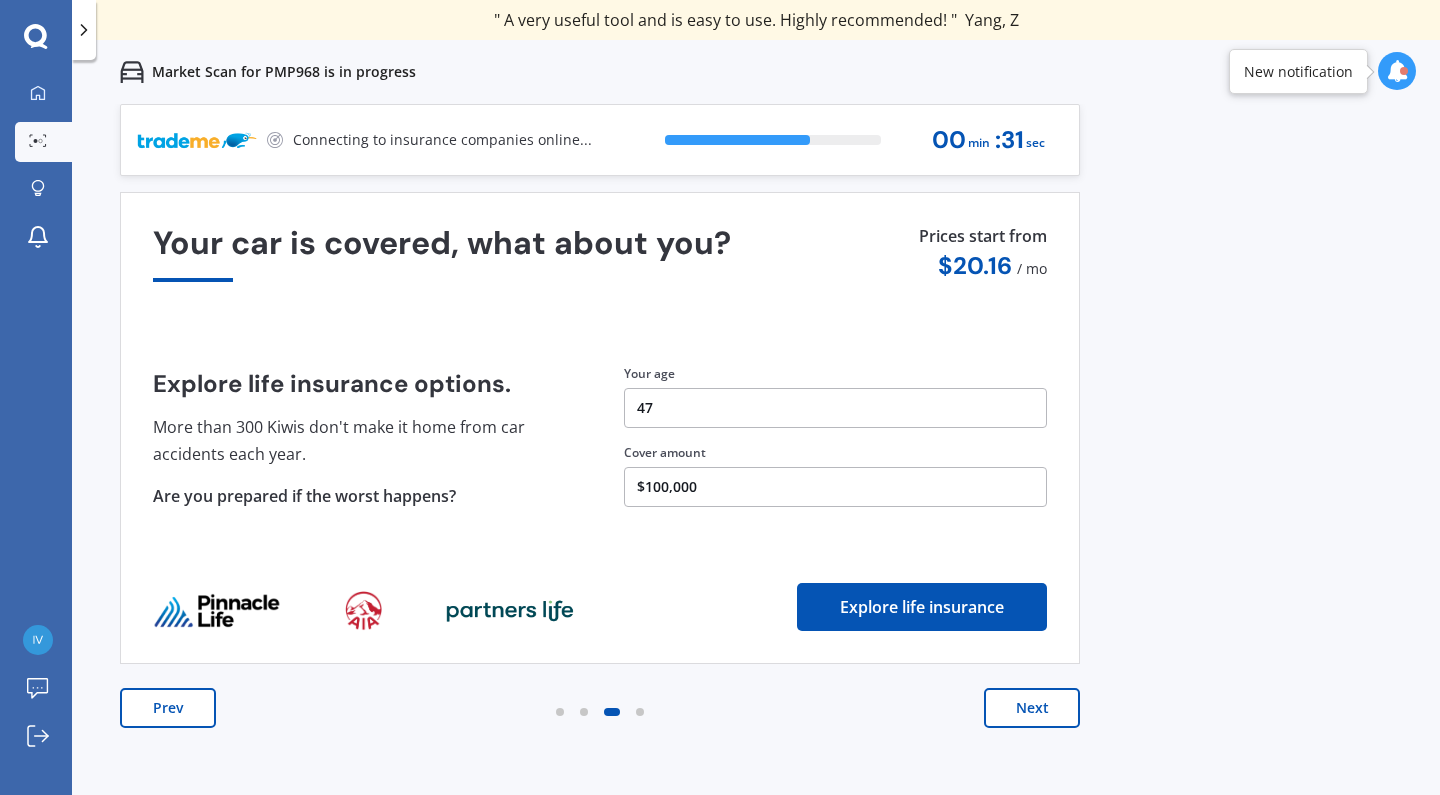 click at bounding box center (1397, 71) 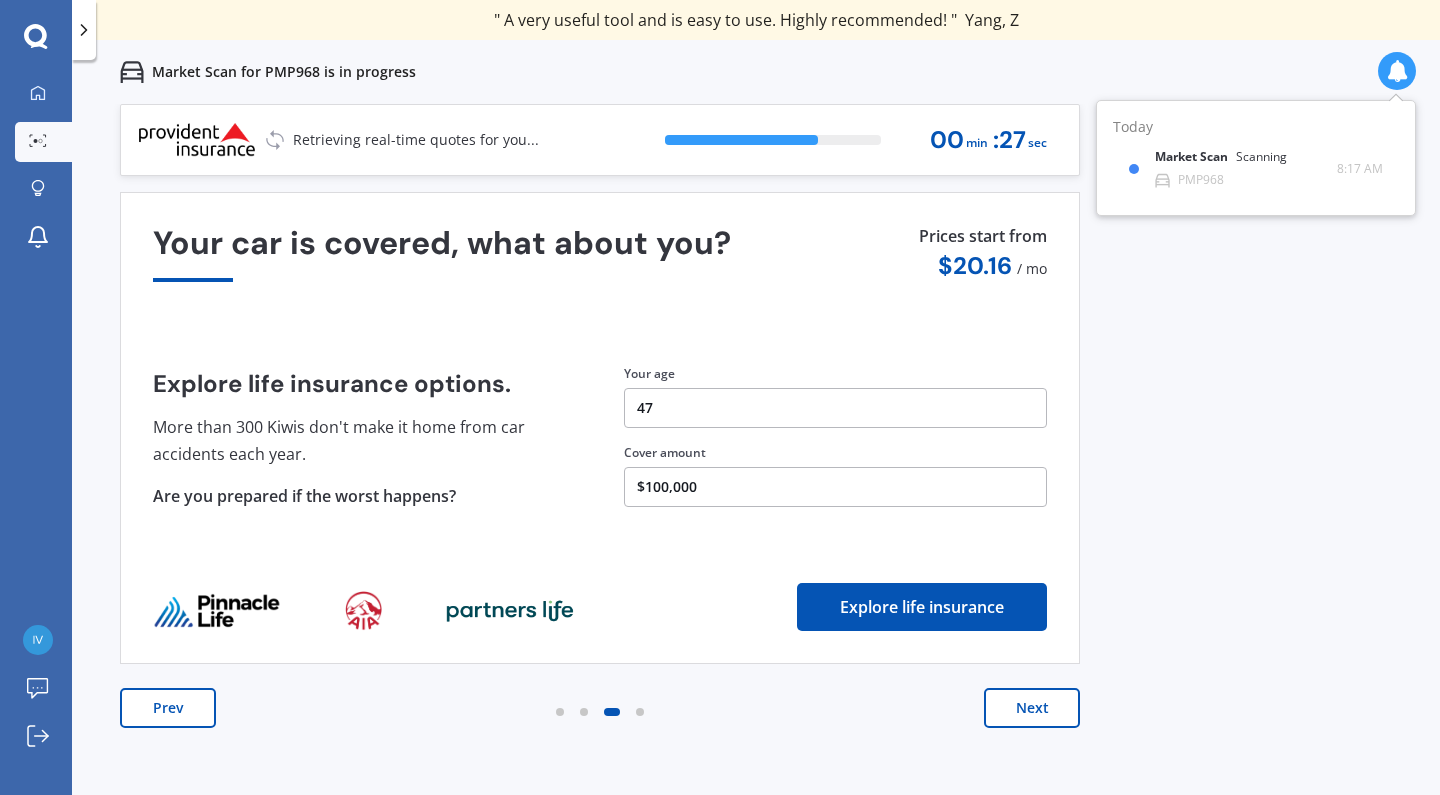 click on "Previous 60,000+ Kiwis have signed up to shop and save on insurance with us " Helpful tool, just that my current insurance is cheaper. " Casey, [LAST] " I have already recommended Quashed to many family and friends. This is fantastic. Thank you. " Quinn, [LAST] " A very useful tool and is easy to use. Highly recommended! " Yang, [LAST] " Useful tool to check whether our current prices are competitive - which they are. " Kate, [LAST] " My current car insurance was half of the cheapest quoted here, so I'll stick with them. " Hayley, [LAST] " Gave exactly the same results. " Phillip, [LAST] " It's pretty accurate. Good service. " Mala, [LAST] " That was very helpful as it provided all the details required to make the necessary decision. " Tony, [LAST] " I've already recommended to a number of people. " Vanessa, [LAST] " Good to know my existing cover is so good! " Sheridan, [LAST] " Excellent site! I saved $300 off my existing policy. " Lian, [LAST] " Great stuff team! first time using it, and it was very clear and concise. " Lewis, [LAST] Next 71 % 00 min : 27 sec" at bounding box center (756, 501) 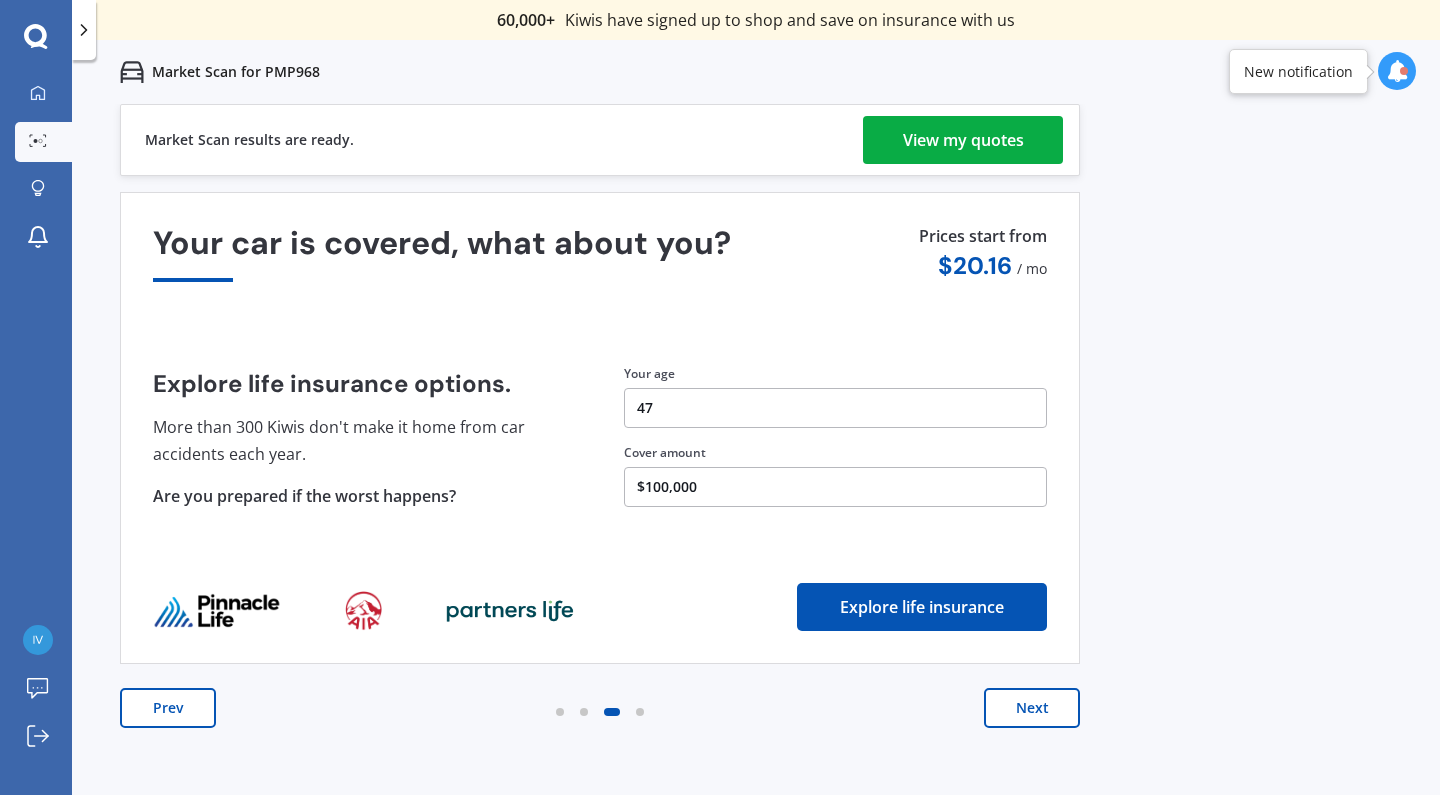 click on "View my quotes" at bounding box center [963, 140] 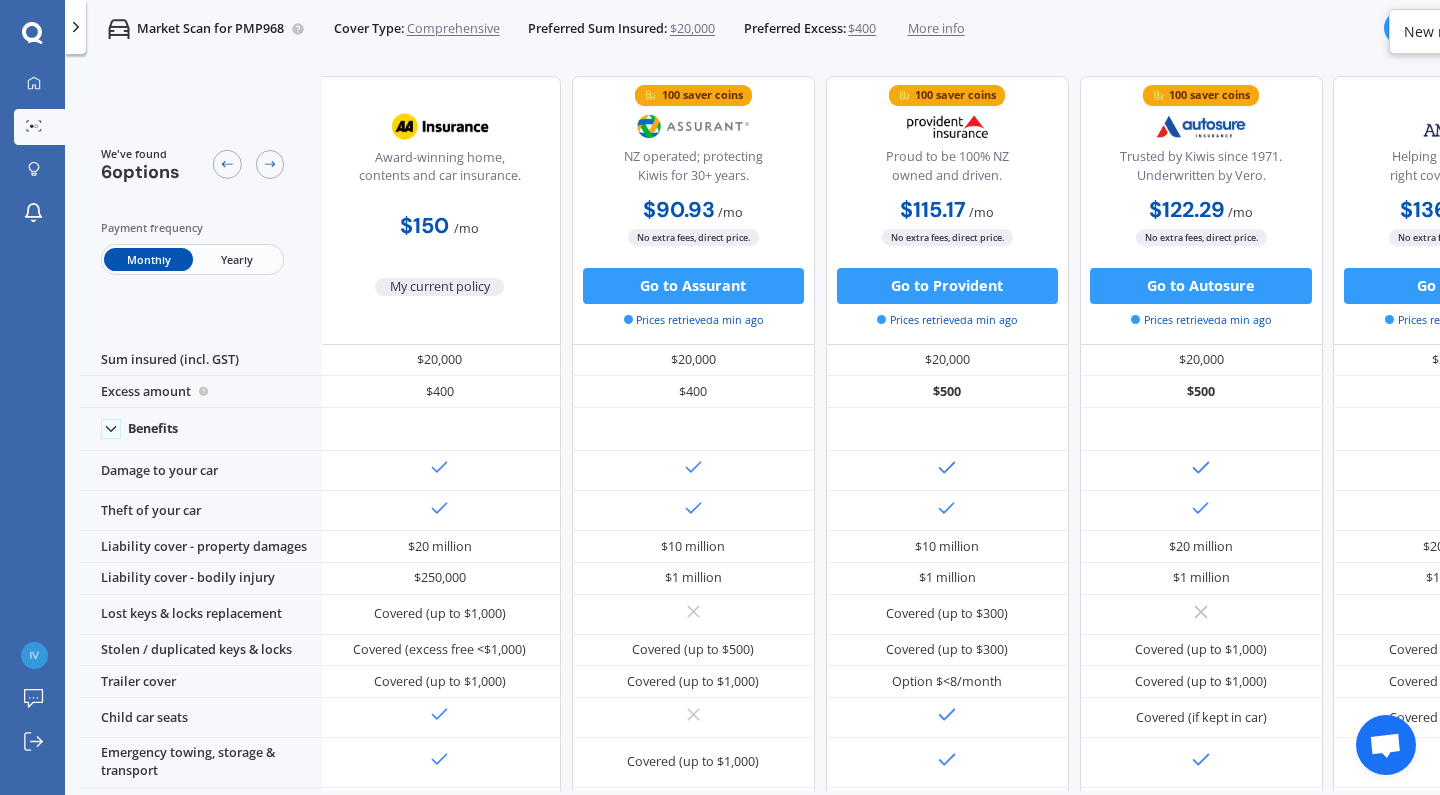 scroll, scrollTop: 0, scrollLeft: 0, axis: both 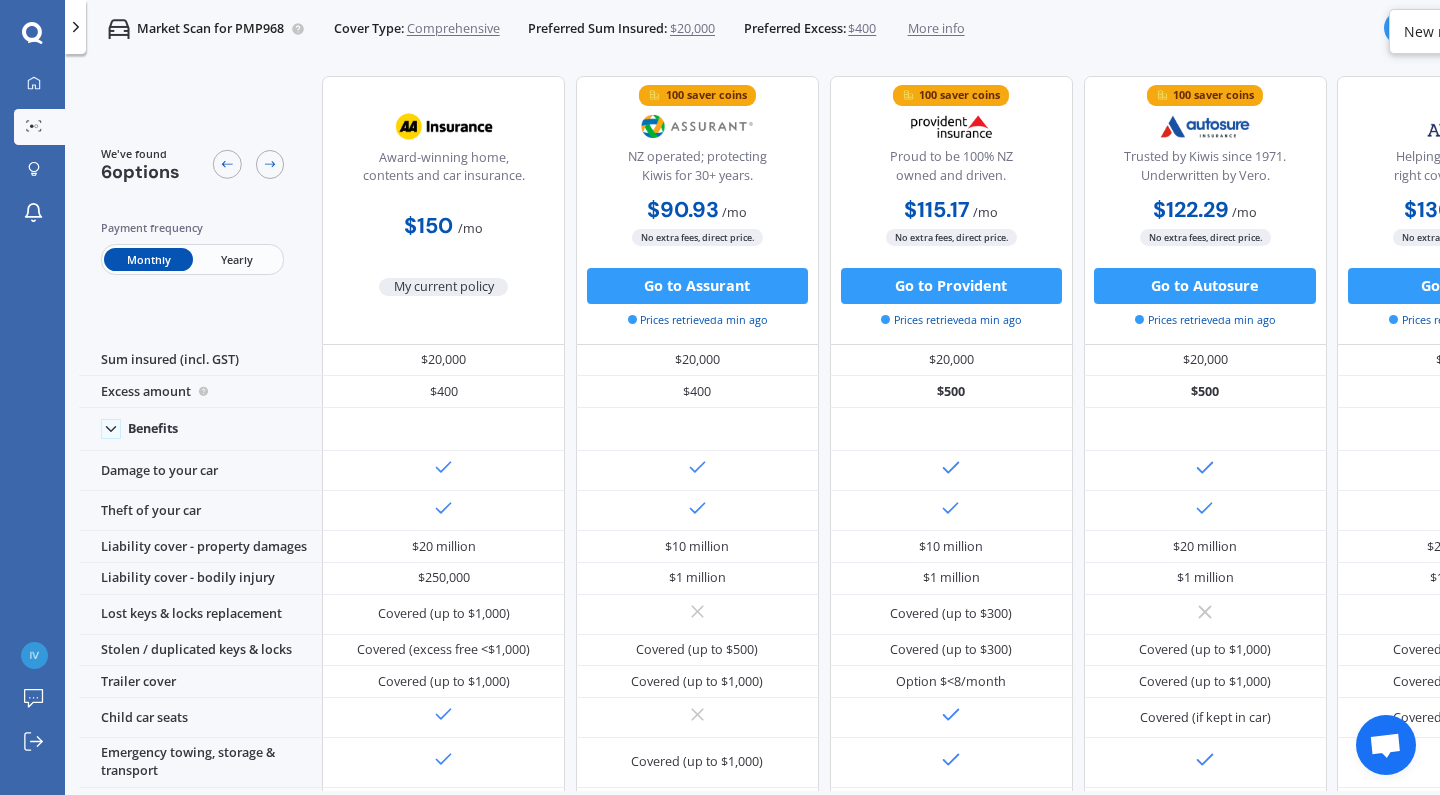 click on "$20,000" at bounding box center (692, 29) 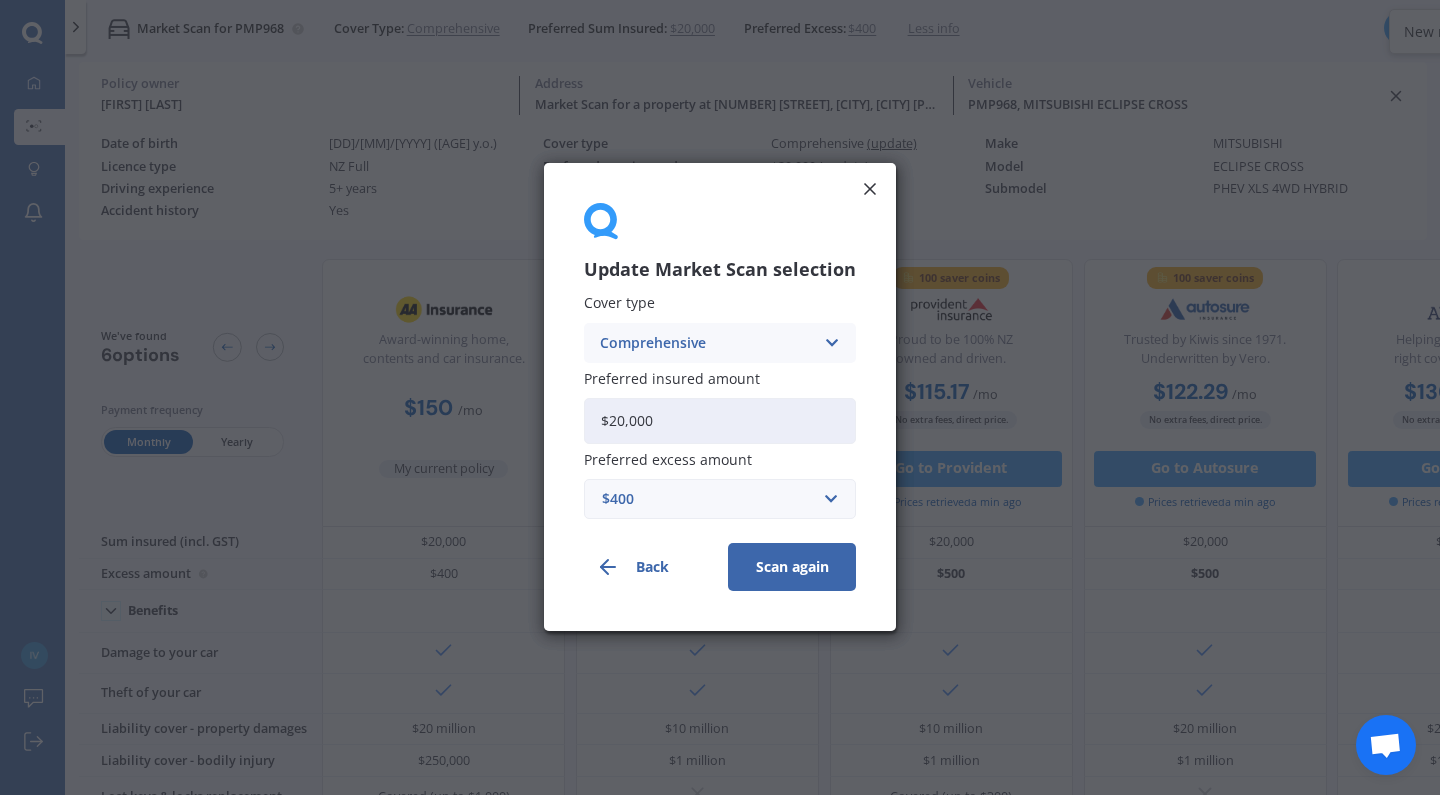 drag, startPoint x: 672, startPoint y: 417, endPoint x: 582, endPoint y: 417, distance: 90 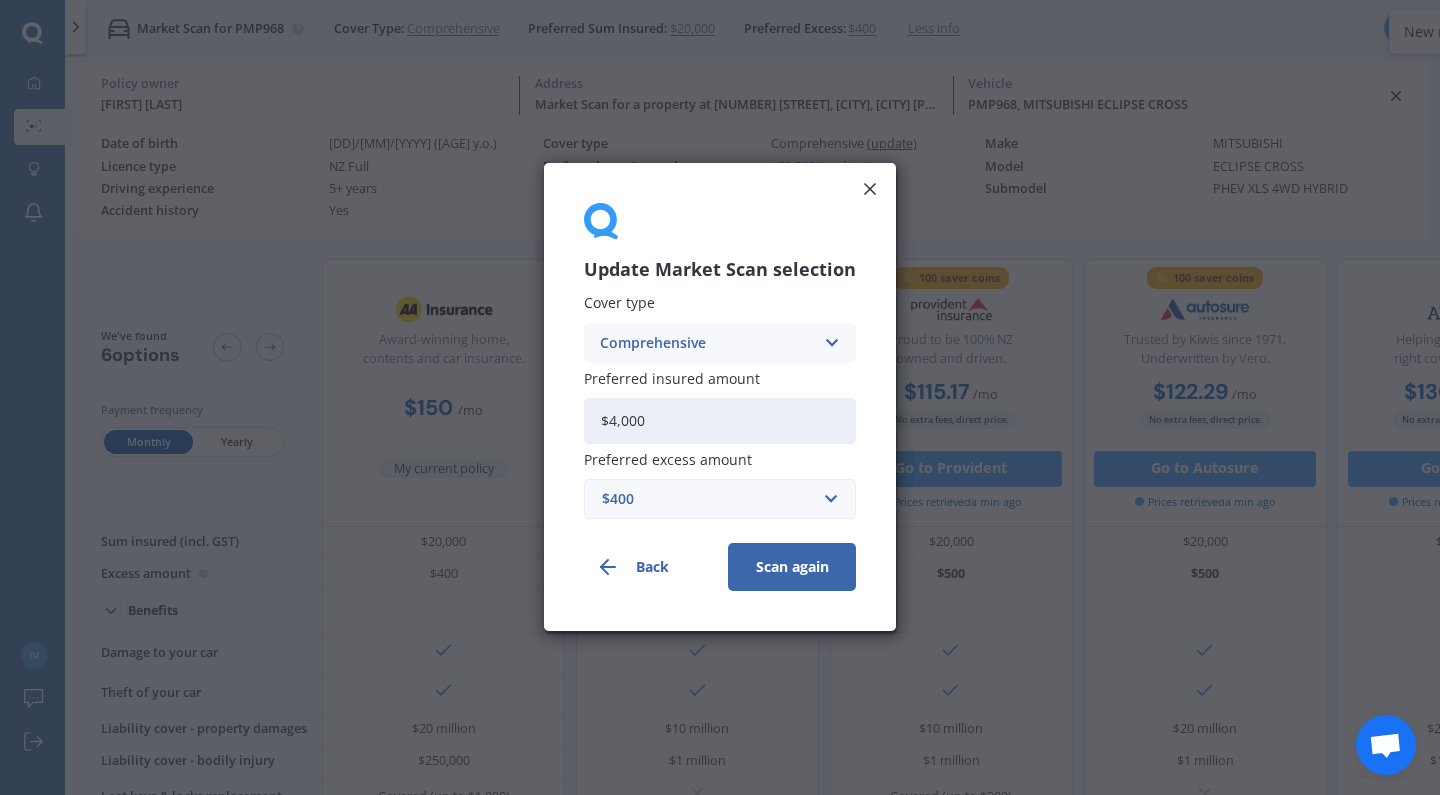 type on "$40,000" 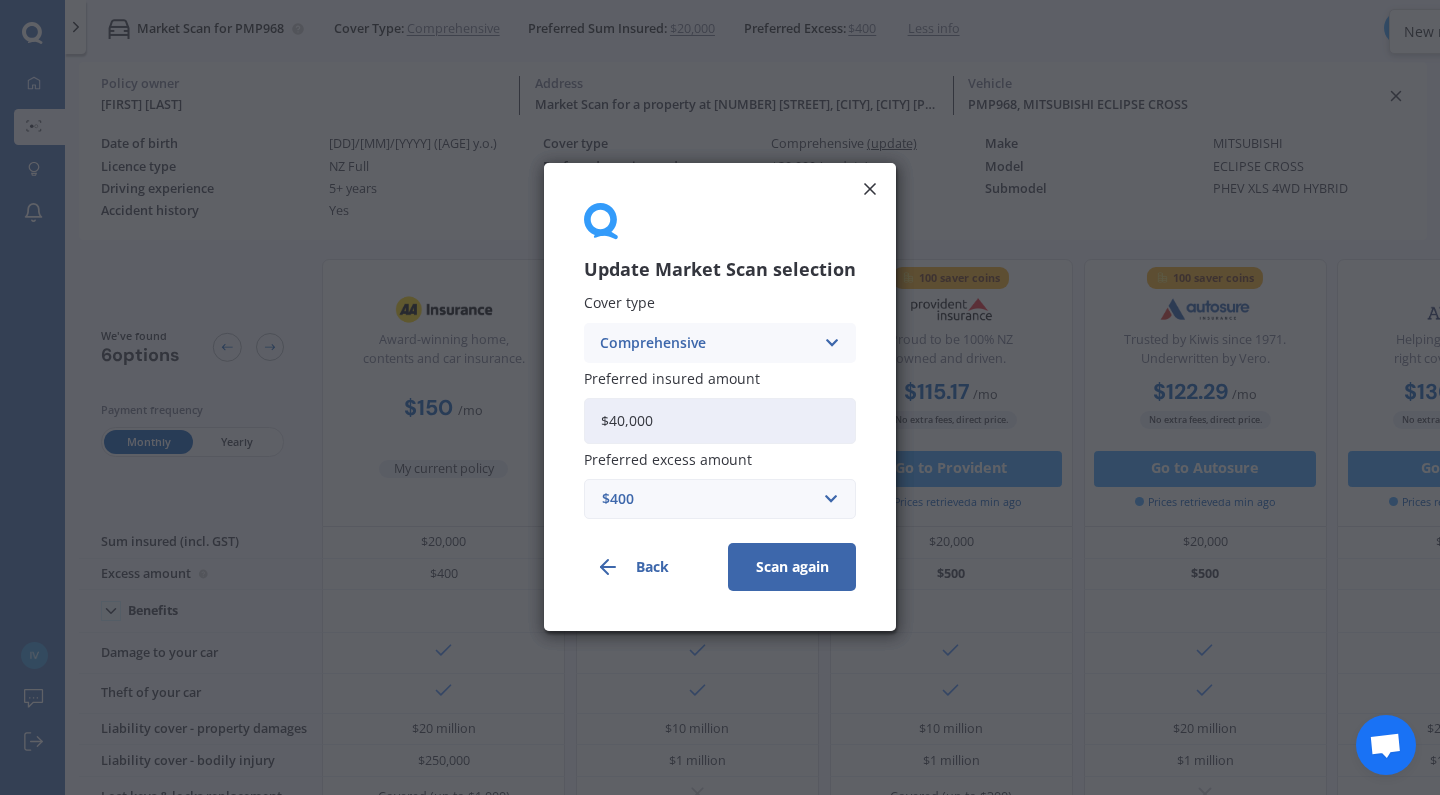 click on "Scan again" at bounding box center (792, 568) 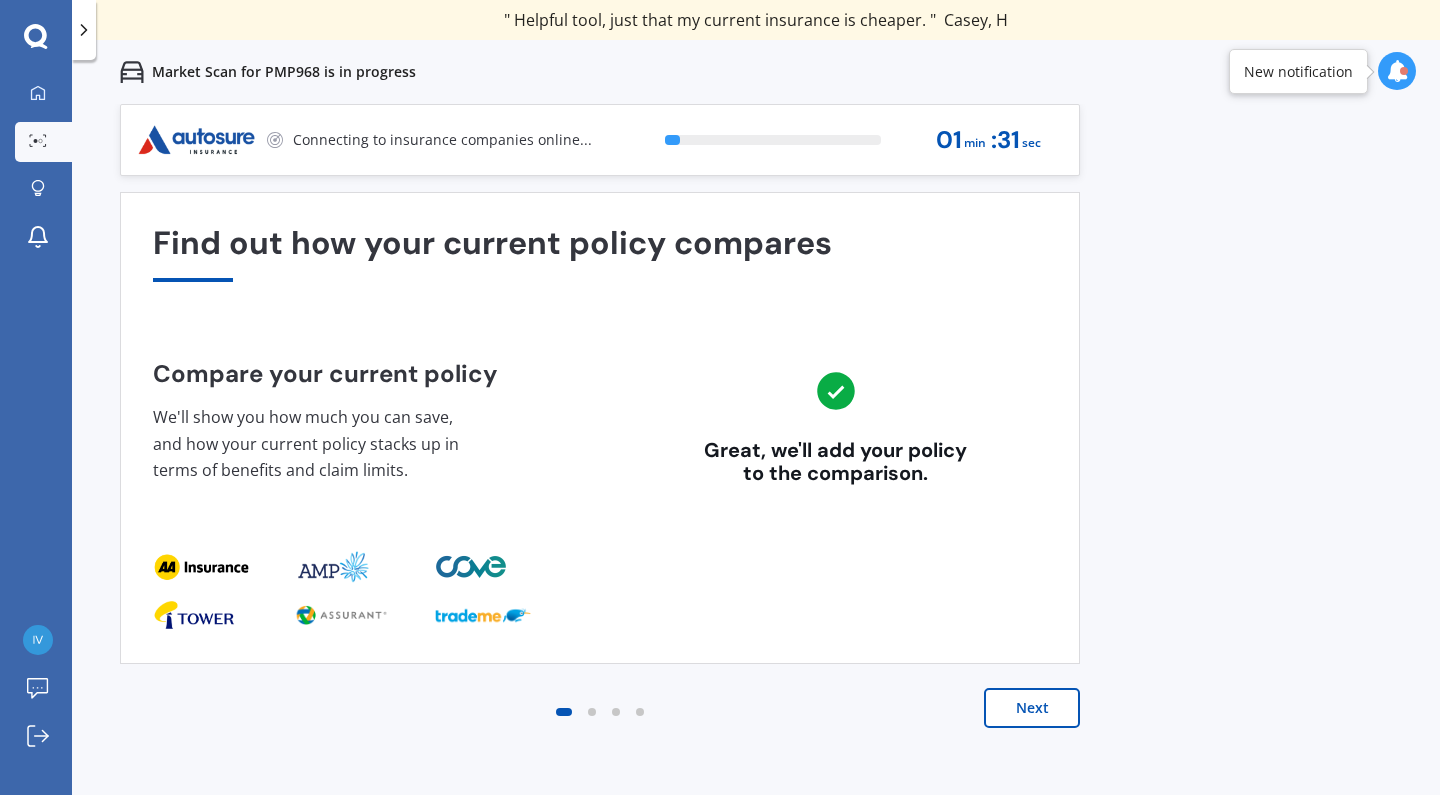 click at bounding box center (1397, 71) 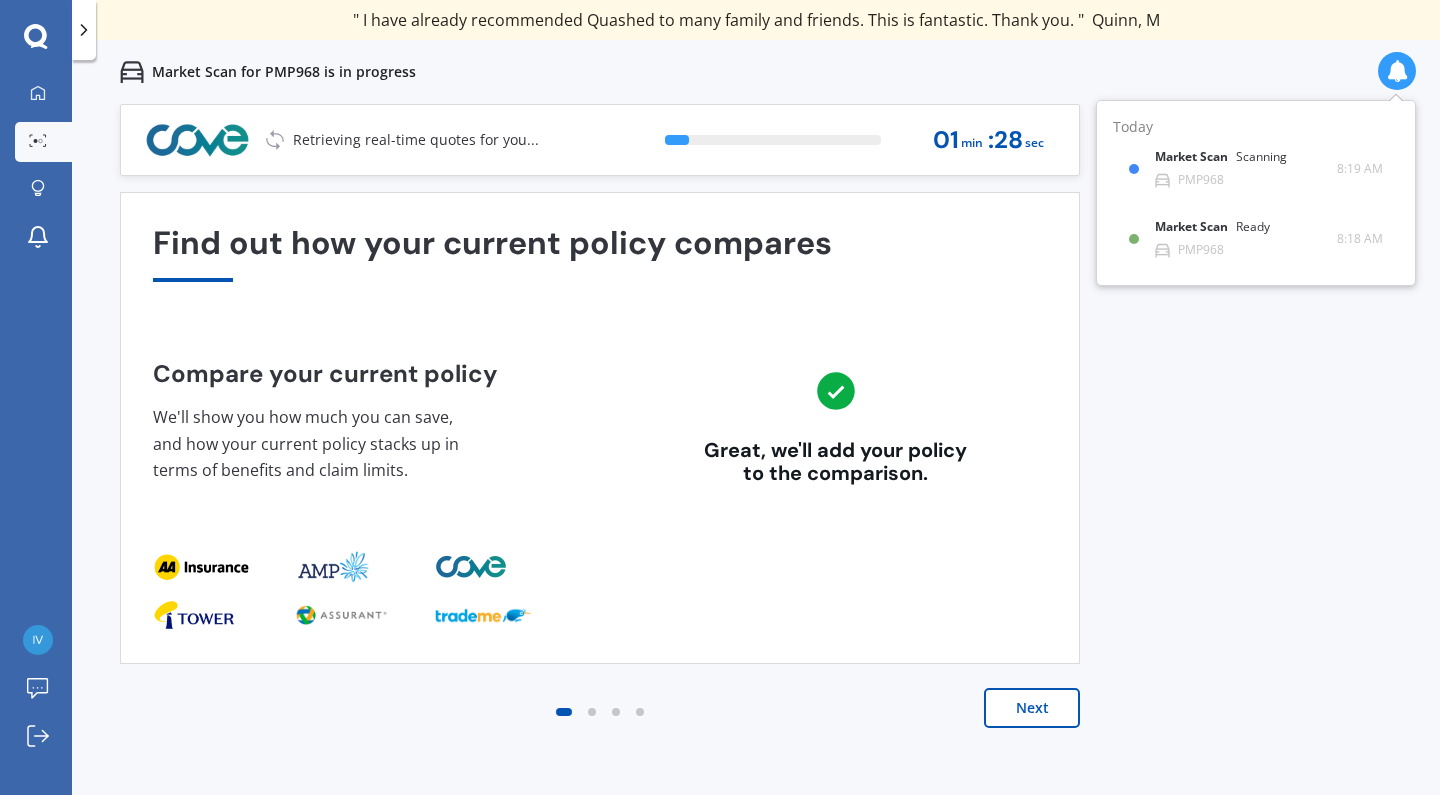 click on "Previous 60,000+ Kiwis have signed up to shop and save on insurance with us " Helpful tool, just that my current insurance is cheaper. " [LAST], [INITIAL] " I have already recommended Quashed to many family and friends. This is fantastic. Thank you. " [LAST], [INITIAL] " A very useful tool and is easy to use. Highly recommended! " [LAST], [INITIAL] " Useful tool to check whether our current prices are competitive - which they are. " [LAST], [INITIAL] " My current car insurance was half of the cheapest quoted here, so I'll stick with them. " [LAST], [INITIAL] " Gave exactly the same results. " [LAST], [INITIAL] " It's pretty accurate. Good service. " [LAST], [INITIAL] " That was very helpful as it provided all the details required to make the necessary decision. " [LAST], [INITIAL] " I've already recommended to a number of people. " [LAST], [INITIAL] " Good to know my existing cover is so good! " [LAST], [INITIAL] " Excellent site! I saved $300 off my existing policy. " [LAST], [INITIAL] " Great stuff team! first time using it, and it was very clear and concise. " [LAST], [INITIAL] Next 11 % 01 min : 28 sec" at bounding box center (756, 501) 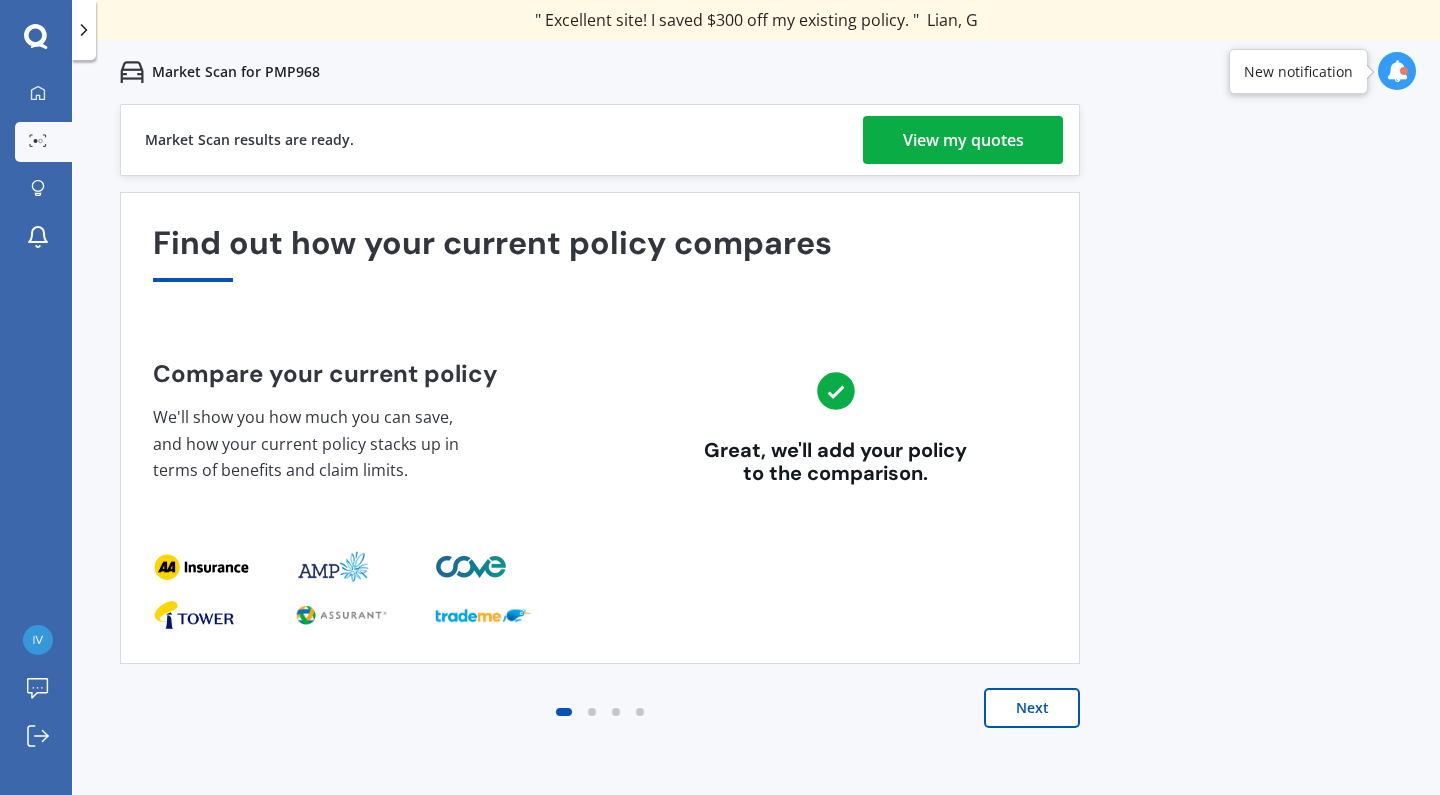 click on "View my quotes" at bounding box center [963, 140] 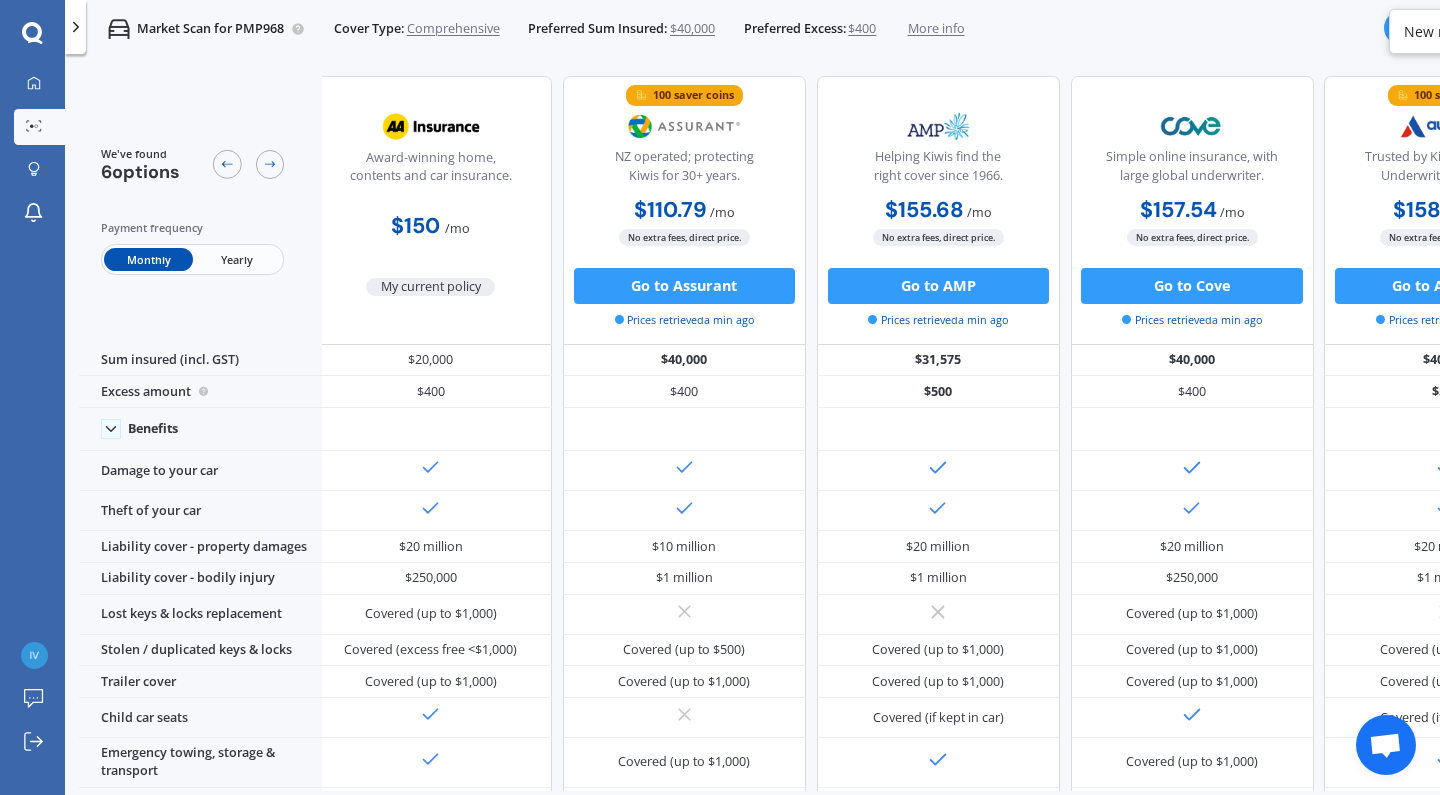 scroll, scrollTop: 0, scrollLeft: 0, axis: both 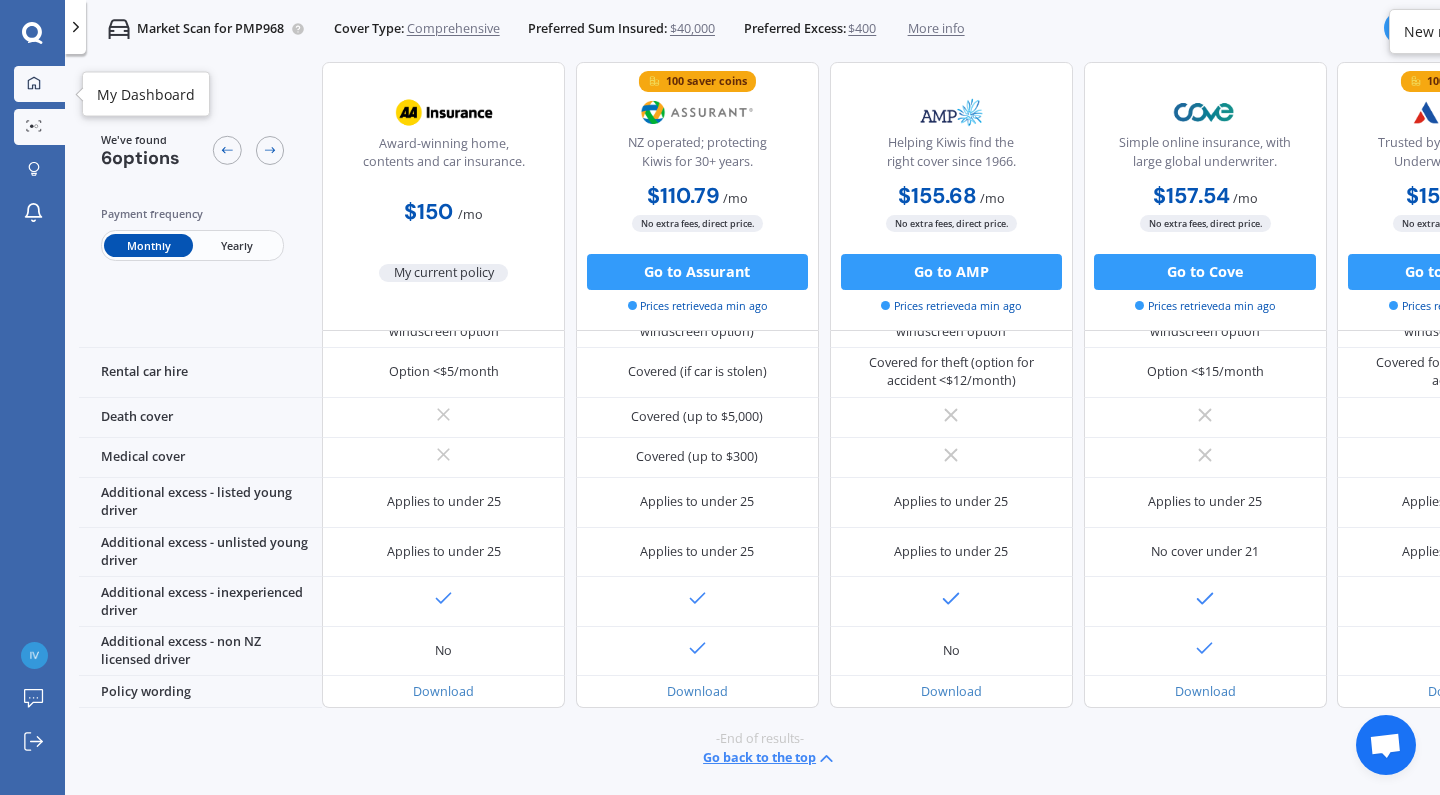 click 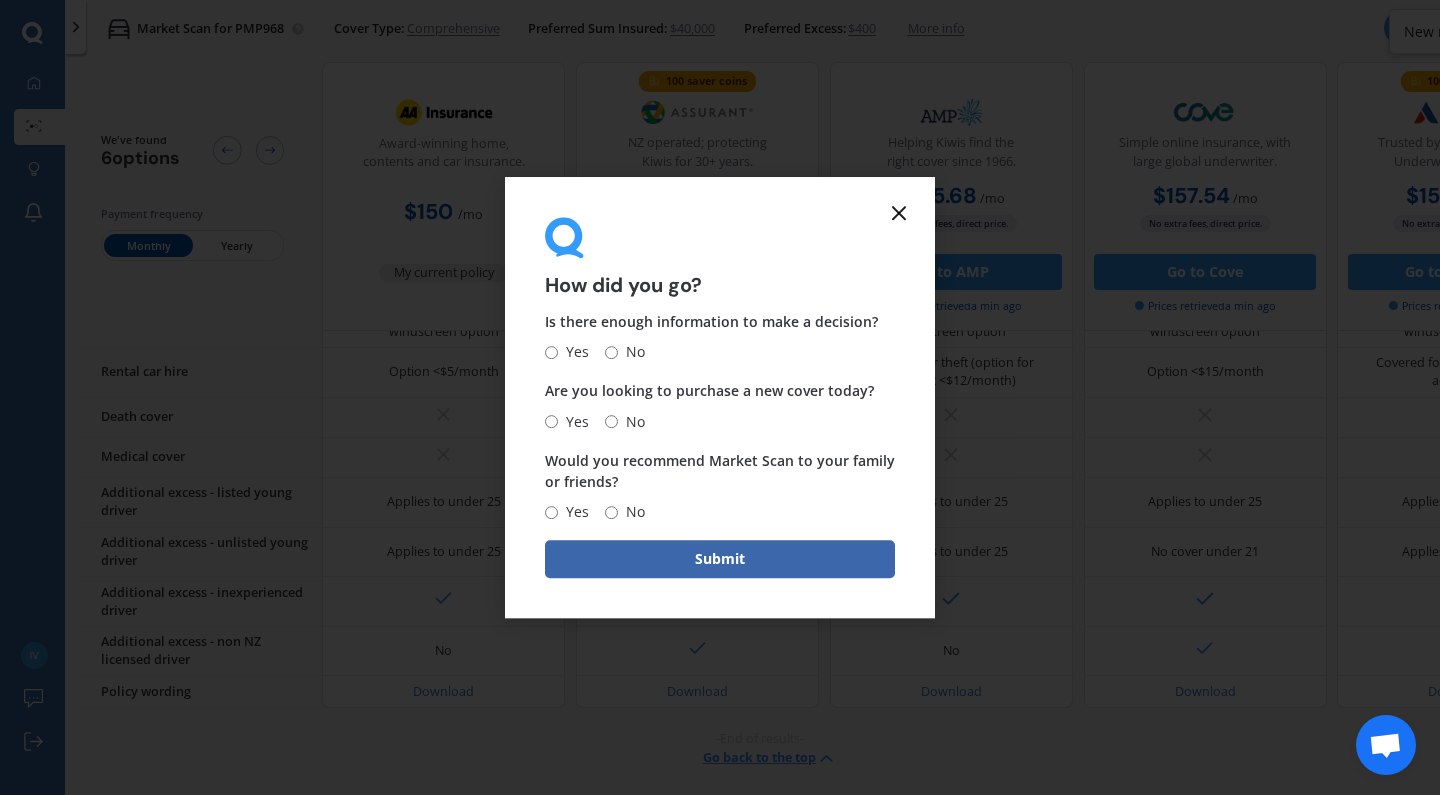 click on "Yes" at bounding box center [551, 352] 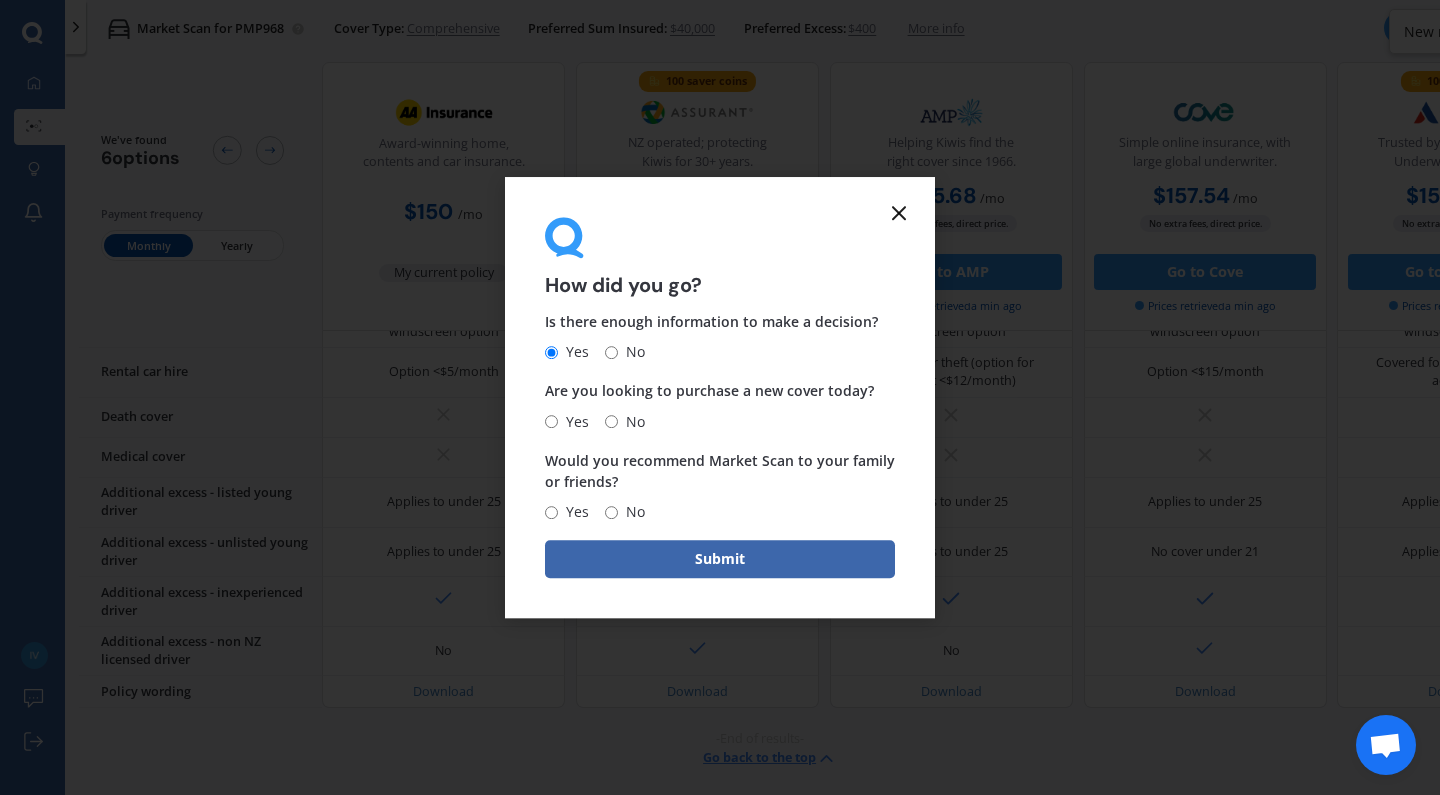 click on "No" at bounding box center [611, 421] 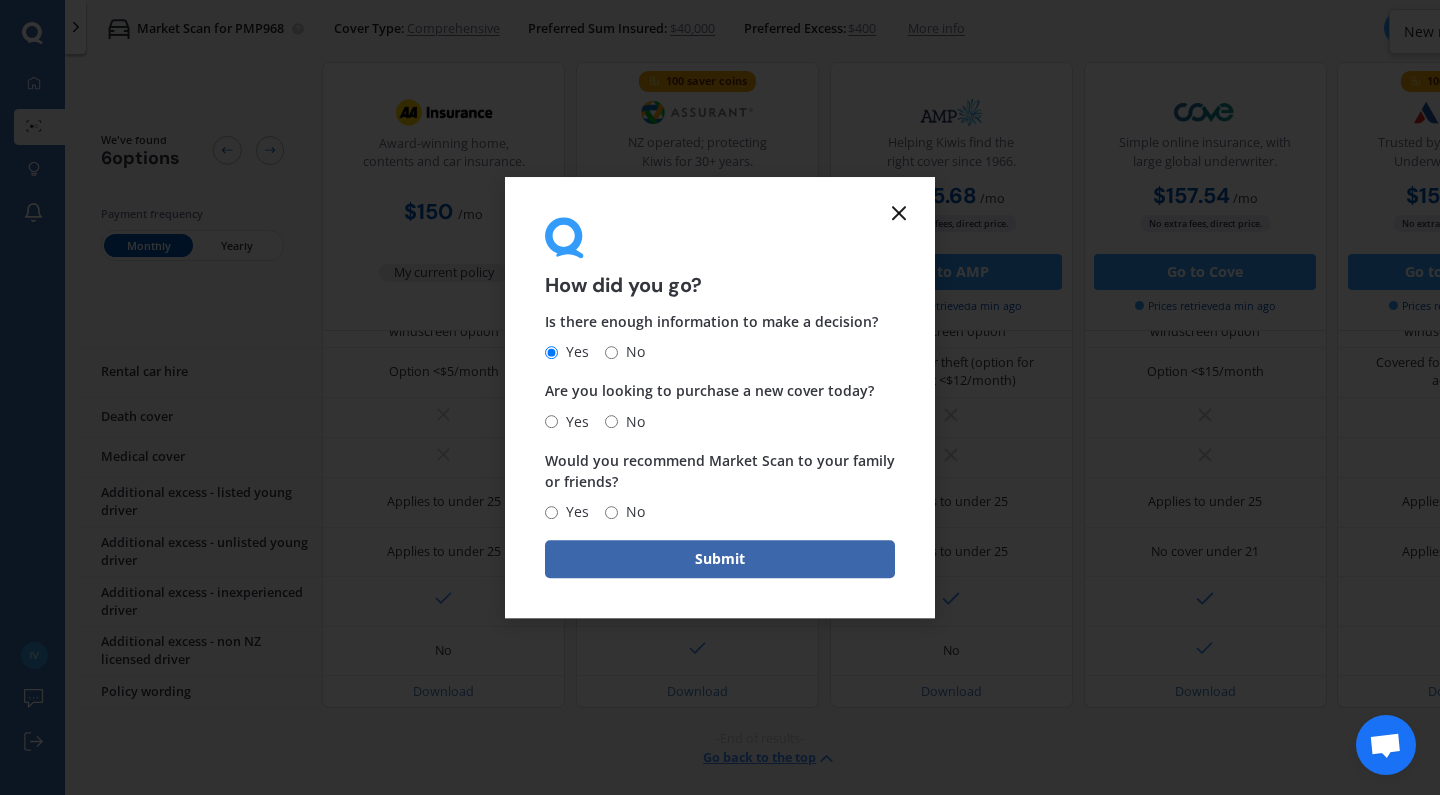 radio on "true" 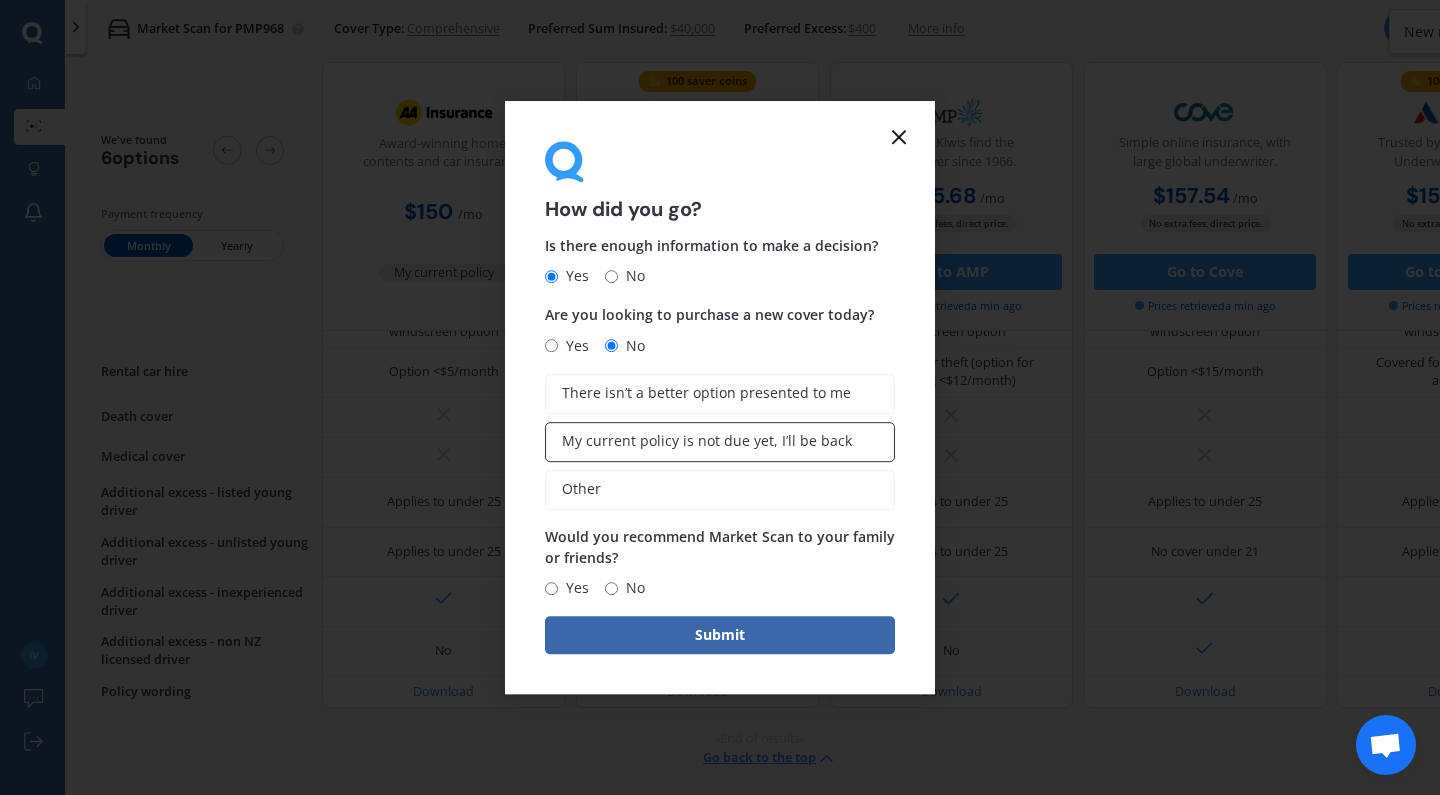 click on "My current policy is not due yet, I’ll be back" at bounding box center (707, 441) 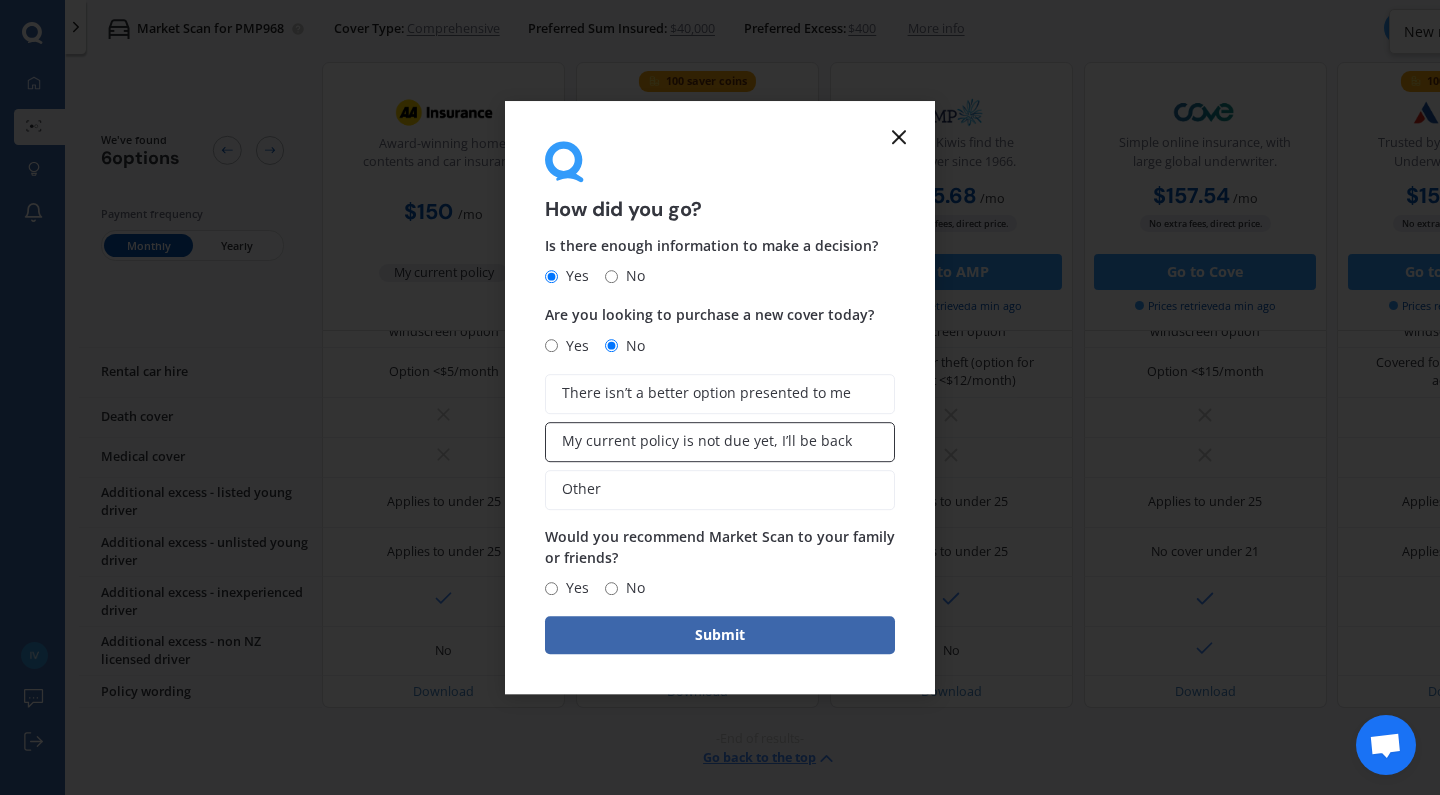 click on "My current policy is not due yet, I’ll be back" at bounding box center [0, 0] 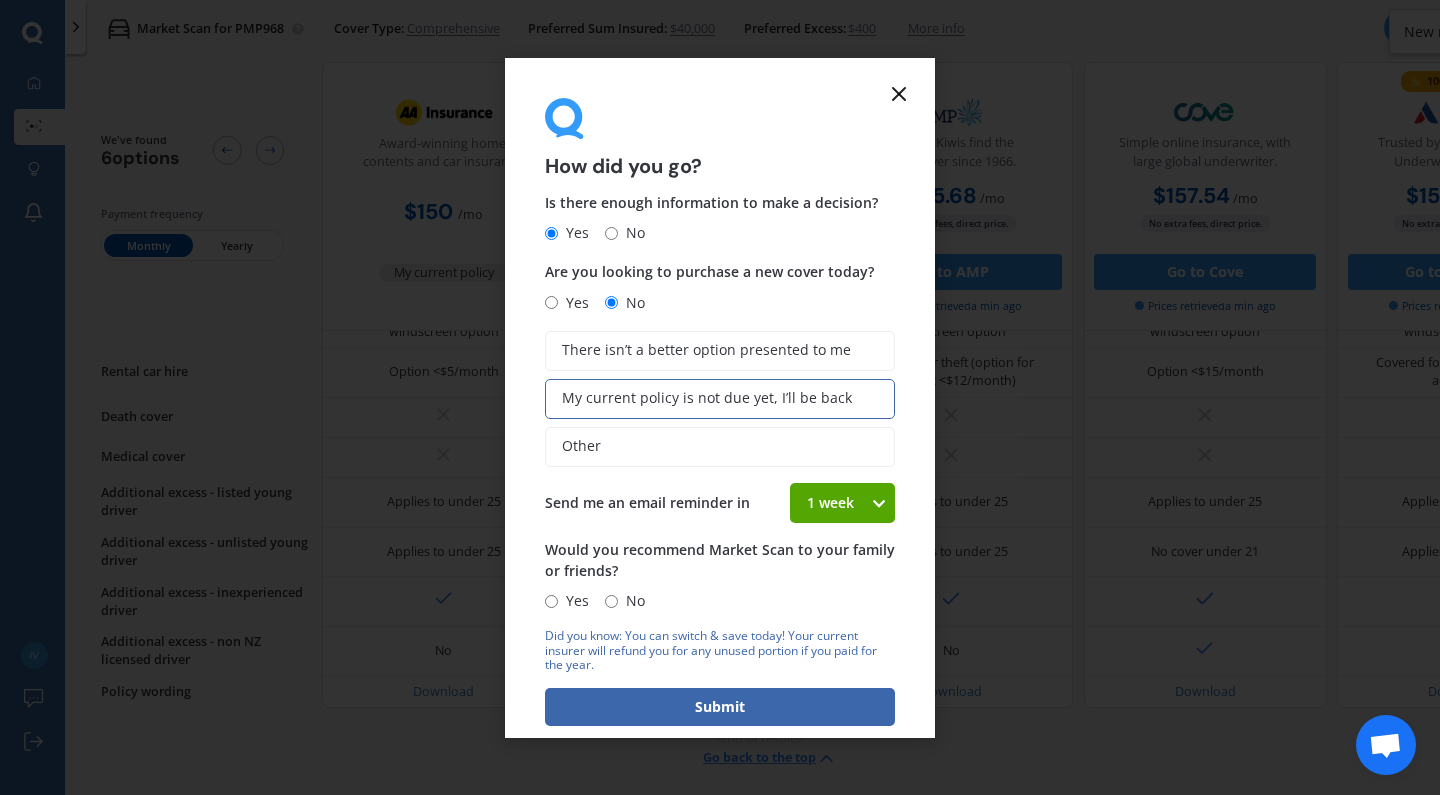 click on "1 week" at bounding box center [830, 503] 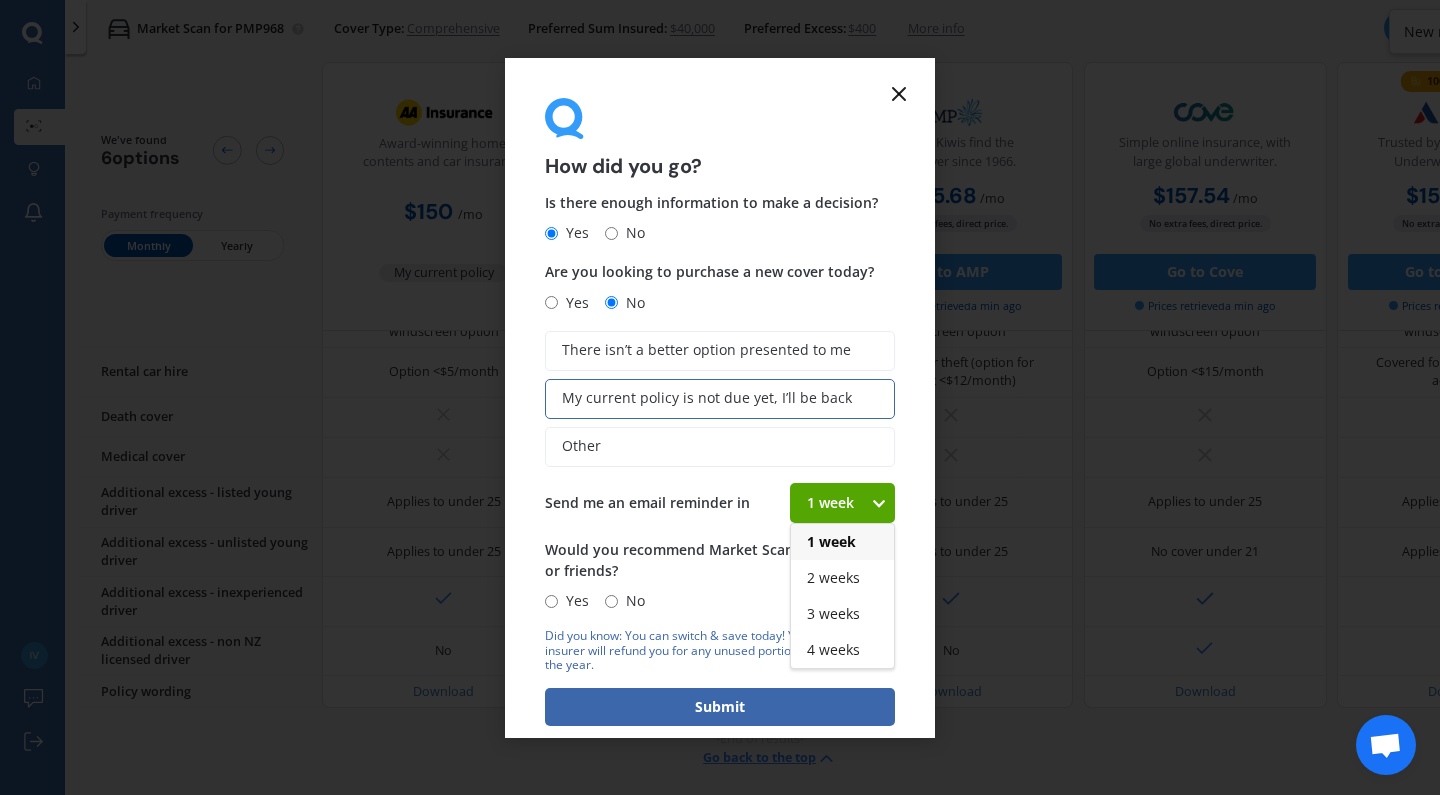 click on "4 weeks" at bounding box center [833, 649] 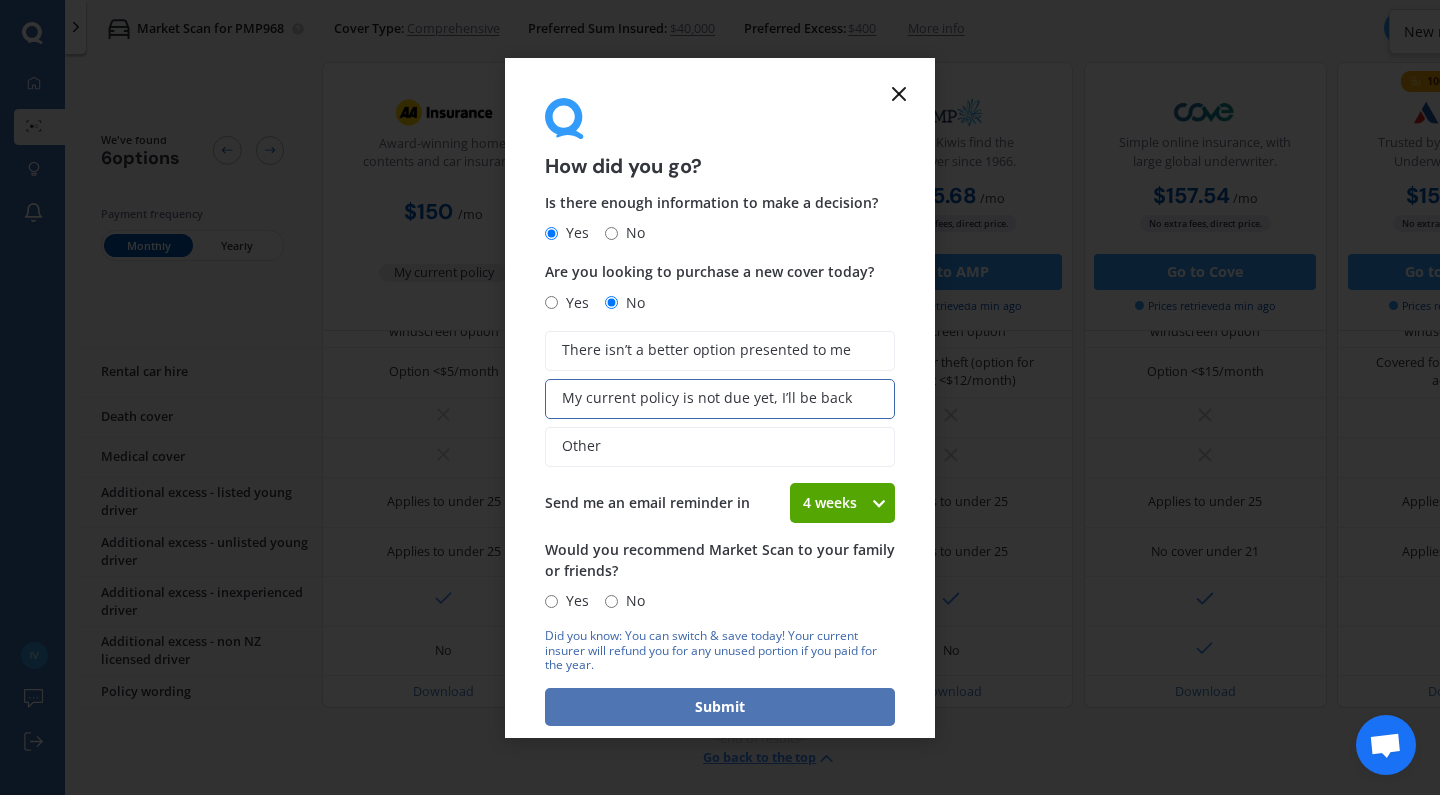 click on "Submit" at bounding box center (720, 707) 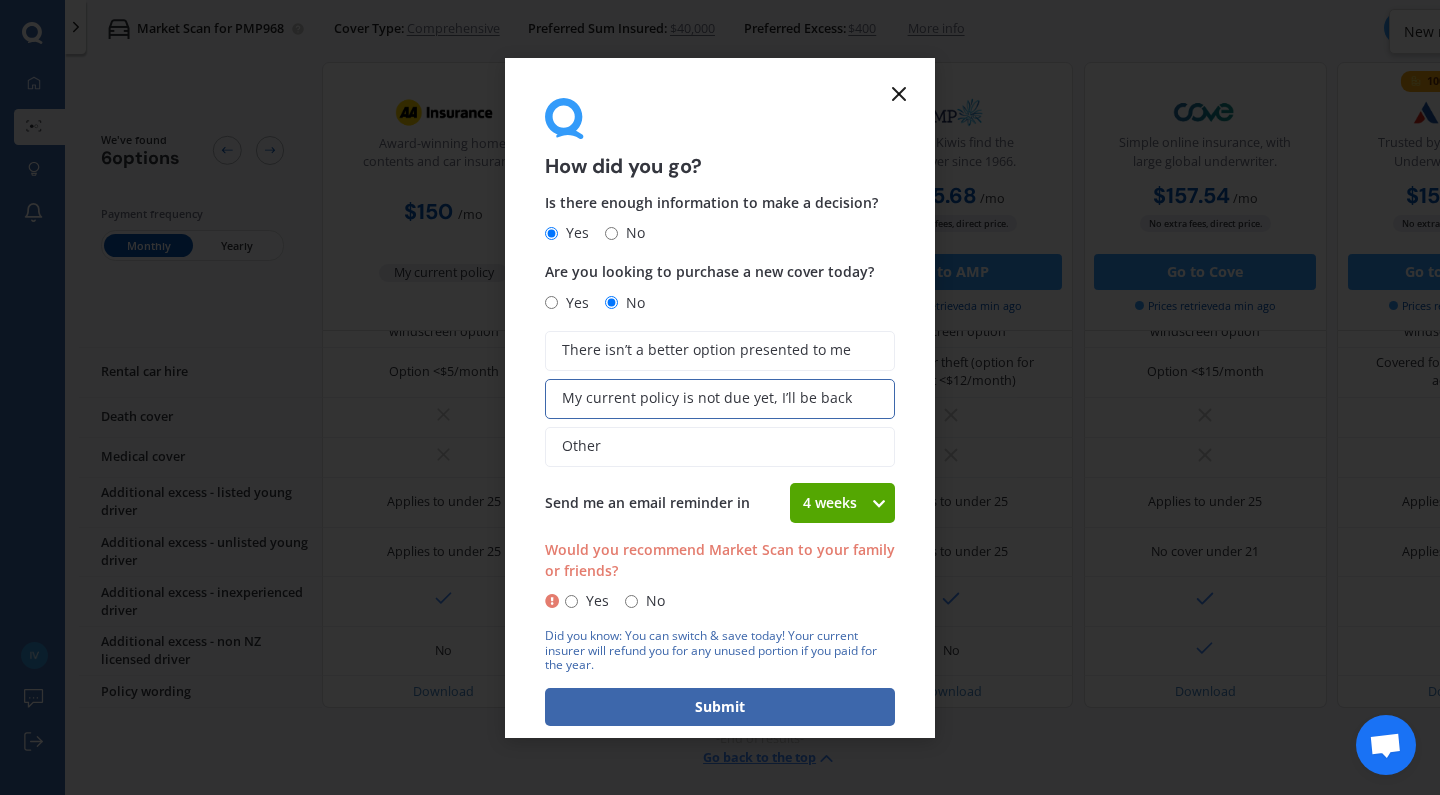 click on "Yes" at bounding box center (593, 601) 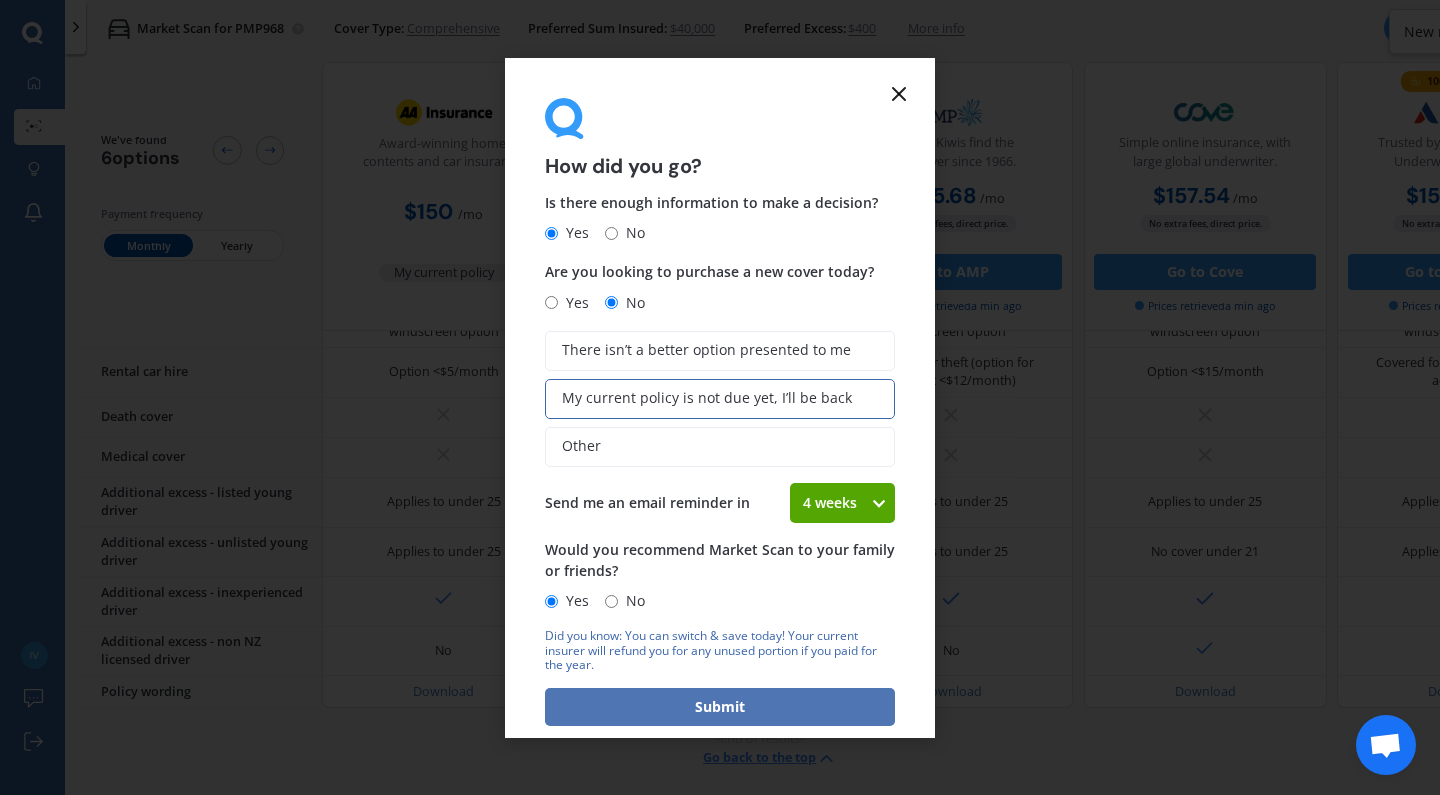 click on "Submit" at bounding box center (720, 707) 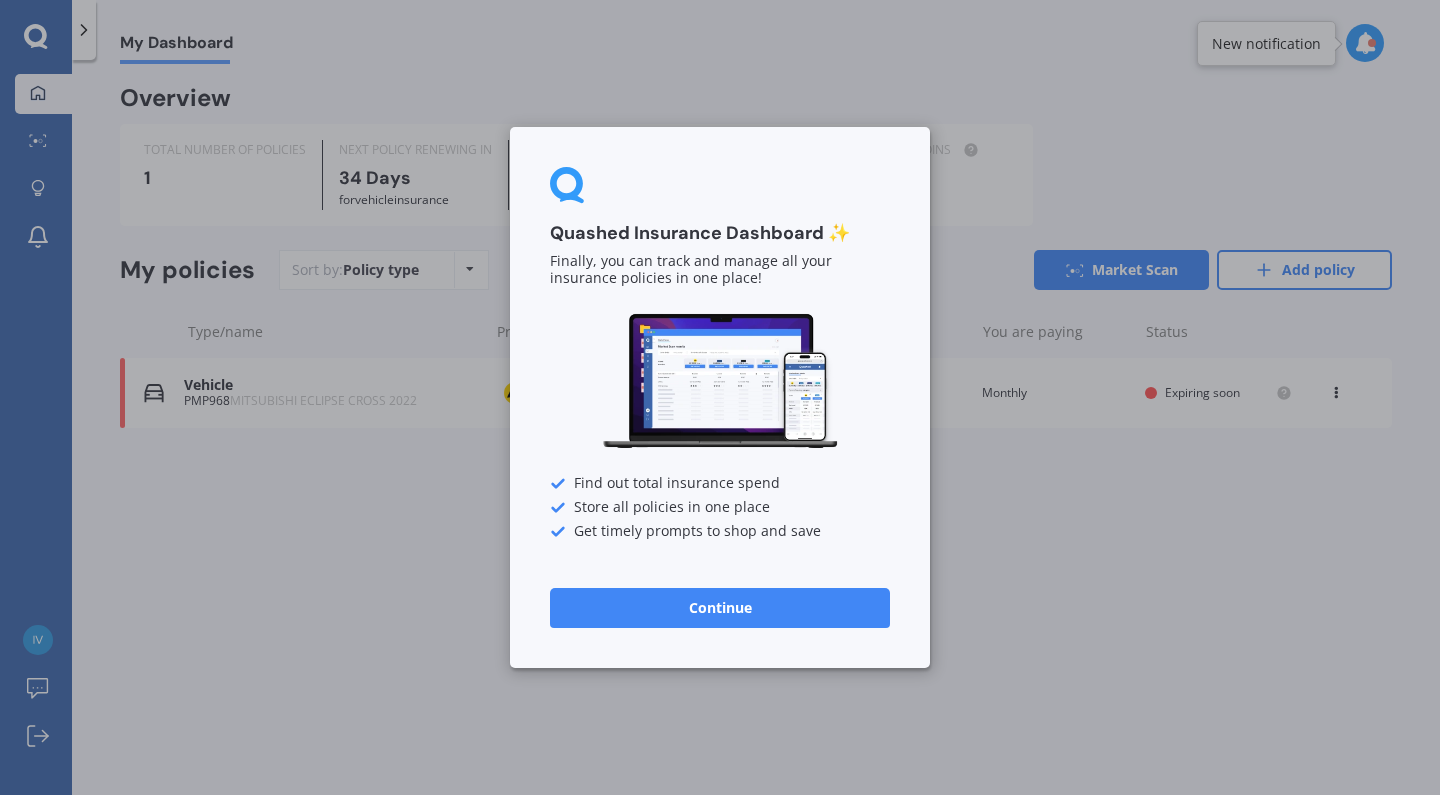 click on "Continue" at bounding box center [720, 608] 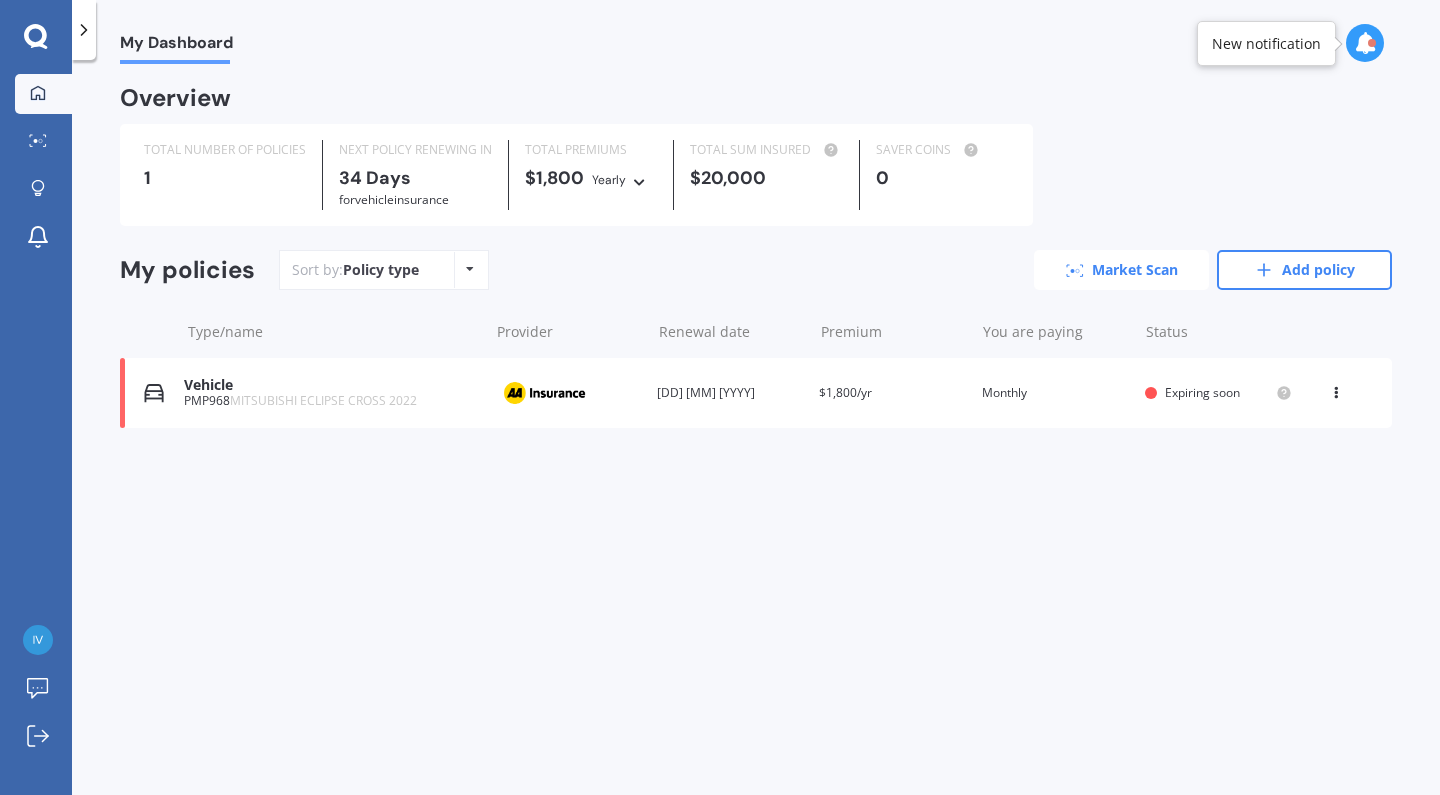 click 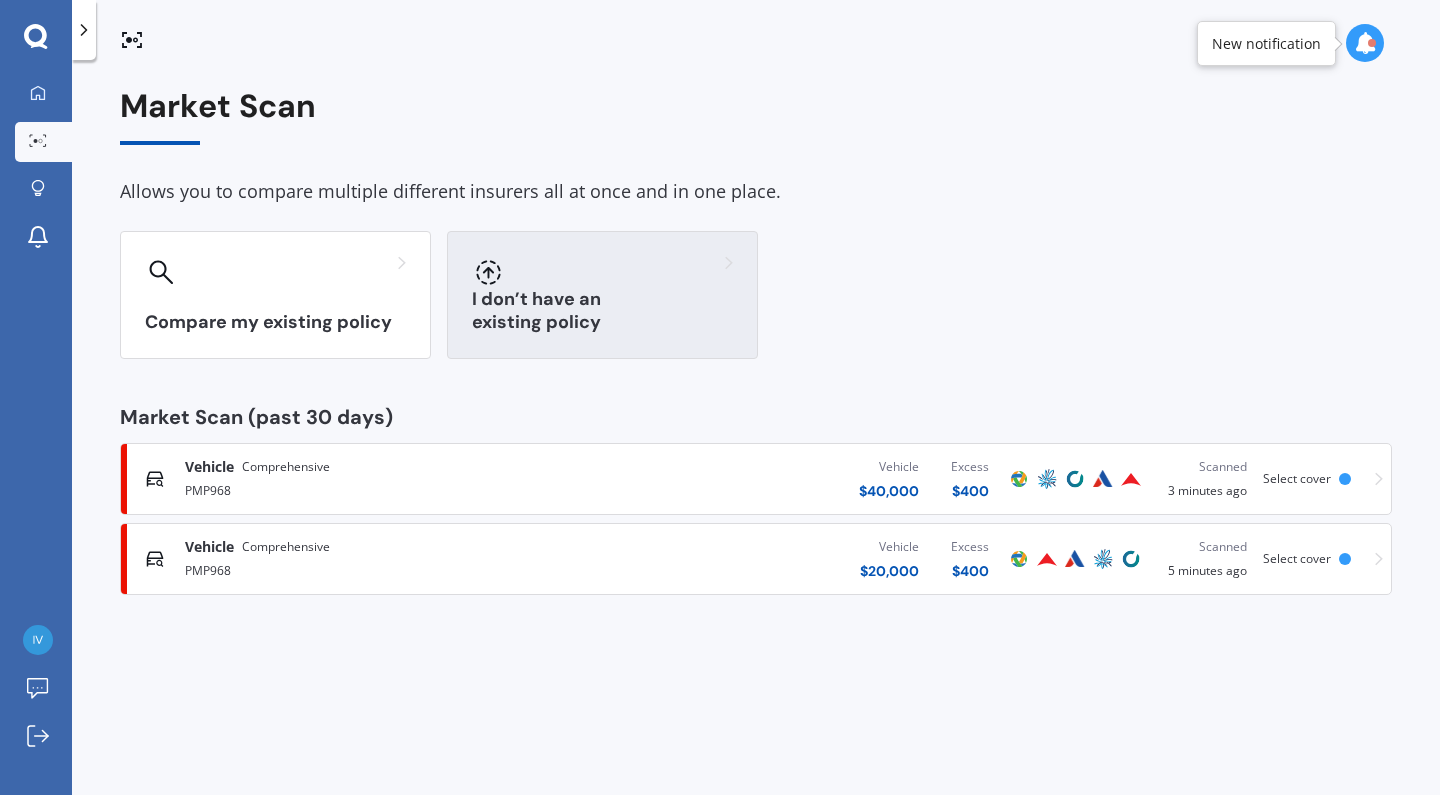 click on "I don’t have an existing policy" at bounding box center [602, 311] 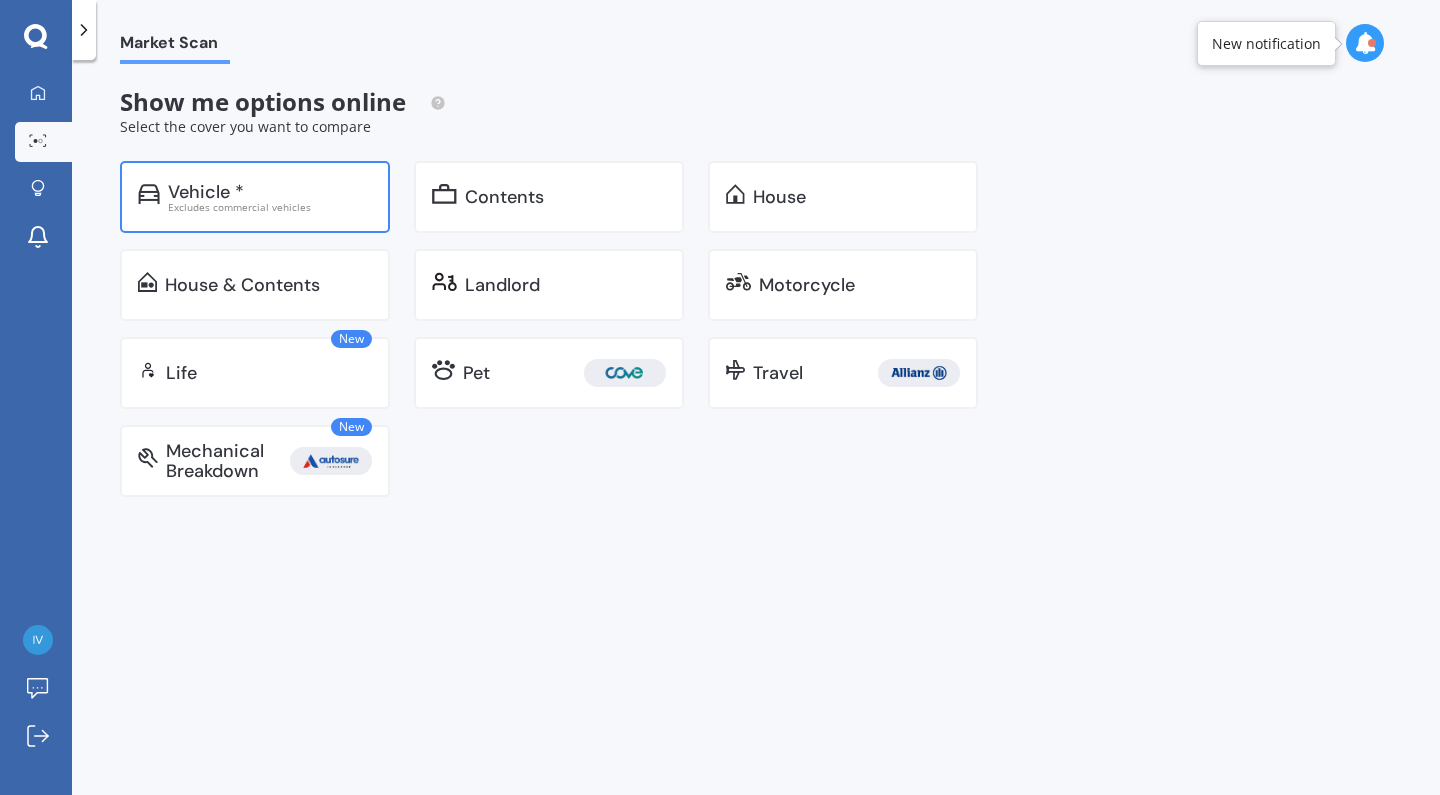 click on "Vehicle *" at bounding box center [270, 192] 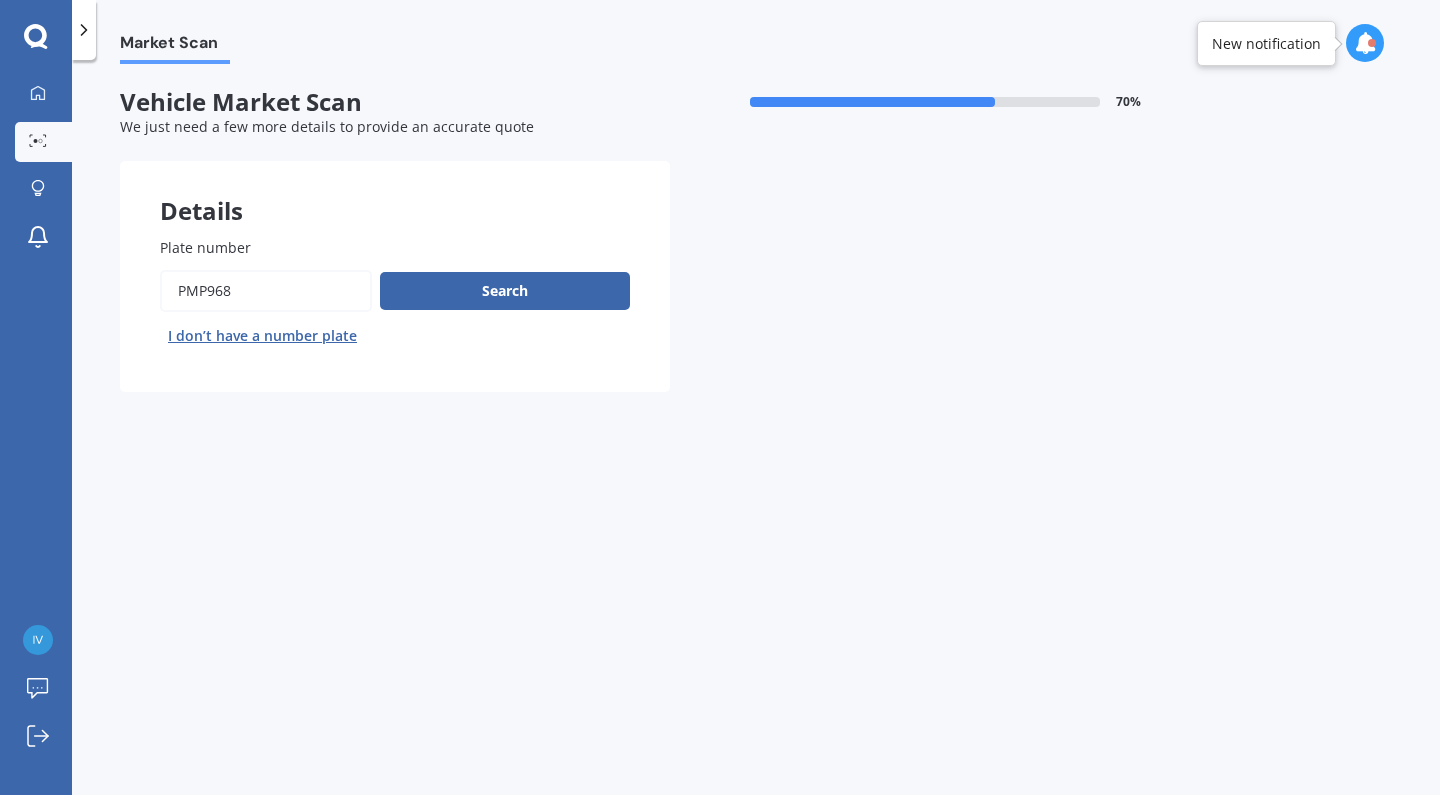 drag, startPoint x: 246, startPoint y: 286, endPoint x: 144, endPoint y: 284, distance: 102.01961 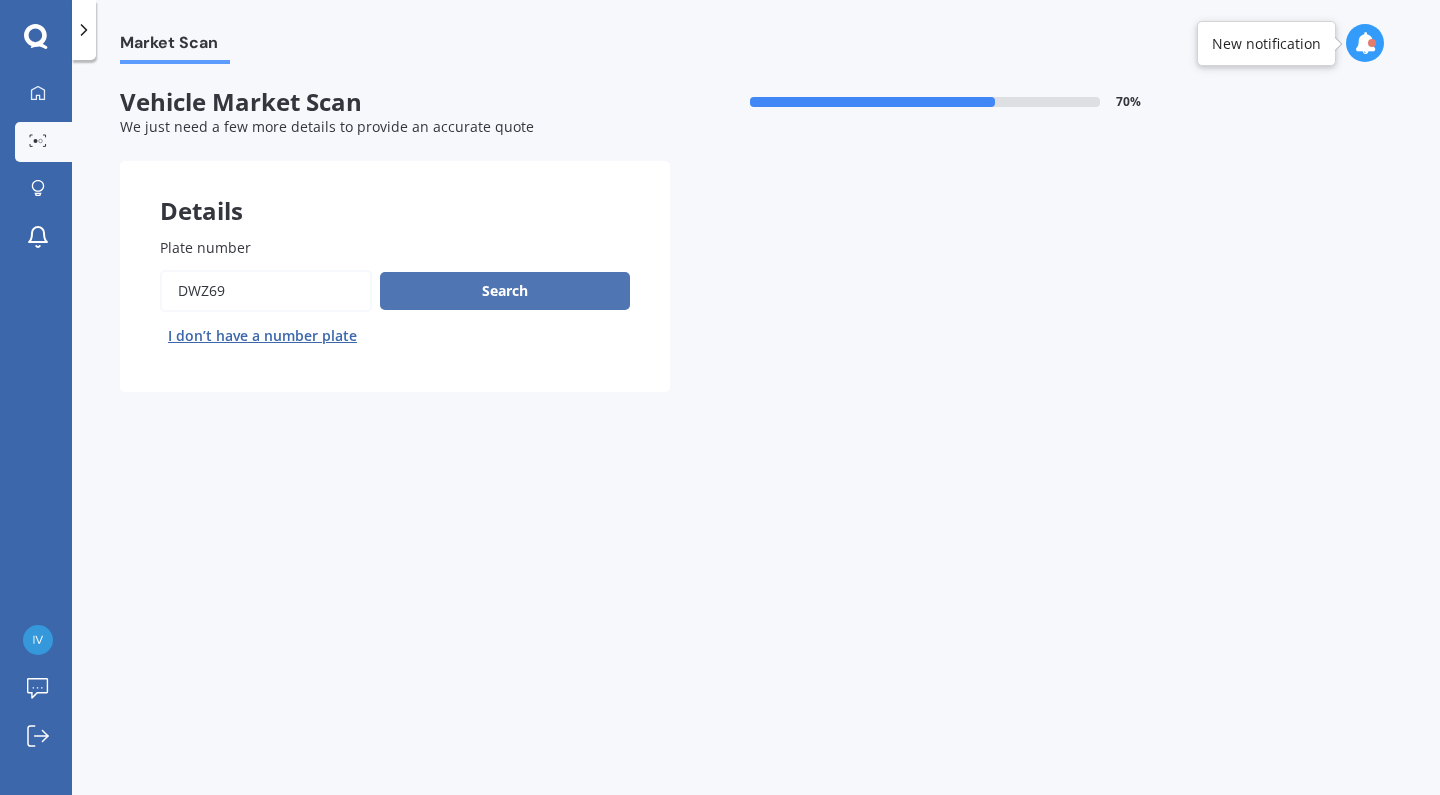type on "DWZ69" 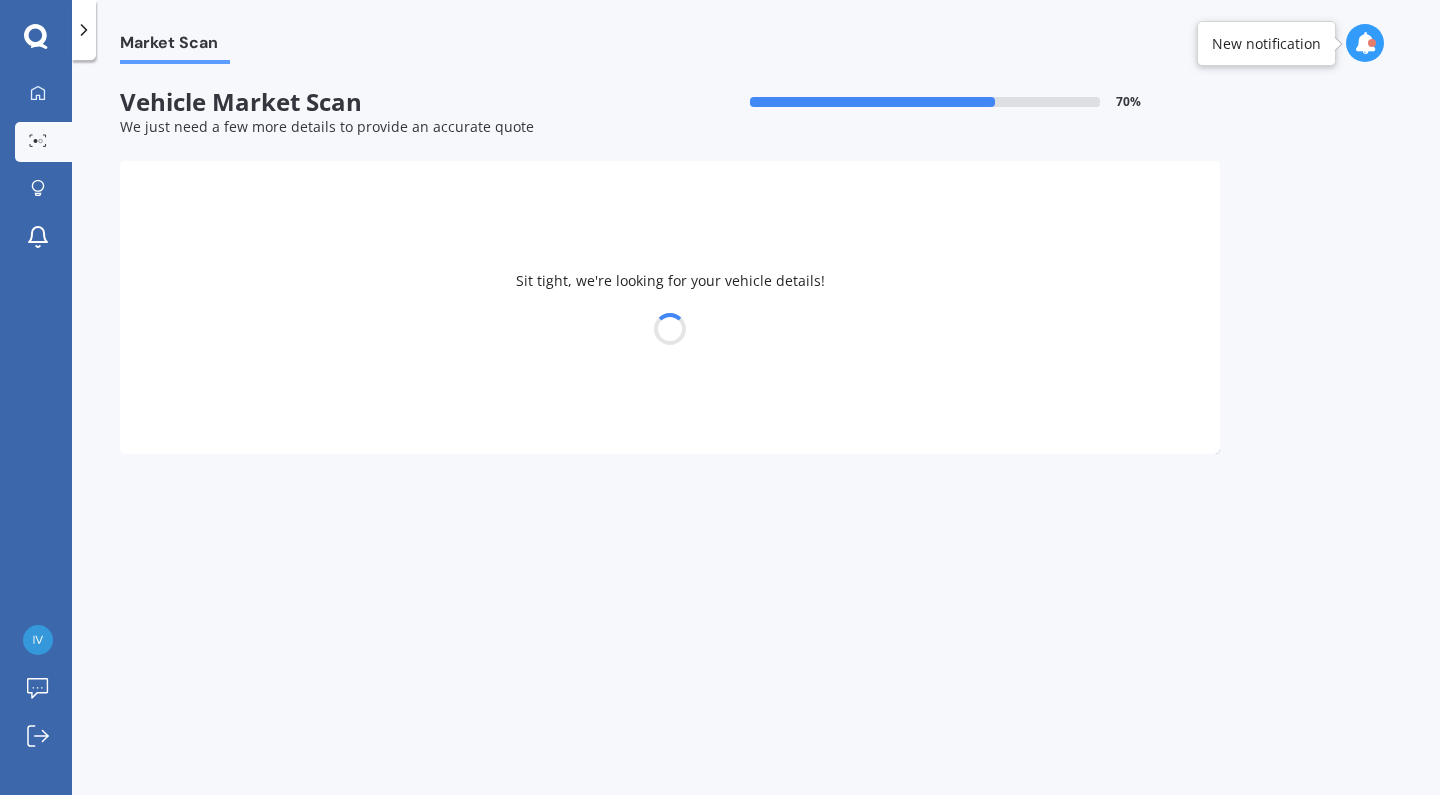 select on "26" 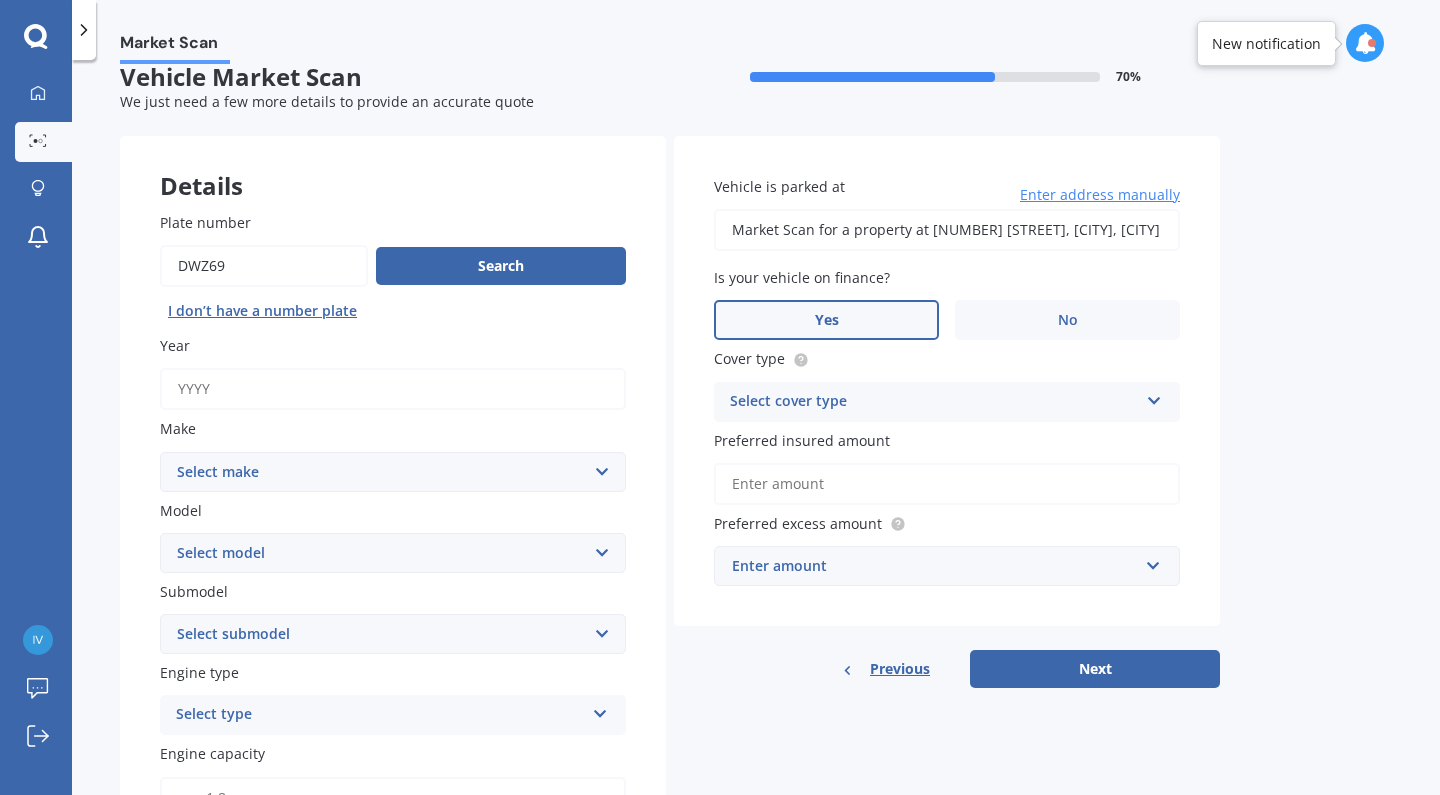 scroll, scrollTop: 158, scrollLeft: 0, axis: vertical 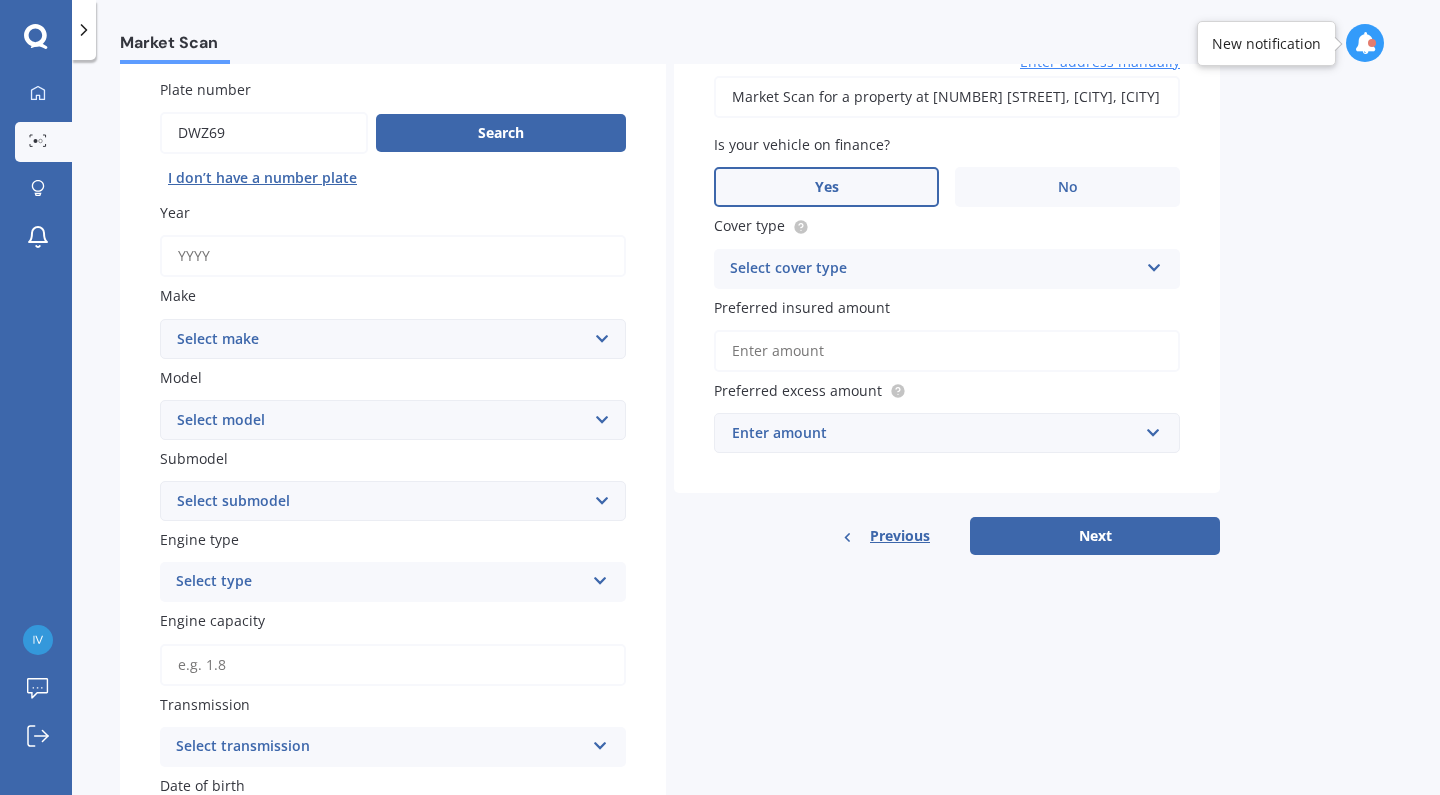 click on "Year" at bounding box center (393, 256) 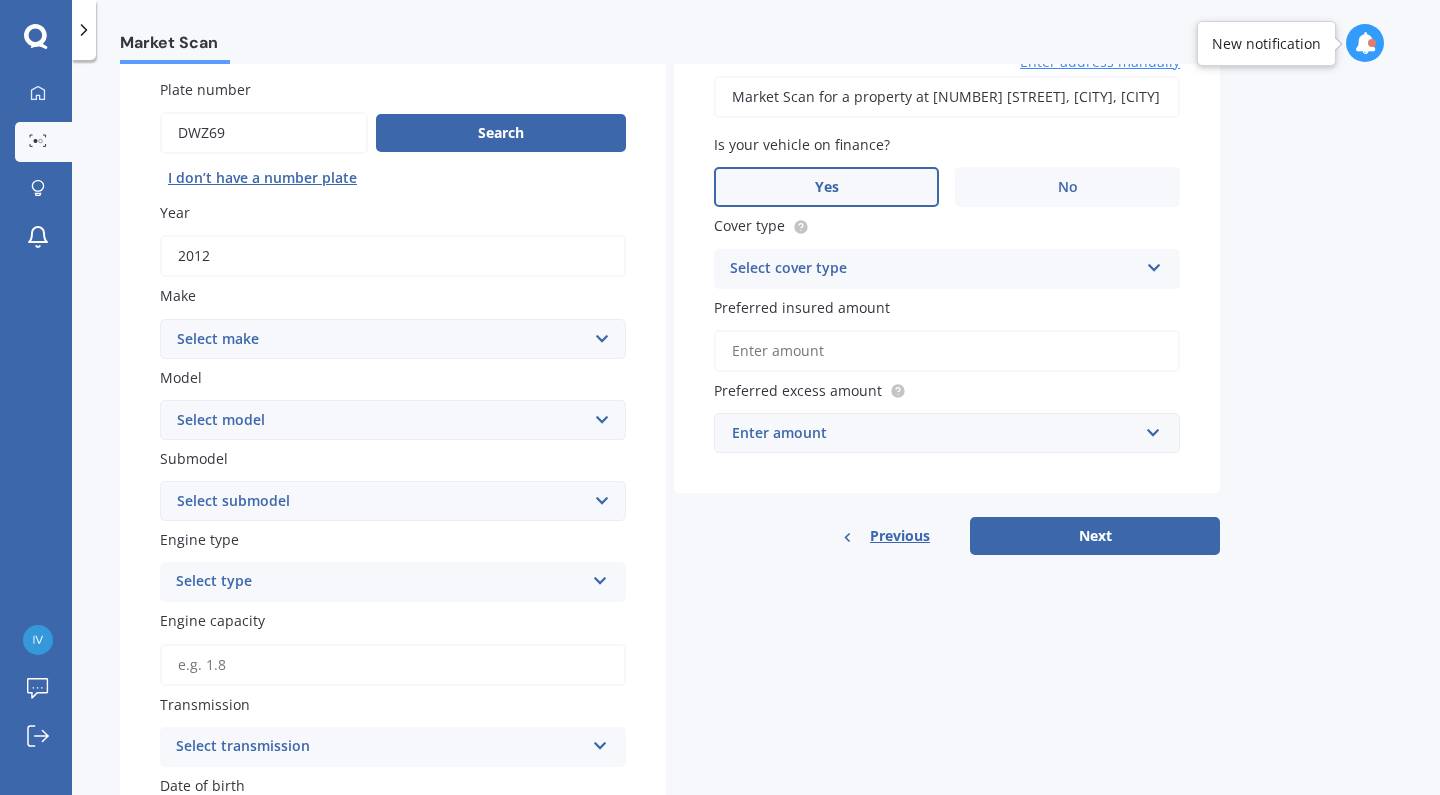 type on "2012" 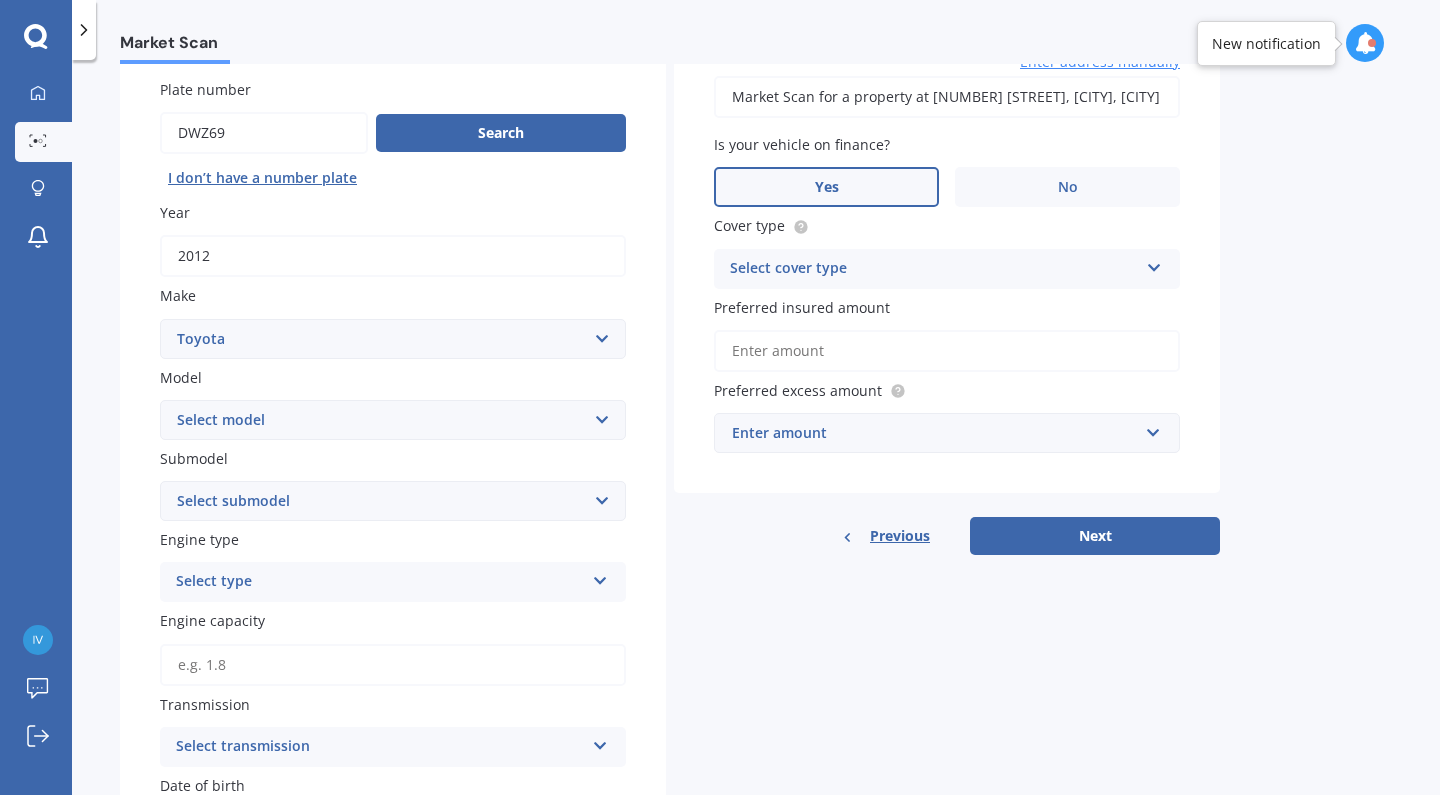 select on "AQUA" 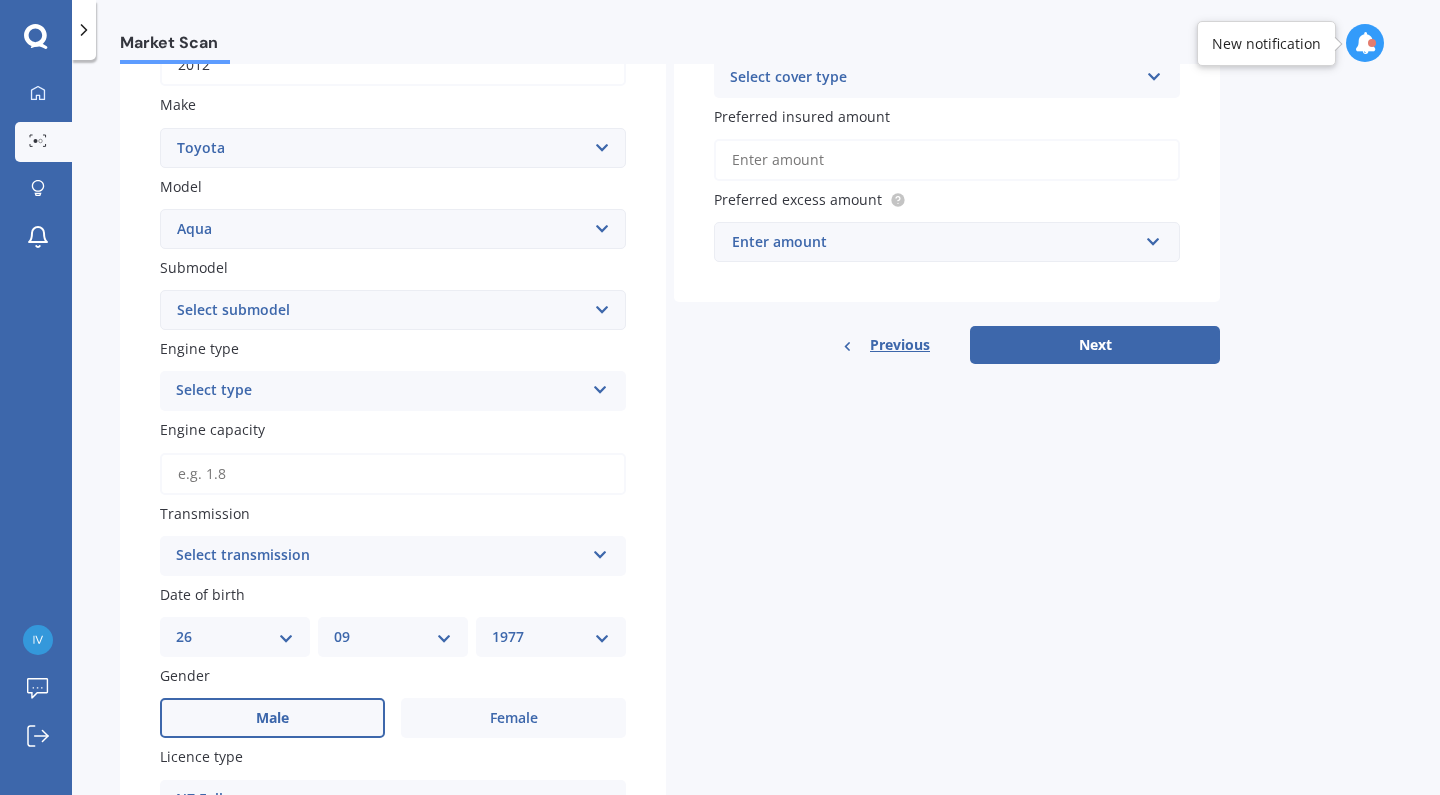 scroll, scrollTop: 353, scrollLeft: 0, axis: vertical 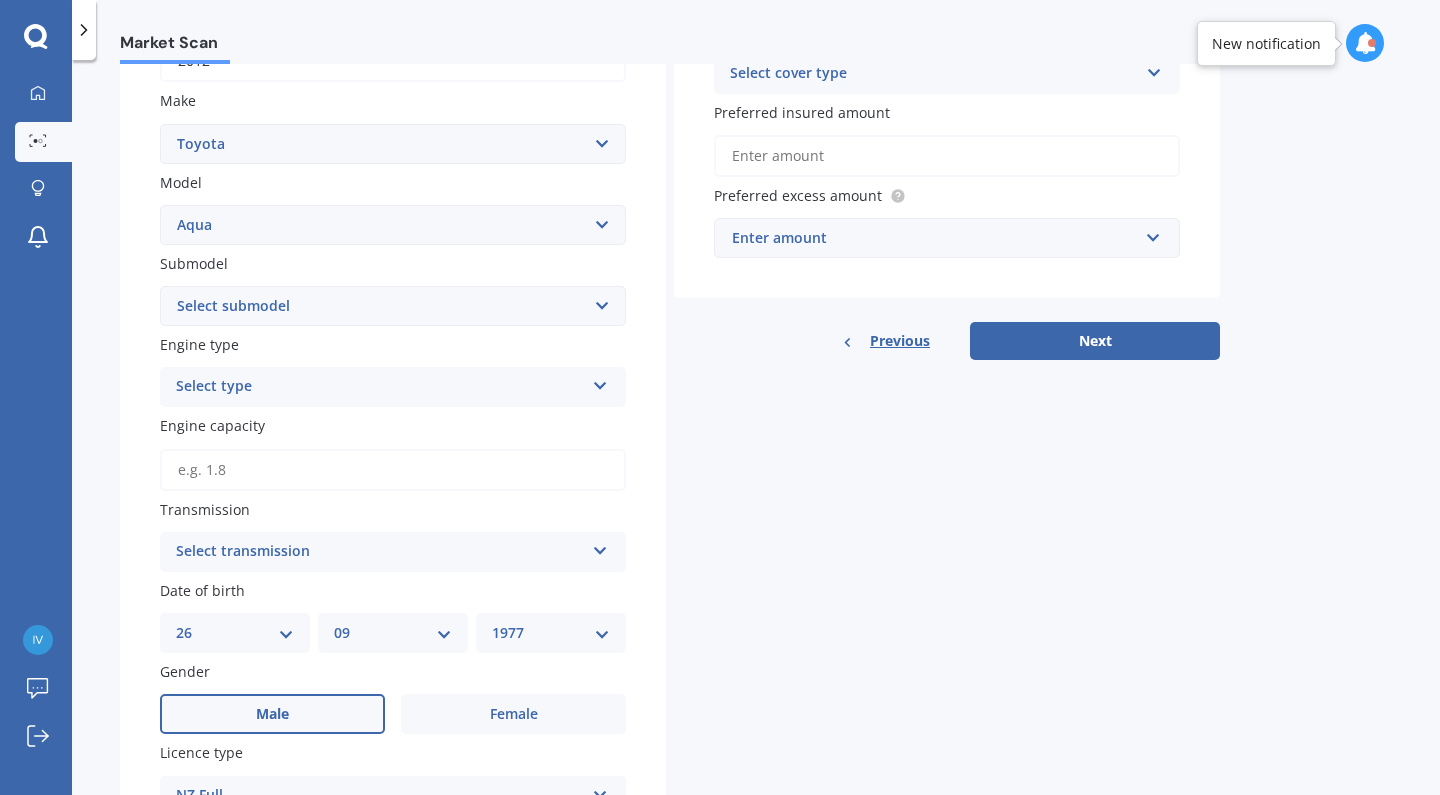 select on "HYBRID" 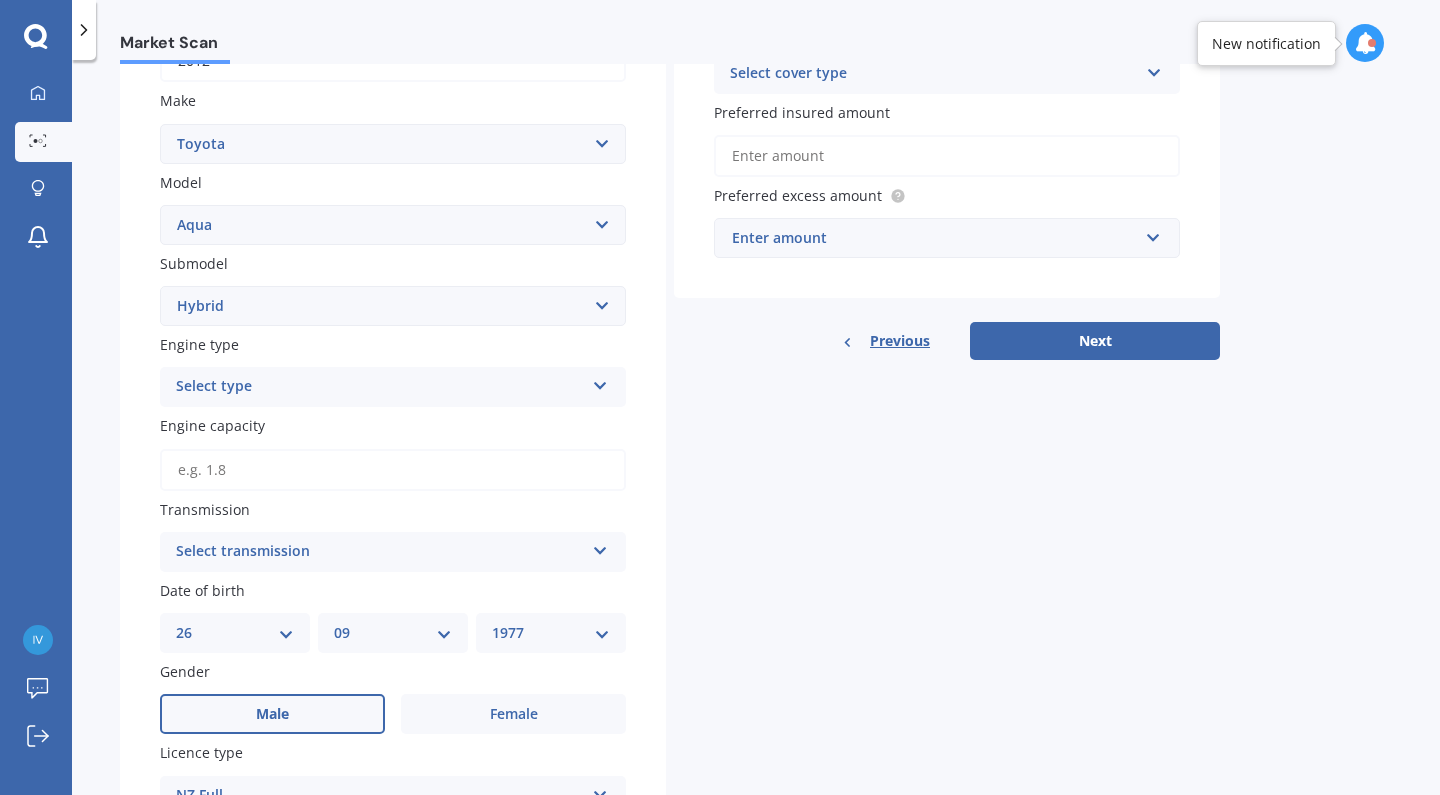 click on "Select type" at bounding box center (380, 387) 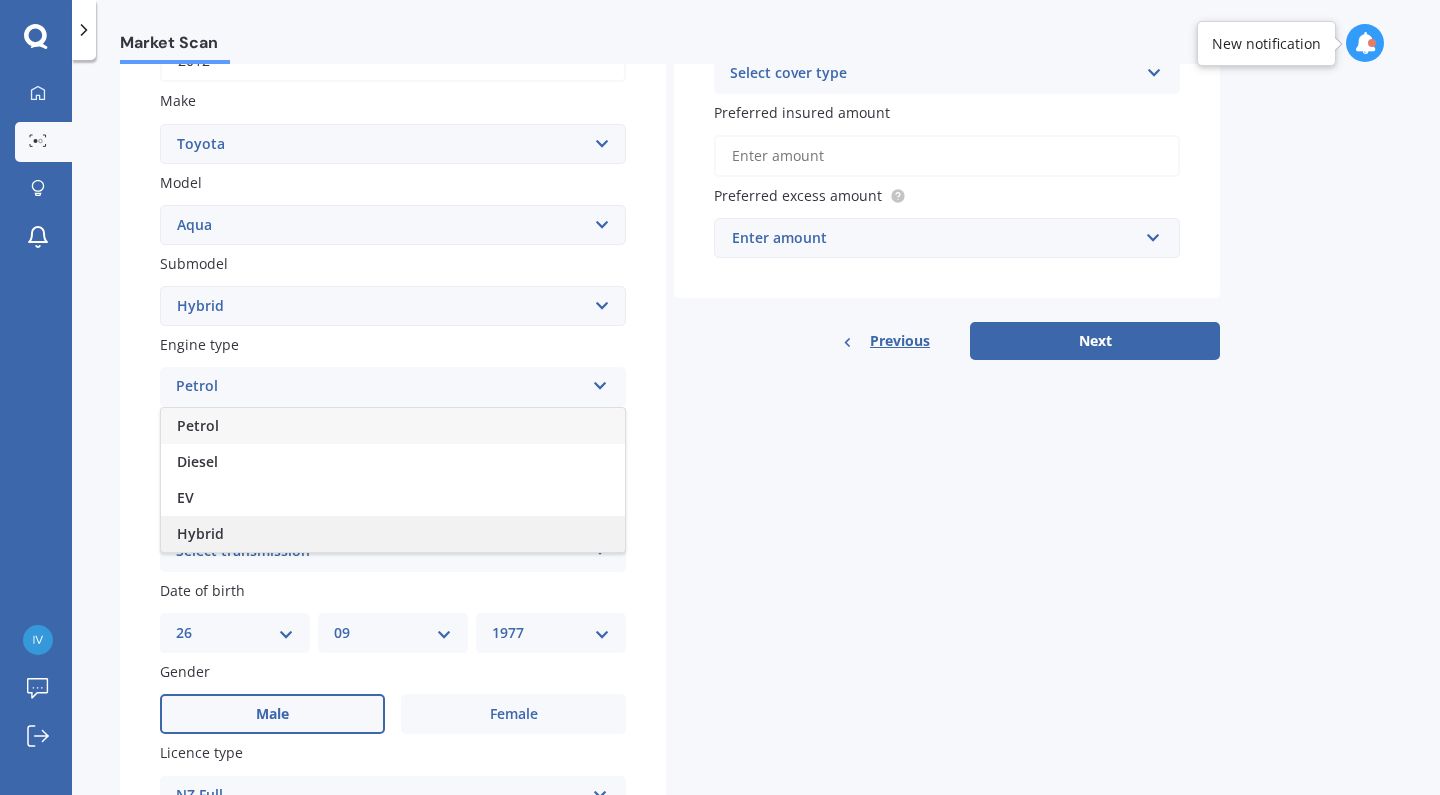 click on "Hybrid" at bounding box center [393, 534] 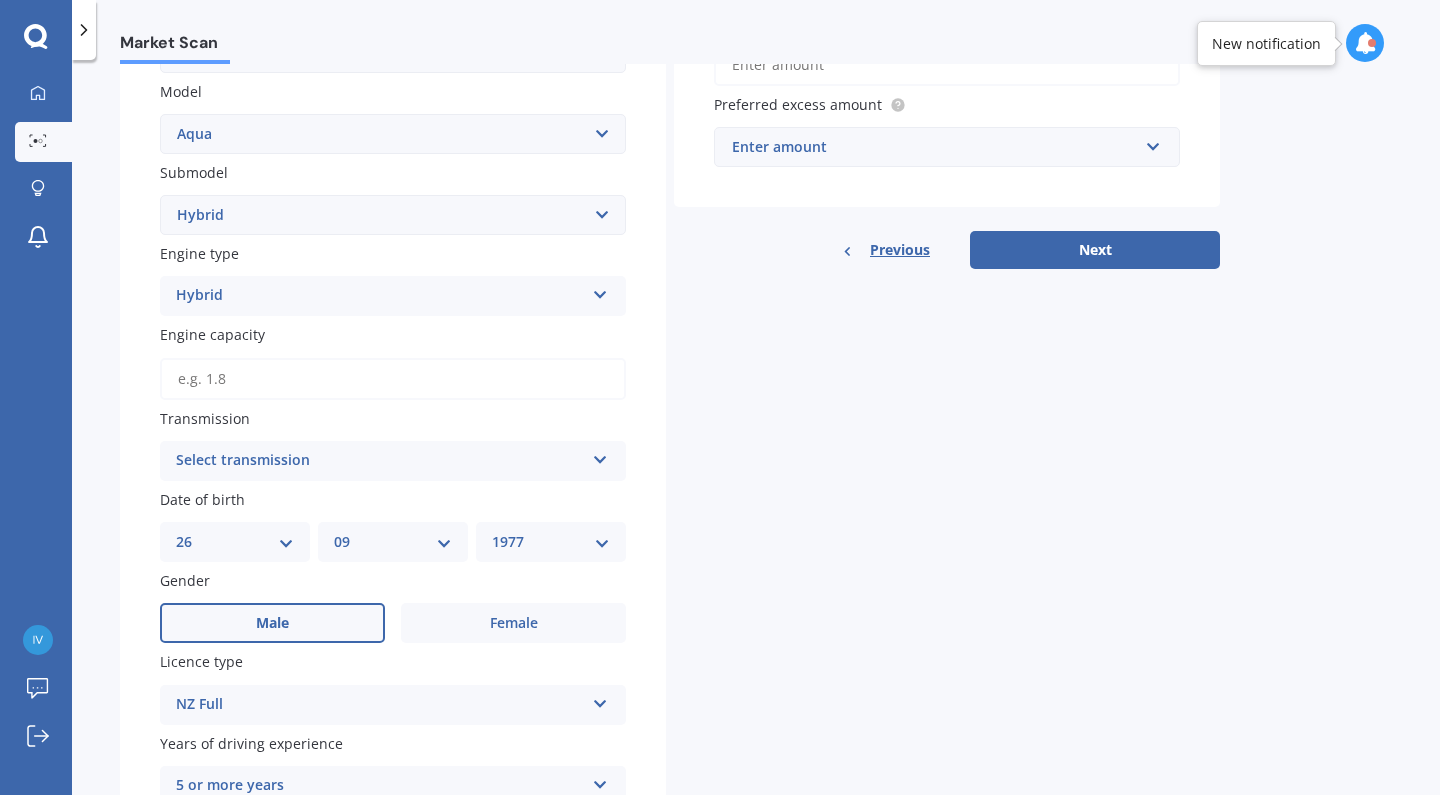 scroll, scrollTop: 466, scrollLeft: 0, axis: vertical 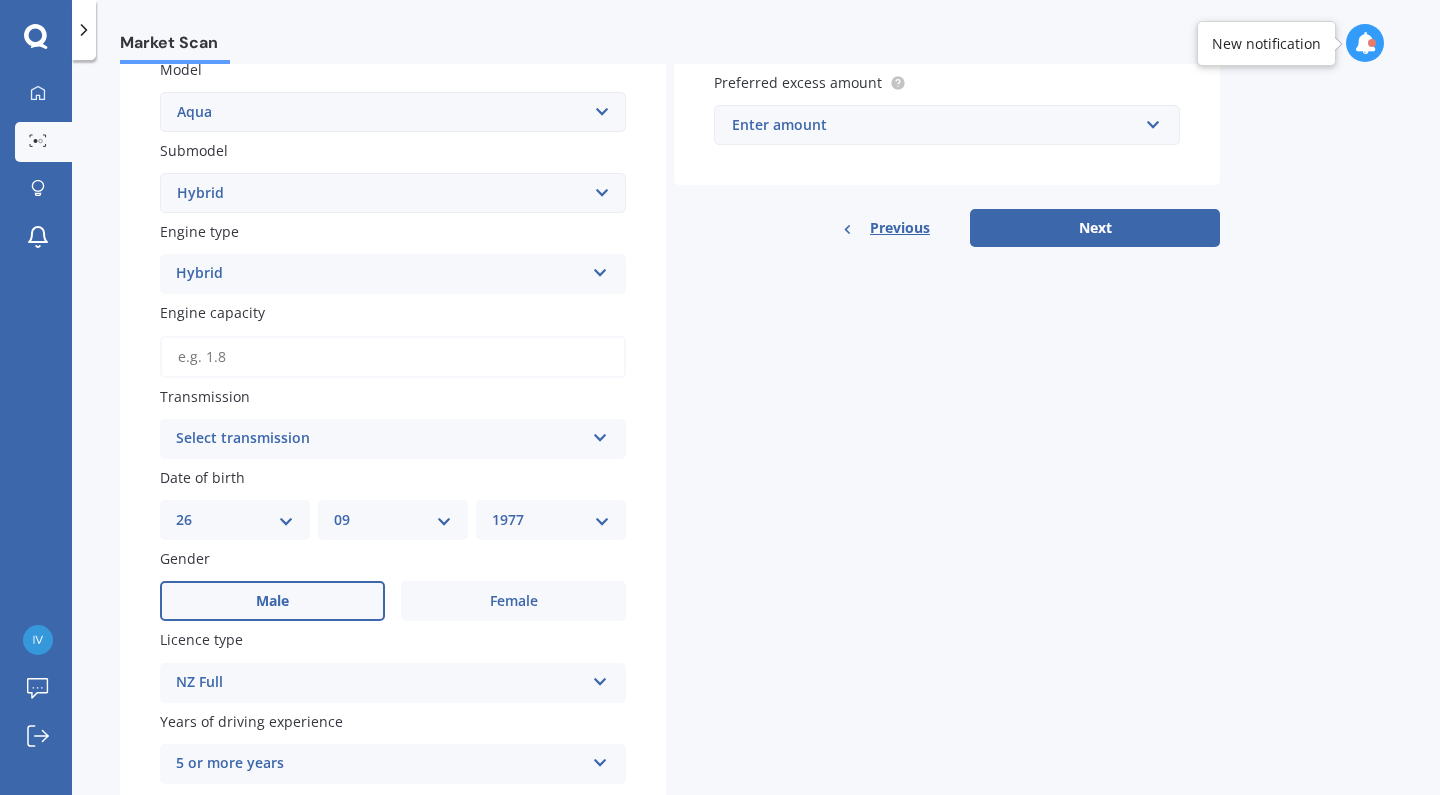 click on "Engine capacity" at bounding box center [393, 357] 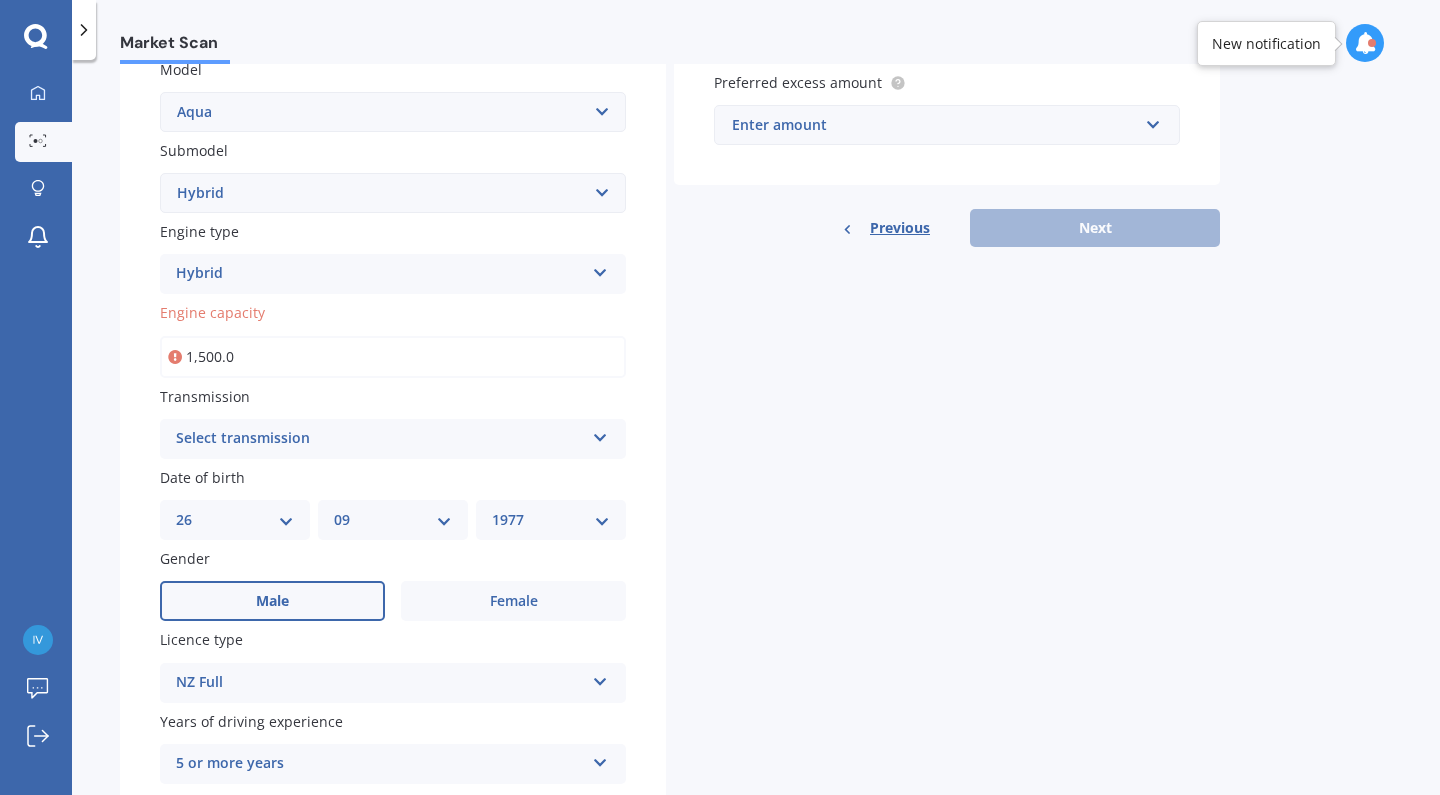 click on "1,500.0" at bounding box center (393, 357) 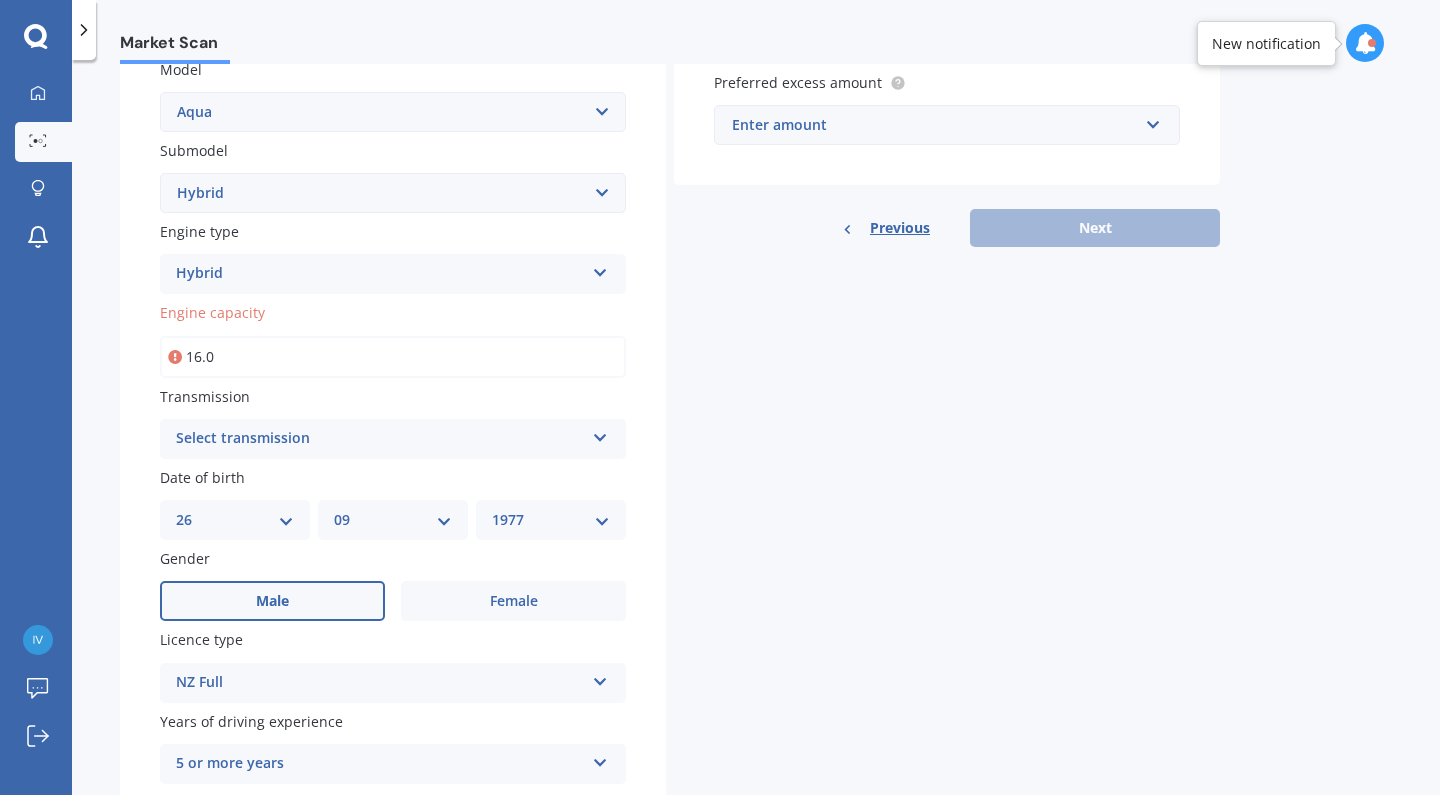 type on "1.0" 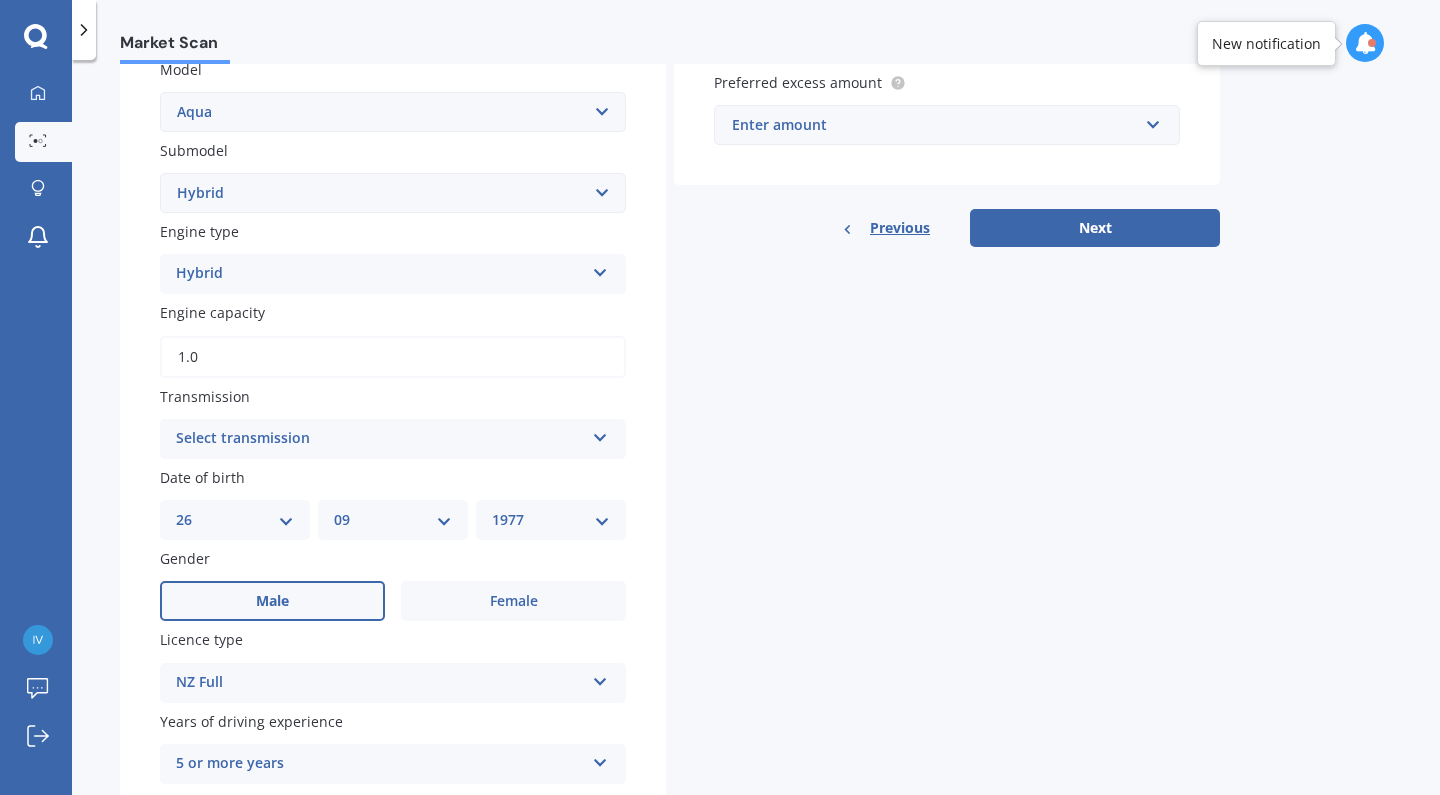 type on "1.6" 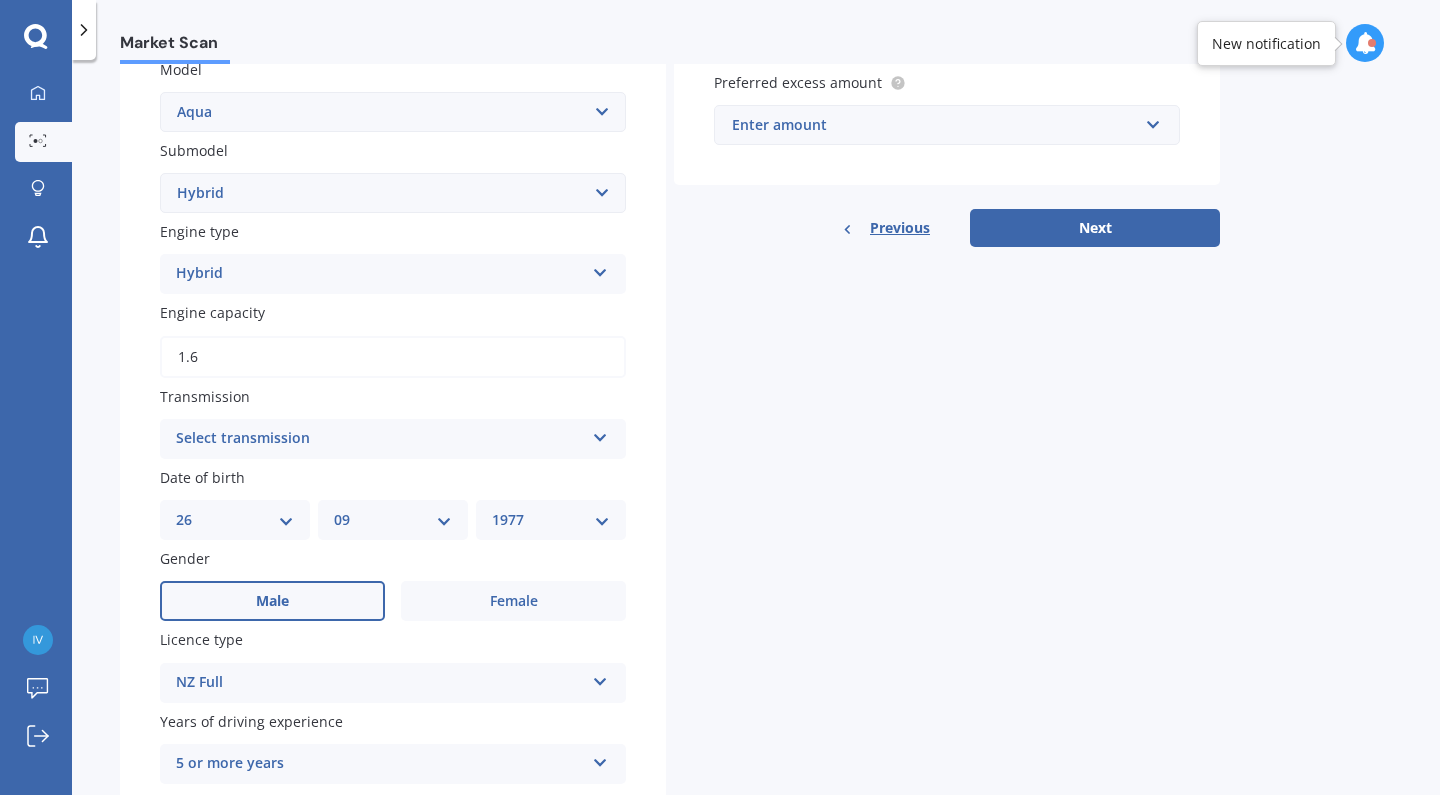 click on "Select transmission" at bounding box center (380, 439) 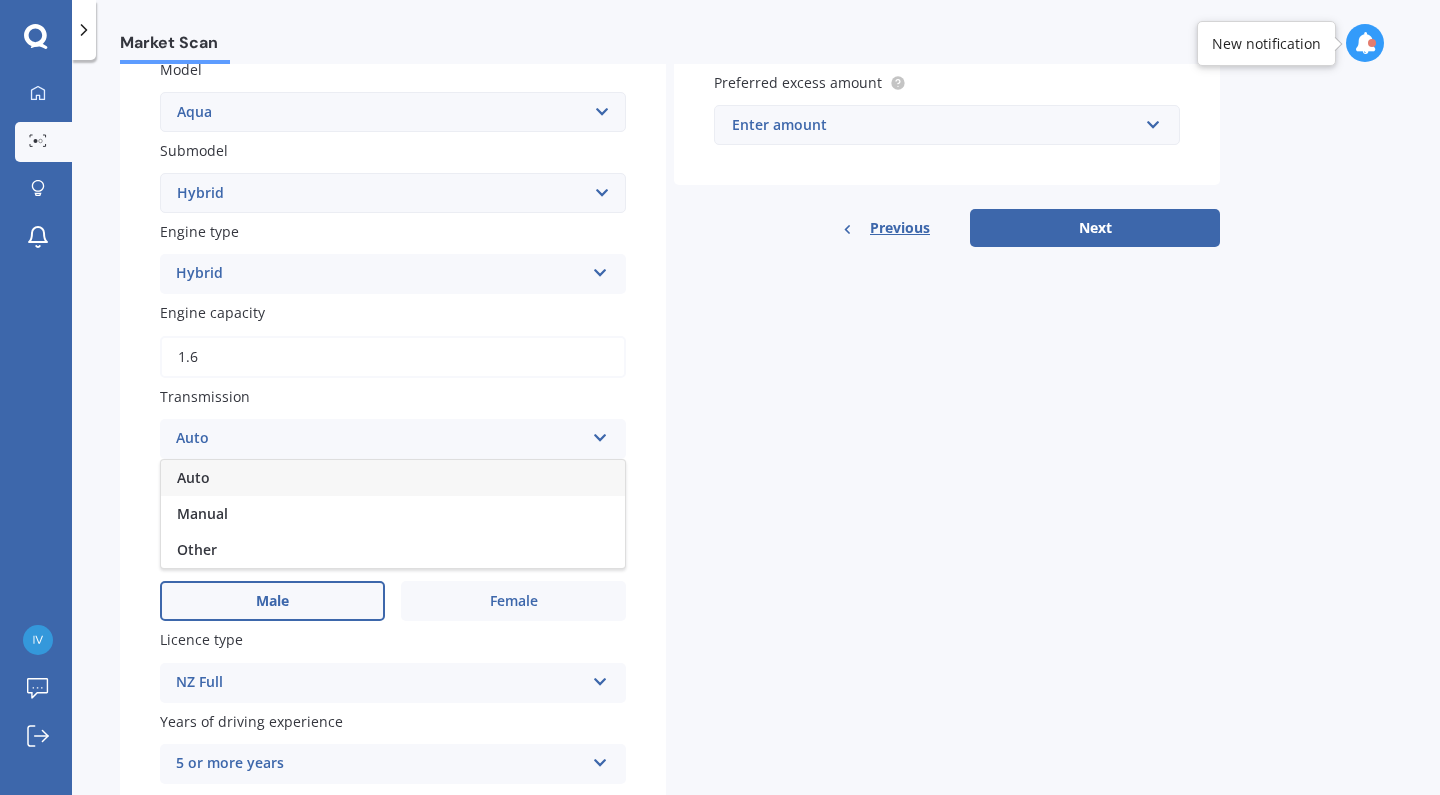 click on "Auto" at bounding box center [393, 478] 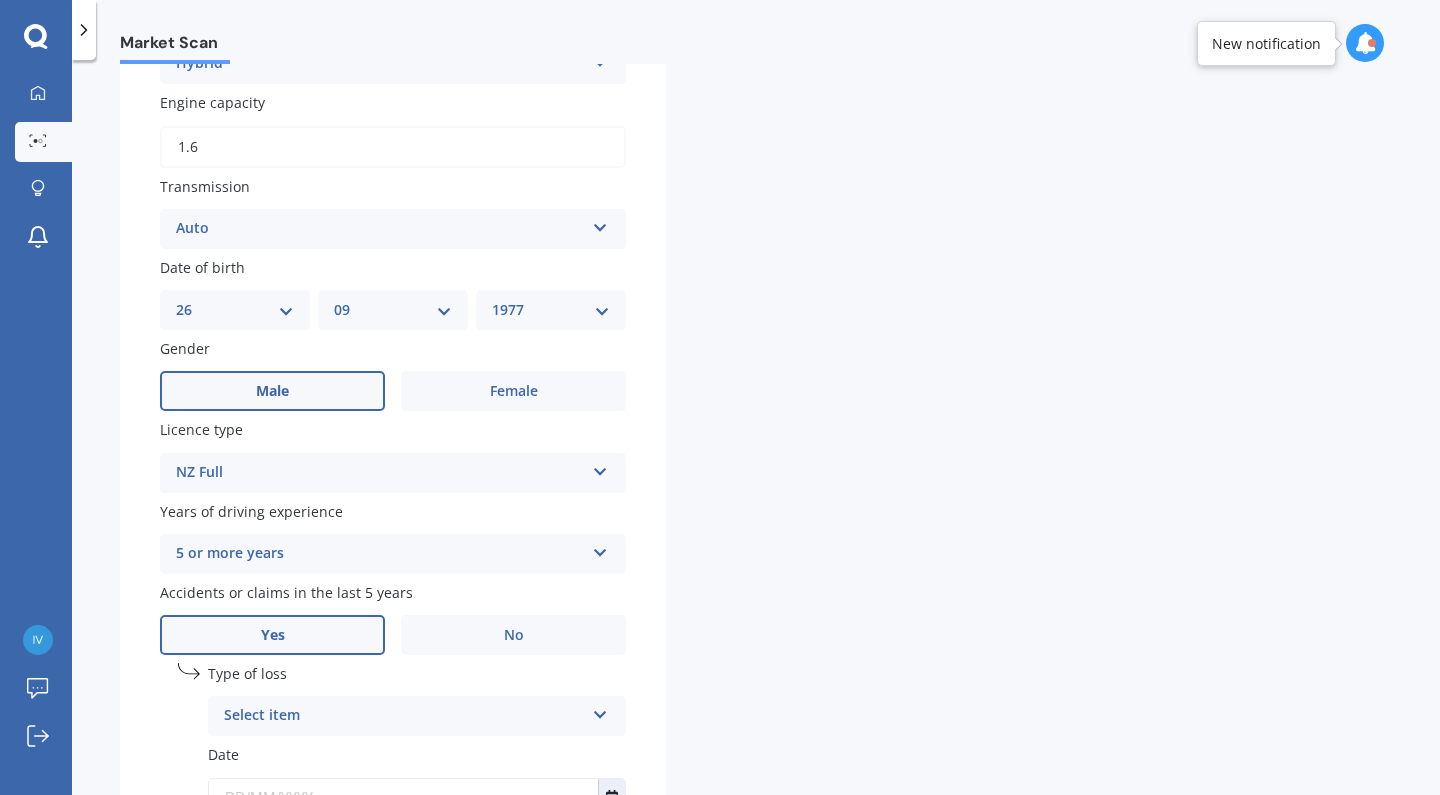 scroll, scrollTop: 834, scrollLeft: 0, axis: vertical 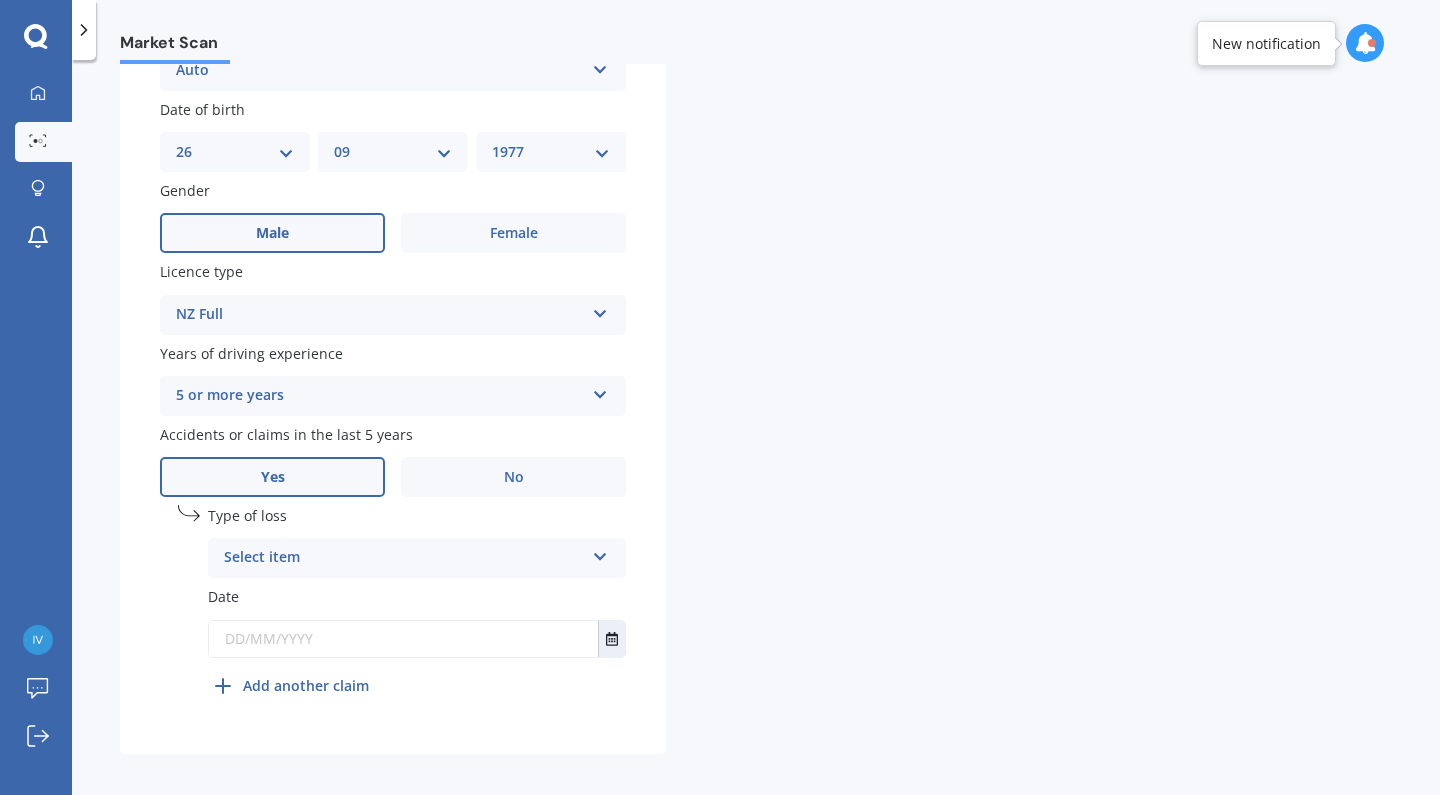 click on "Select item" at bounding box center (404, 558) 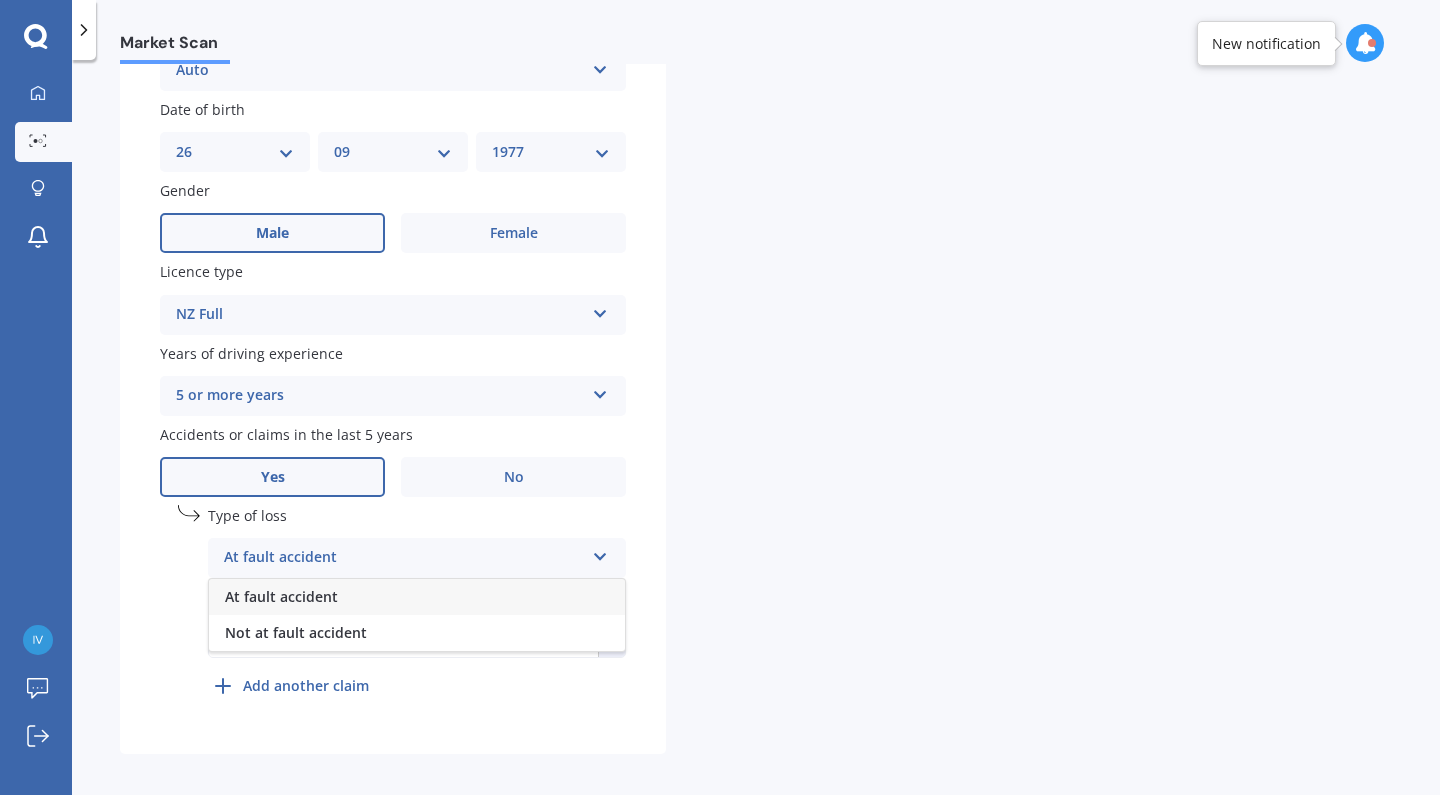 click on "Plate number Search I don’t have a number plate Year 2012 Make Select make AC ALFA ROMEO ASTON MARTIN AUDI AUSTIN BEDFORD Bentley BMW BYD CADILLAC CAN-AM CHERY CHEVROLET CHRYSLER Citroen CRUISEAIR CUPRA DAEWOO DAIHATSU DAIMLER DAMON DIAHATSU DODGE EXOCET FACTORY FIVE FERRARI FIAT Fiord FLEETWOOD FORD FOTON FRASER GEELY GENESIS GEORGIE BOY GMC GREAT WALL GWM HAVAL HILLMAN HINO HOLDEN HOLIDAY RAMBLER HONDA HUMMER HYUNDAI INFINITI ISUZU IVECO JAC JAECOO JAGUAR JEEP KGM KIA LADA LAMBORGHINI LANCIA LANDROVER LDV LEAPMOTOR LEXUS LINCOLN LOTUS LUNAR M.G M.G. MAHINDRA MASERATI MAZDA MCLAREN MERCEDES AMG Mercedes Benz MERCEDES-AMG MERCURY MINI Mitsubishi MORGAN MORRIS NEWMAR Nissan OMODA OPEL OXFORD PEUGEOT Plymouth Polestar PONTIAC PORSCHE PROTON RAM Range Rover Rayne RENAULT ROLLS ROYCE ROVER SAAB SATURN SEAT SHELBY SKODA SMART SSANGYONG SUBARU SUZUKI TATA TESLA TIFFIN Toyota TRIUMPH TVR Vauxhall VOLKSWAGEN VOLVO WESTFIELD WINNEBAGO ZX Model Select model 4 Runner 86 Allex Allion Alphard Altezza Aqua Aristo Aurion" at bounding box center (393, 58) 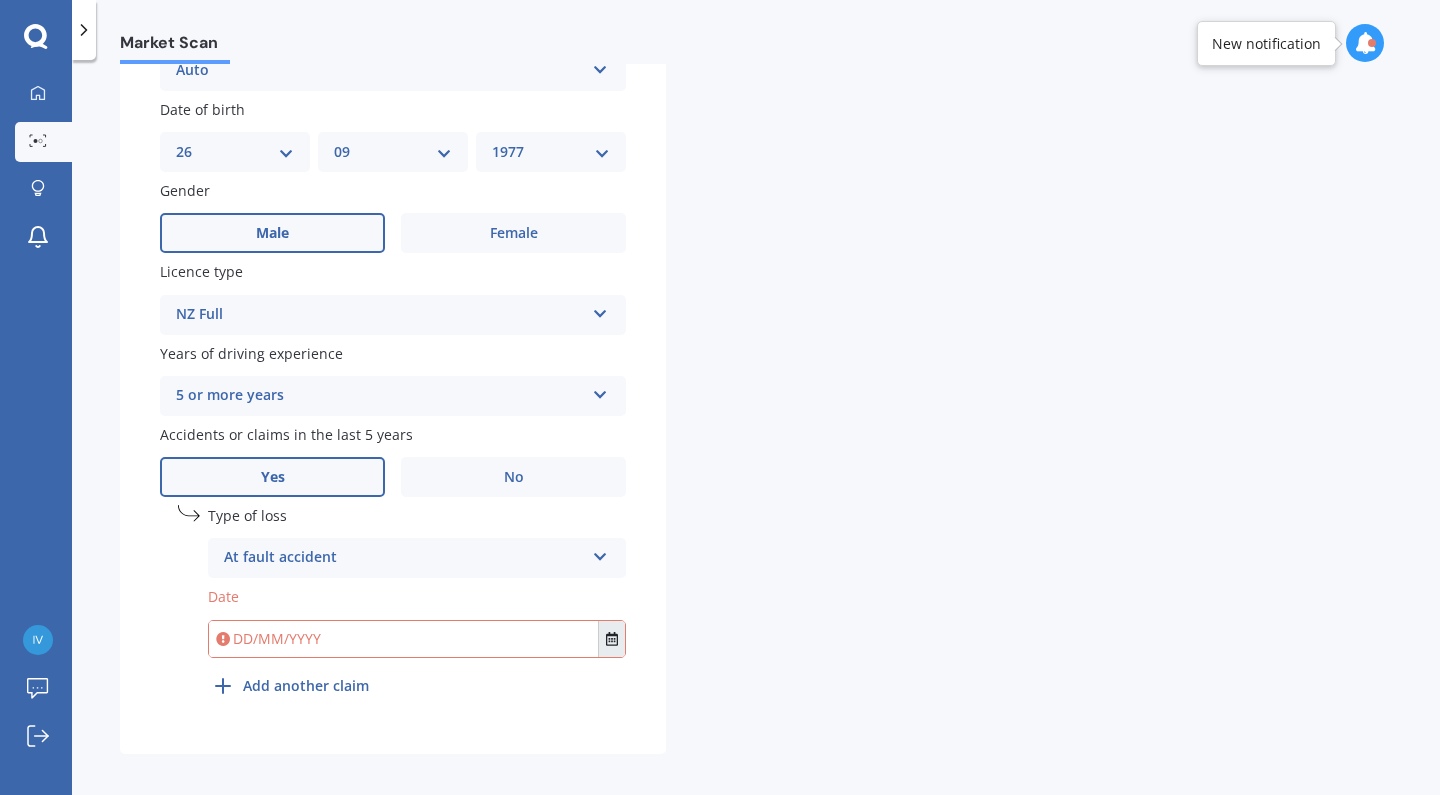 click at bounding box center [611, 639] 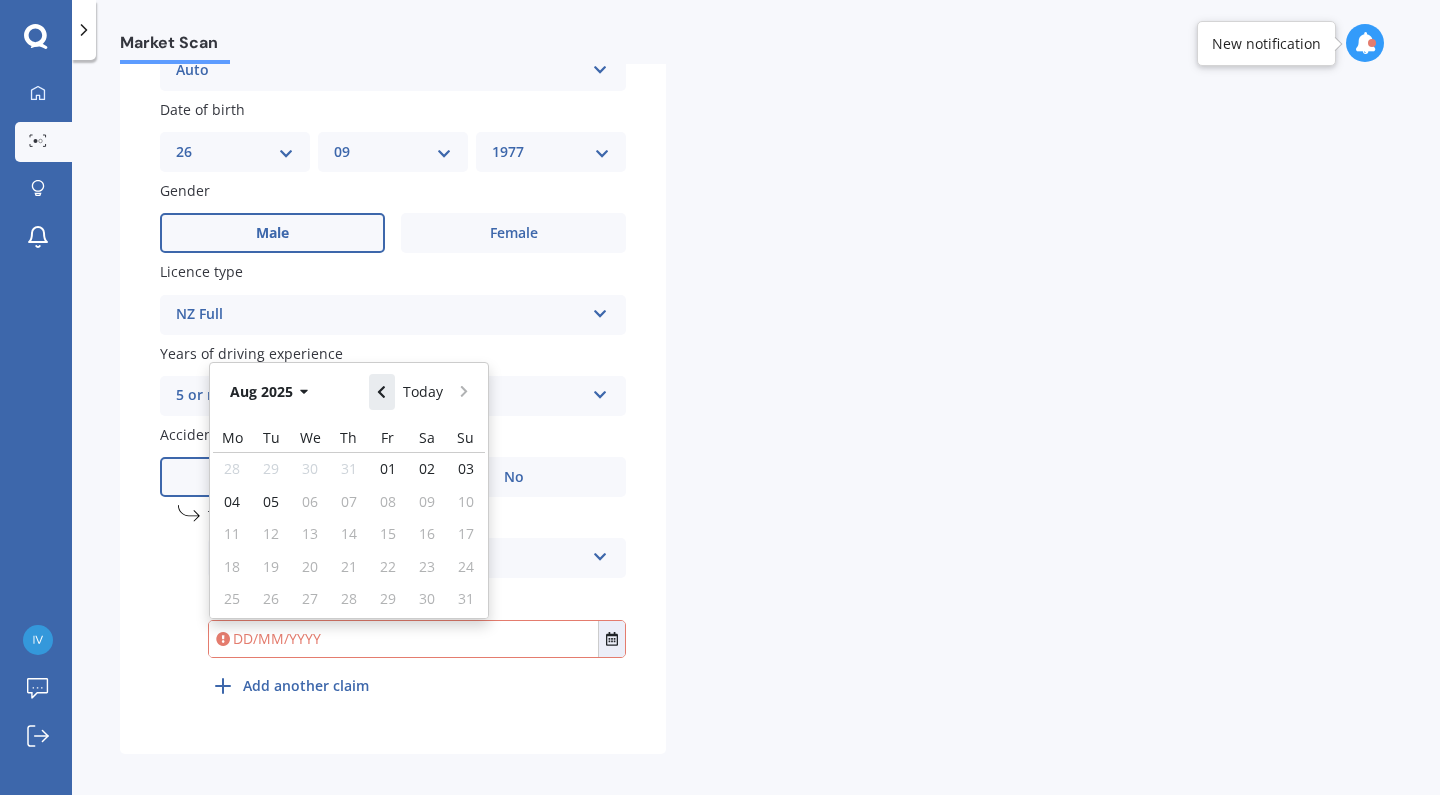 click 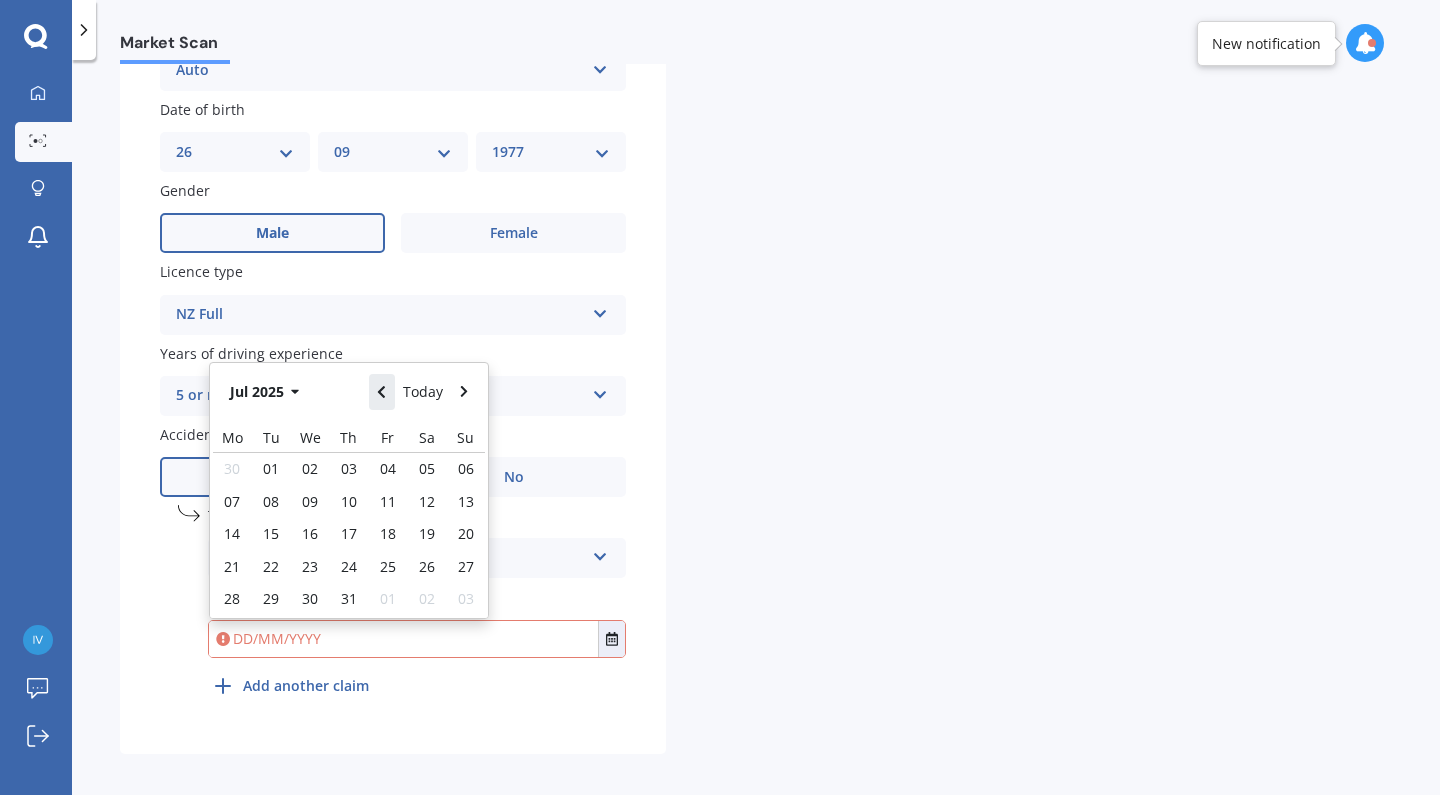 click 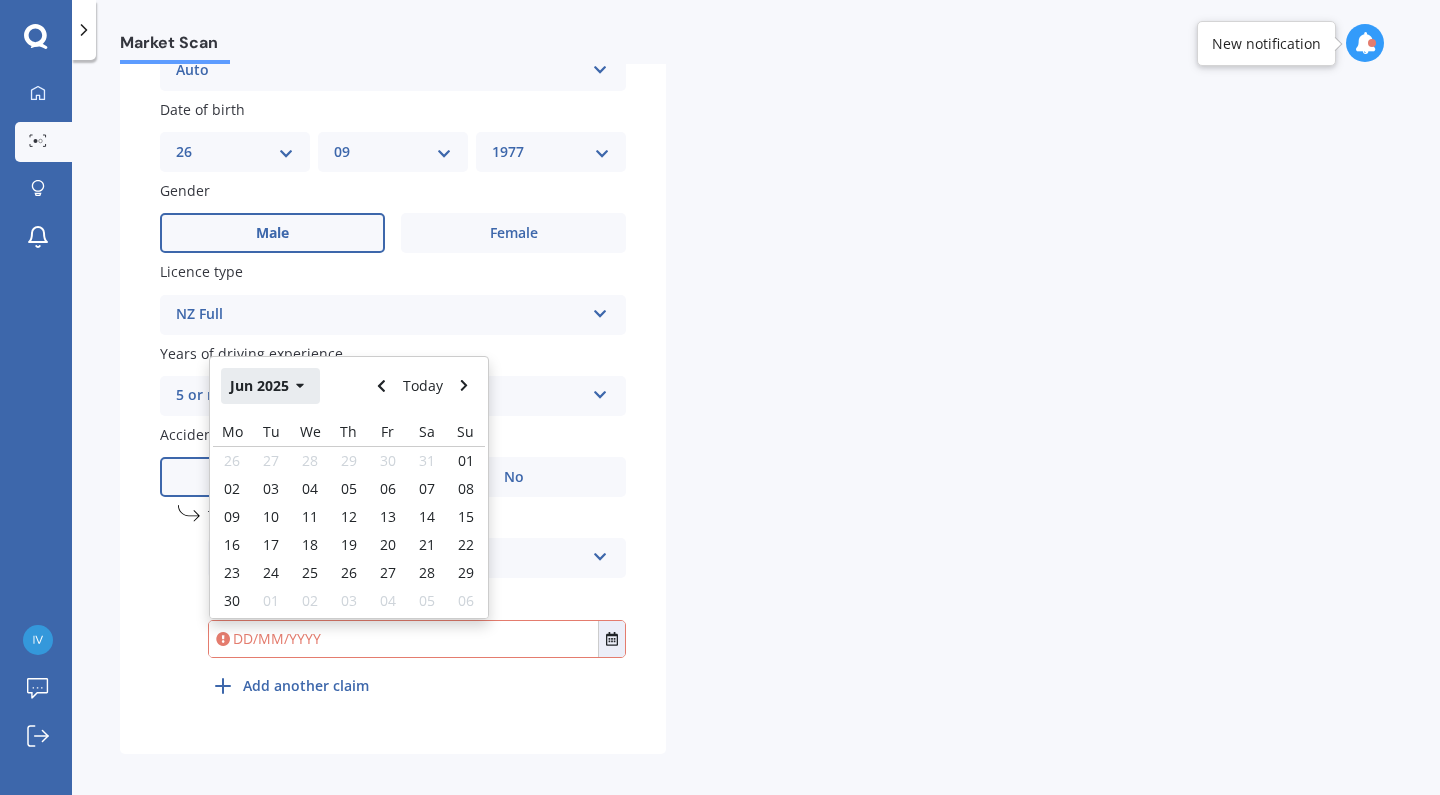 click on "Jun 2025" at bounding box center [270, 386] 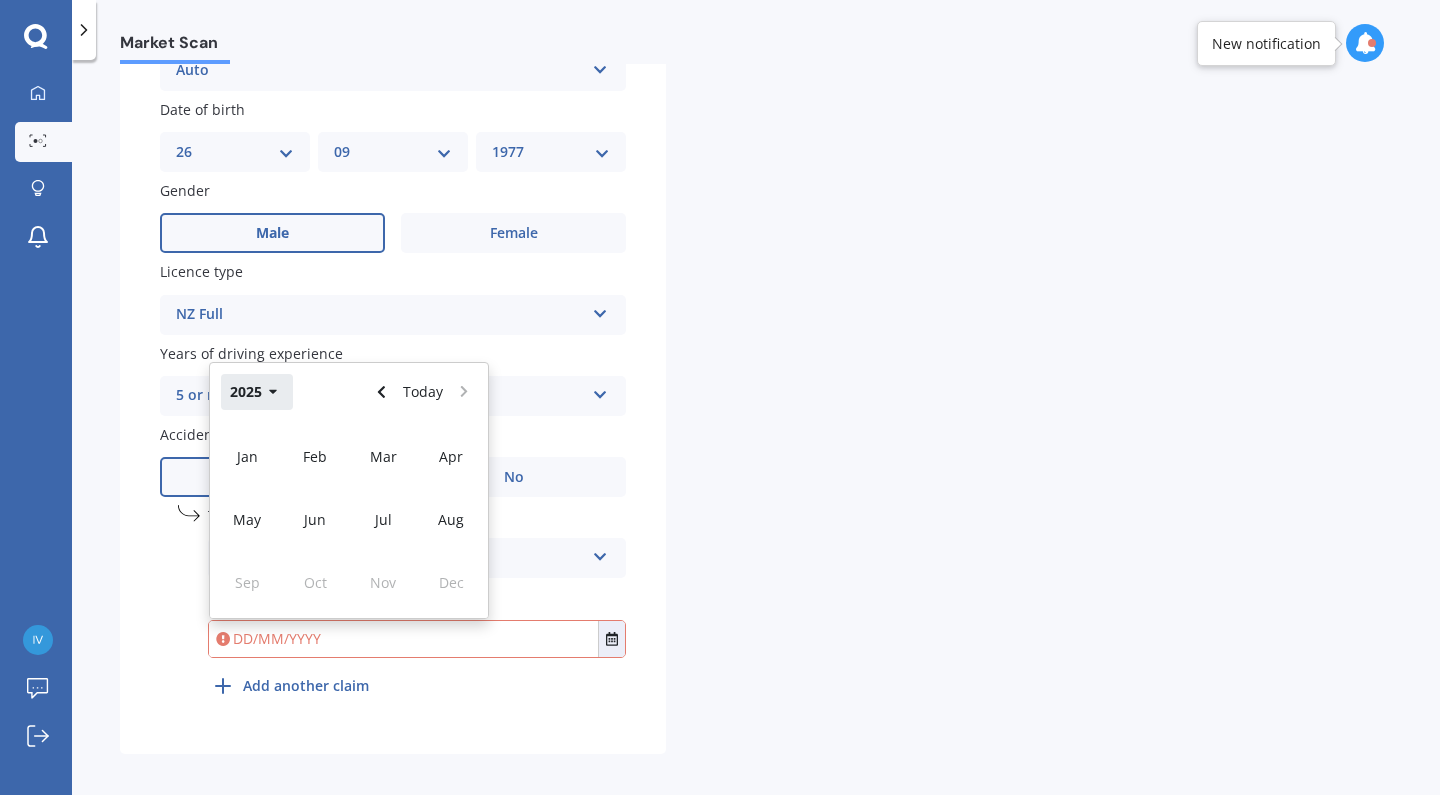 click 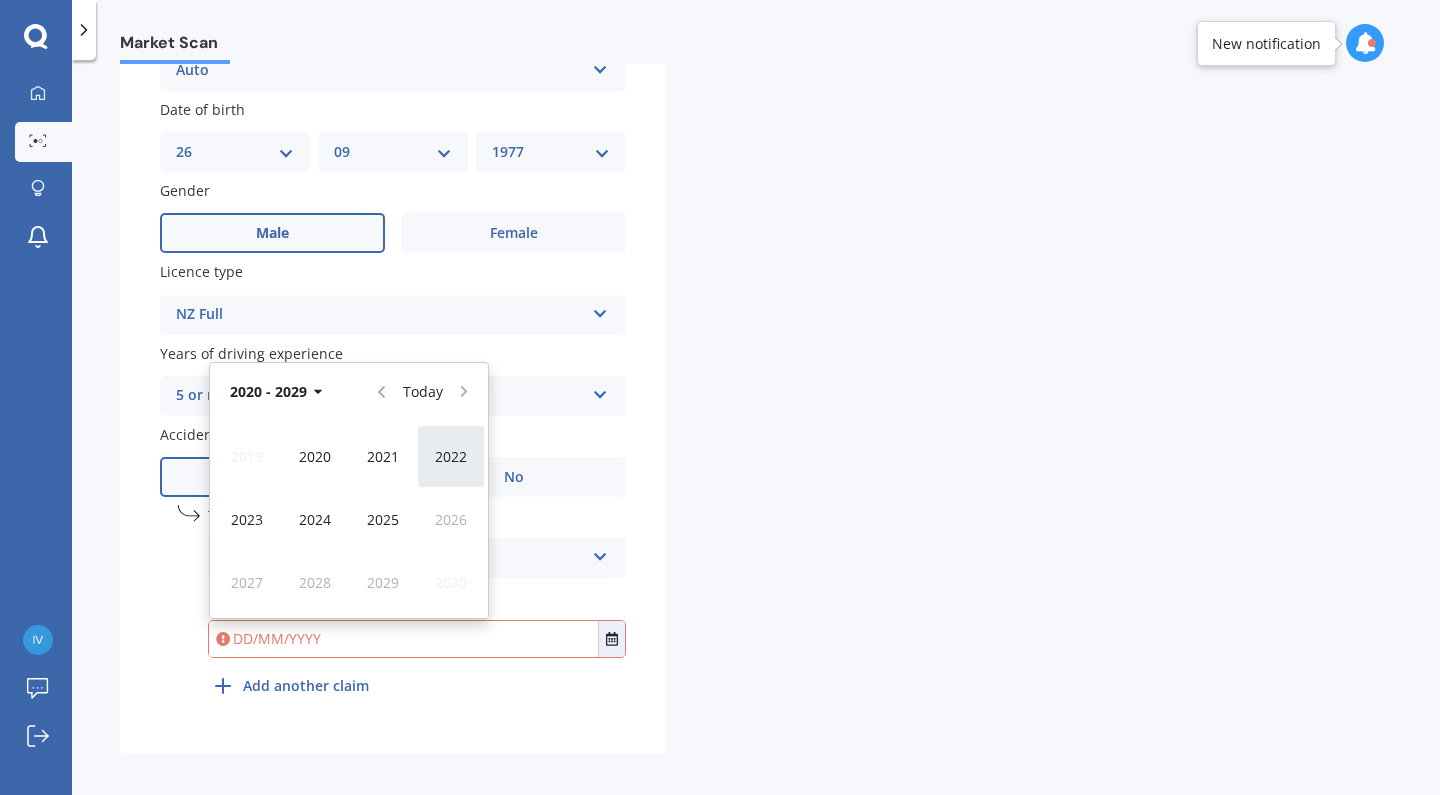 click on "2022" at bounding box center [451, 456] 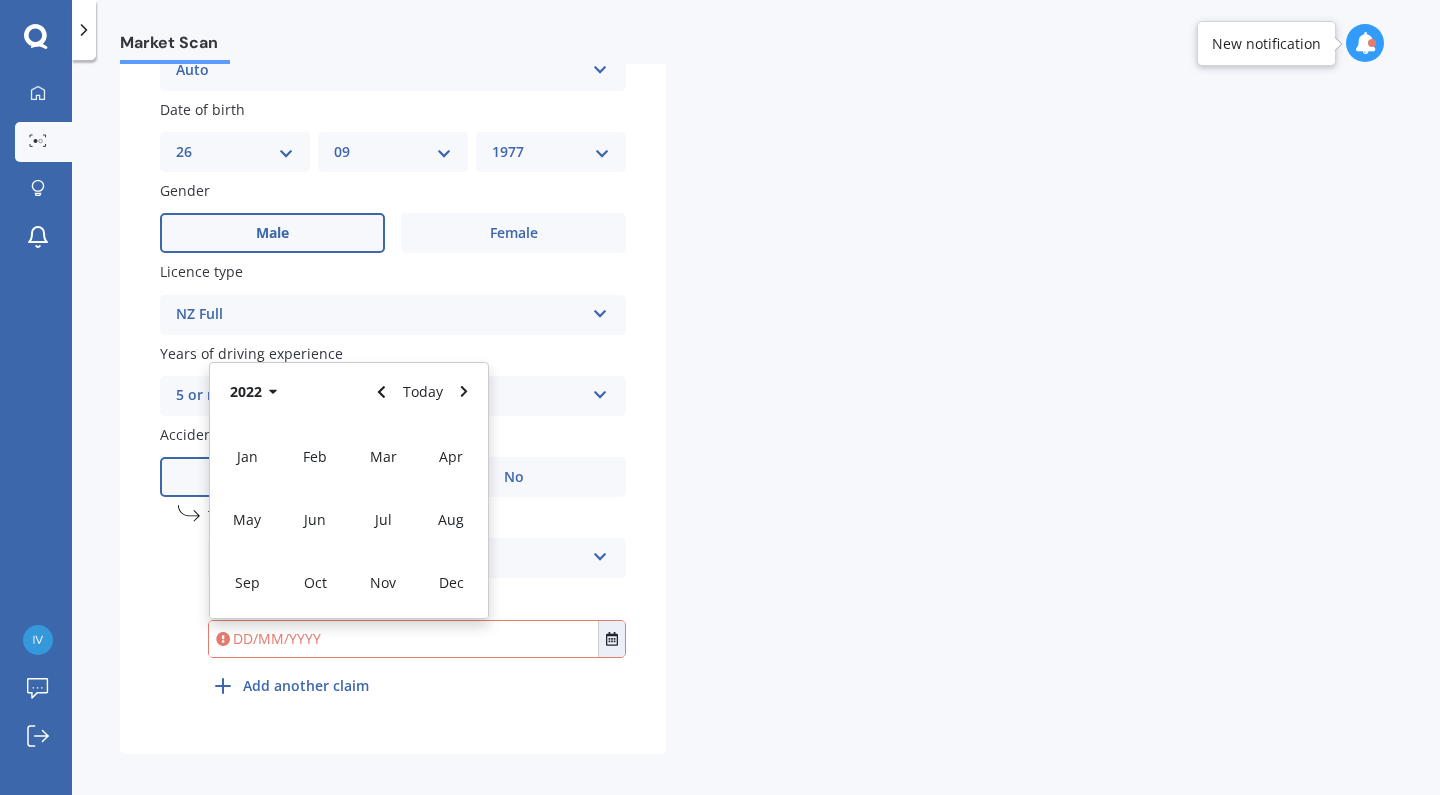 click on "Type of loss At fault accident At fault accident Not at fault accident Date 2022 Today Jan Feb Mar Apr May Jun Jul Aug Sep Oct Nov Dec" at bounding box center [417, 585] 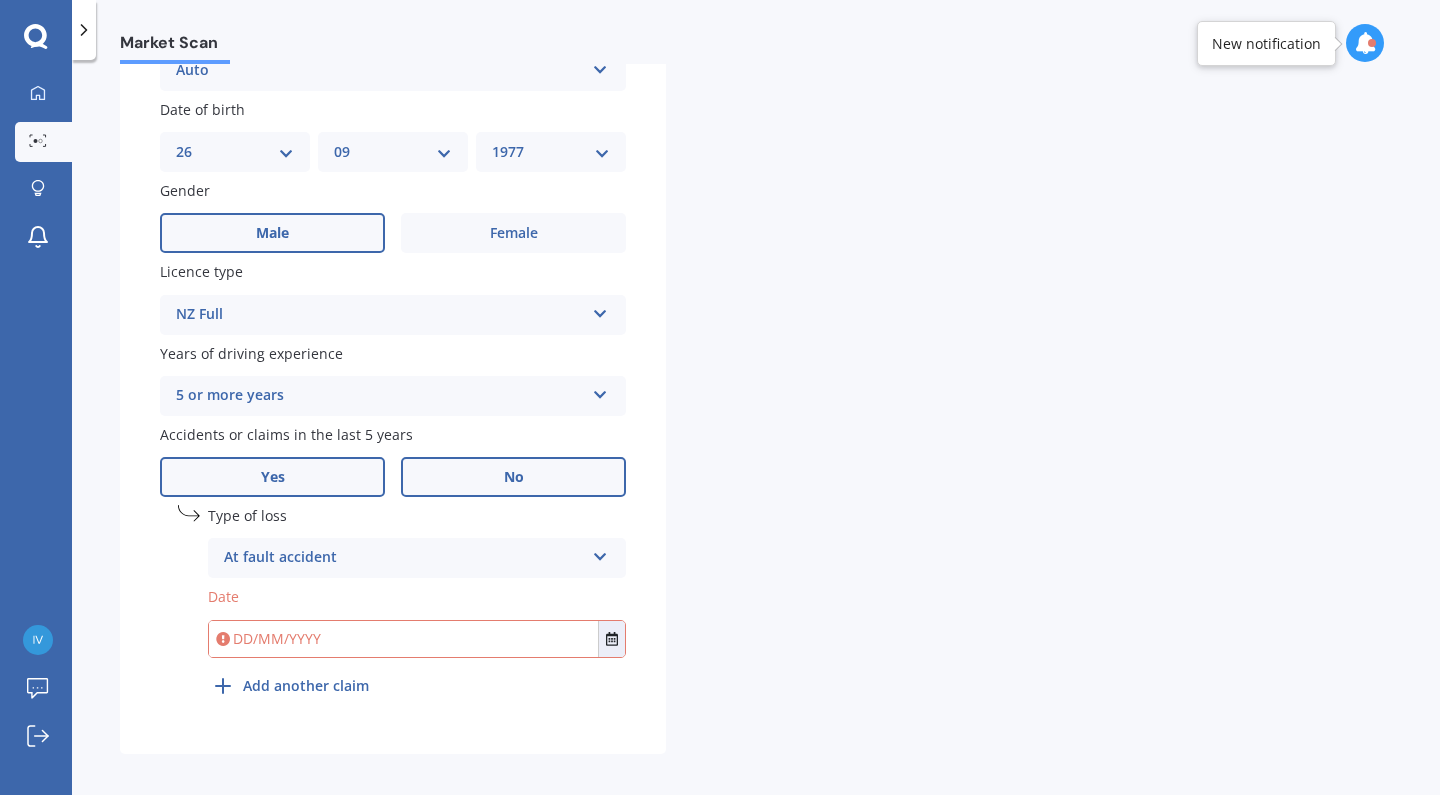 click on "No" at bounding box center (514, 477) 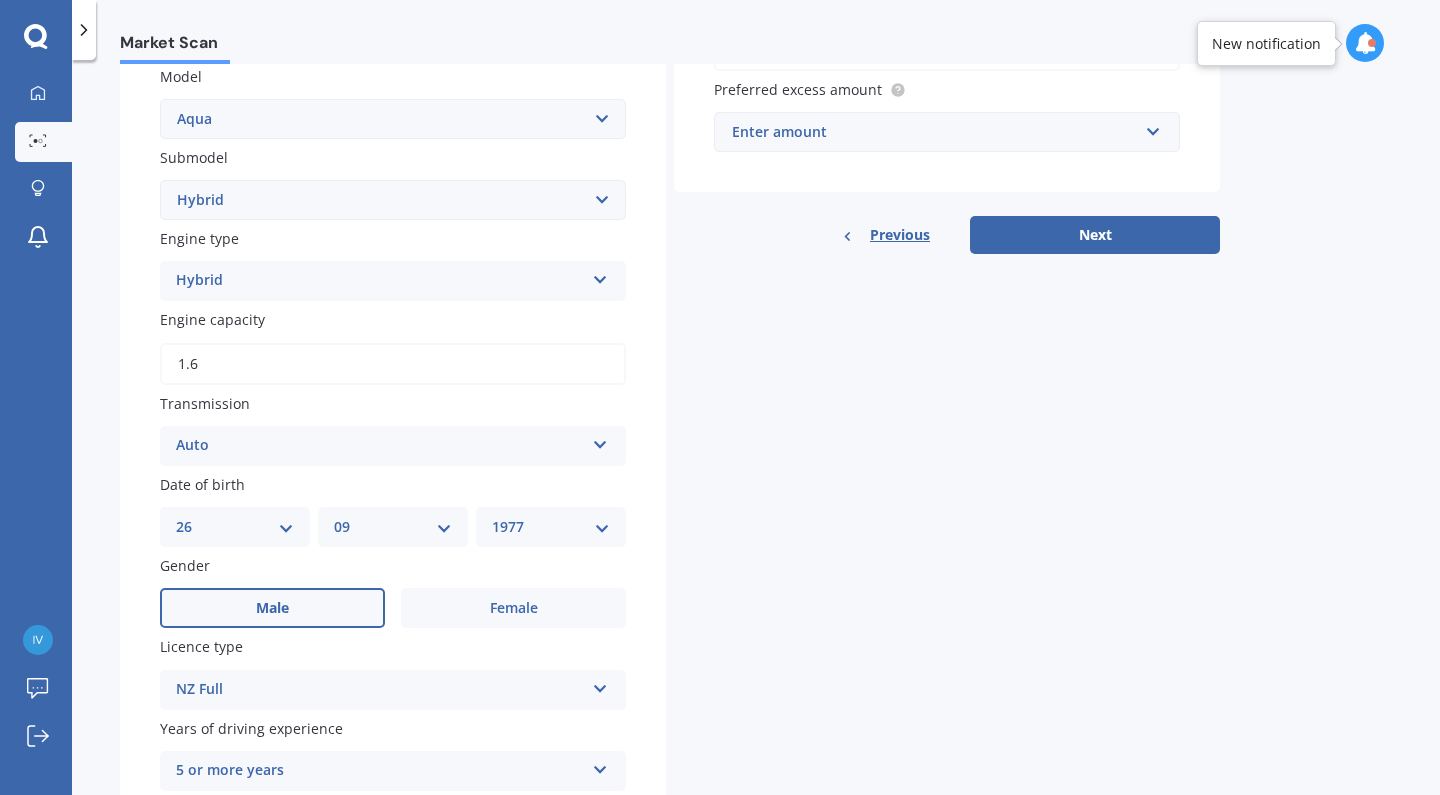 scroll, scrollTop: 363, scrollLeft: 0, axis: vertical 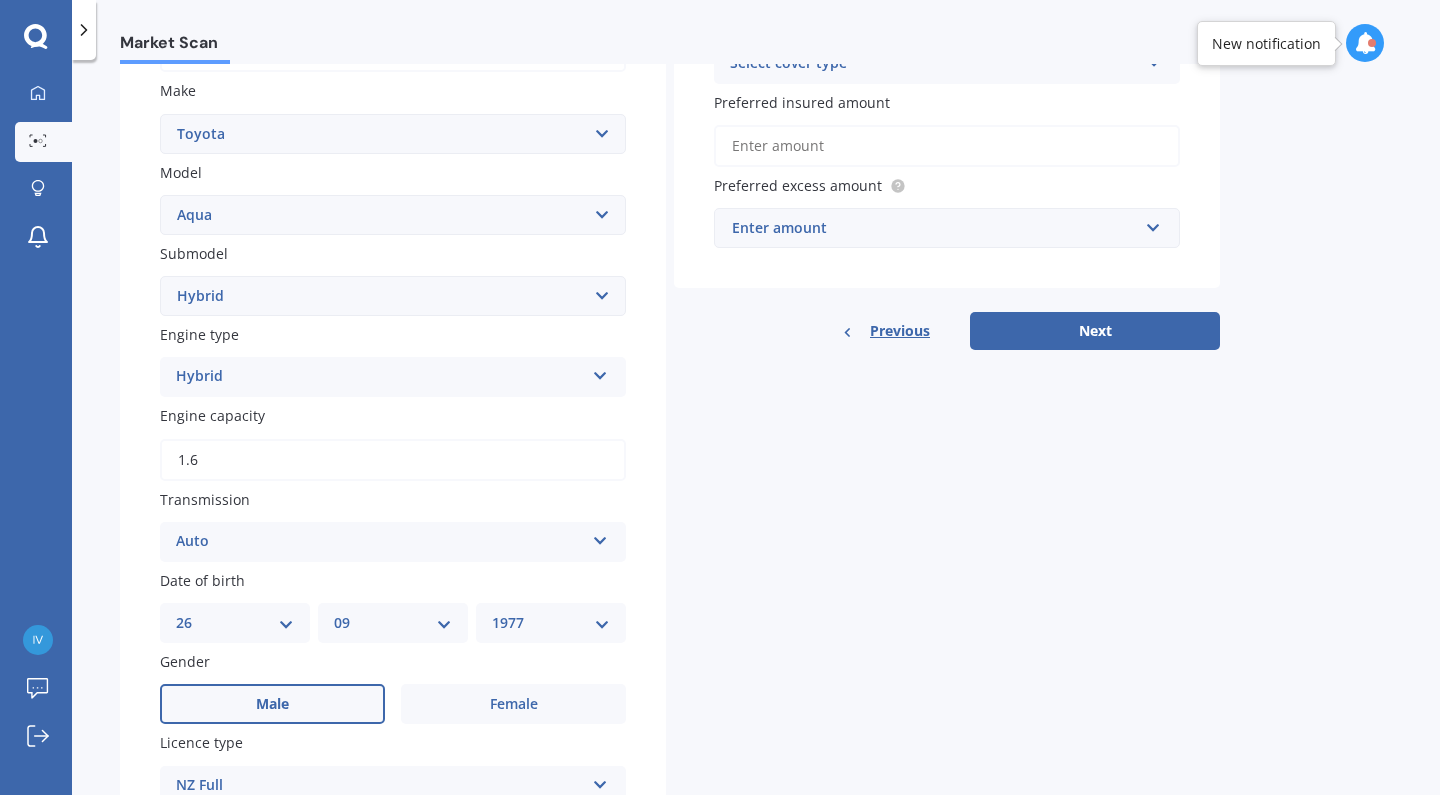 click on "Preferred insured amount" at bounding box center (947, 146) 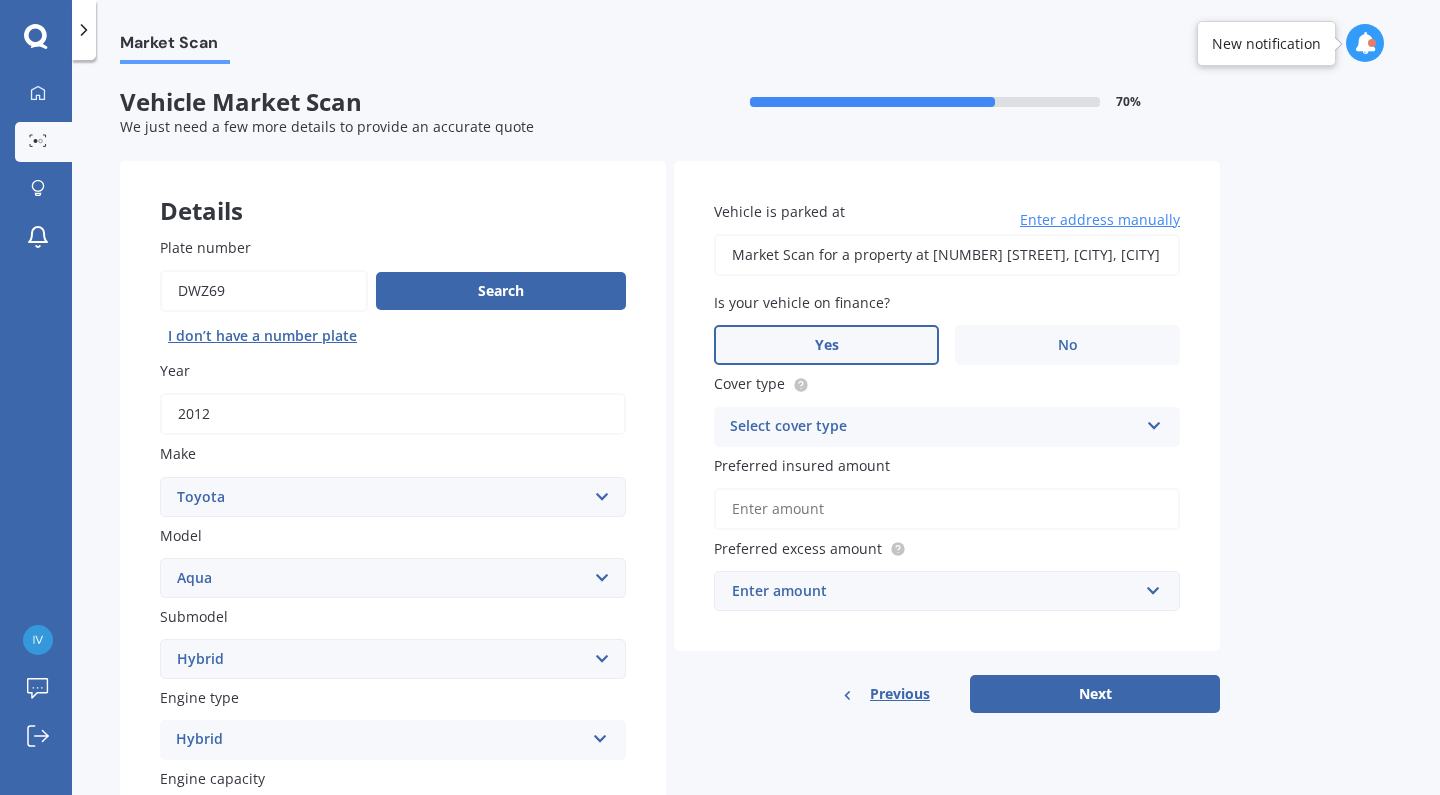 scroll, scrollTop: 137, scrollLeft: 0, axis: vertical 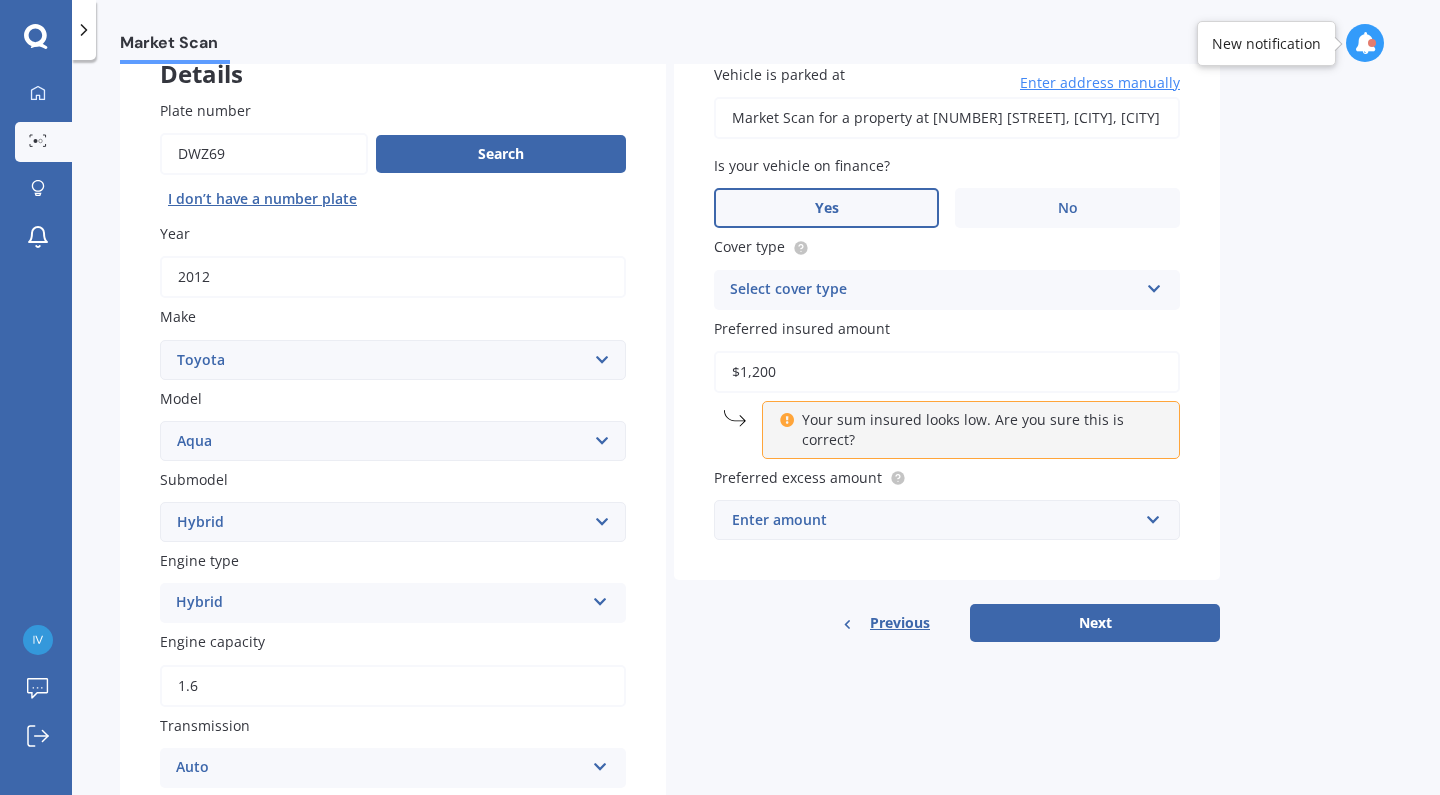 type on "$12,000" 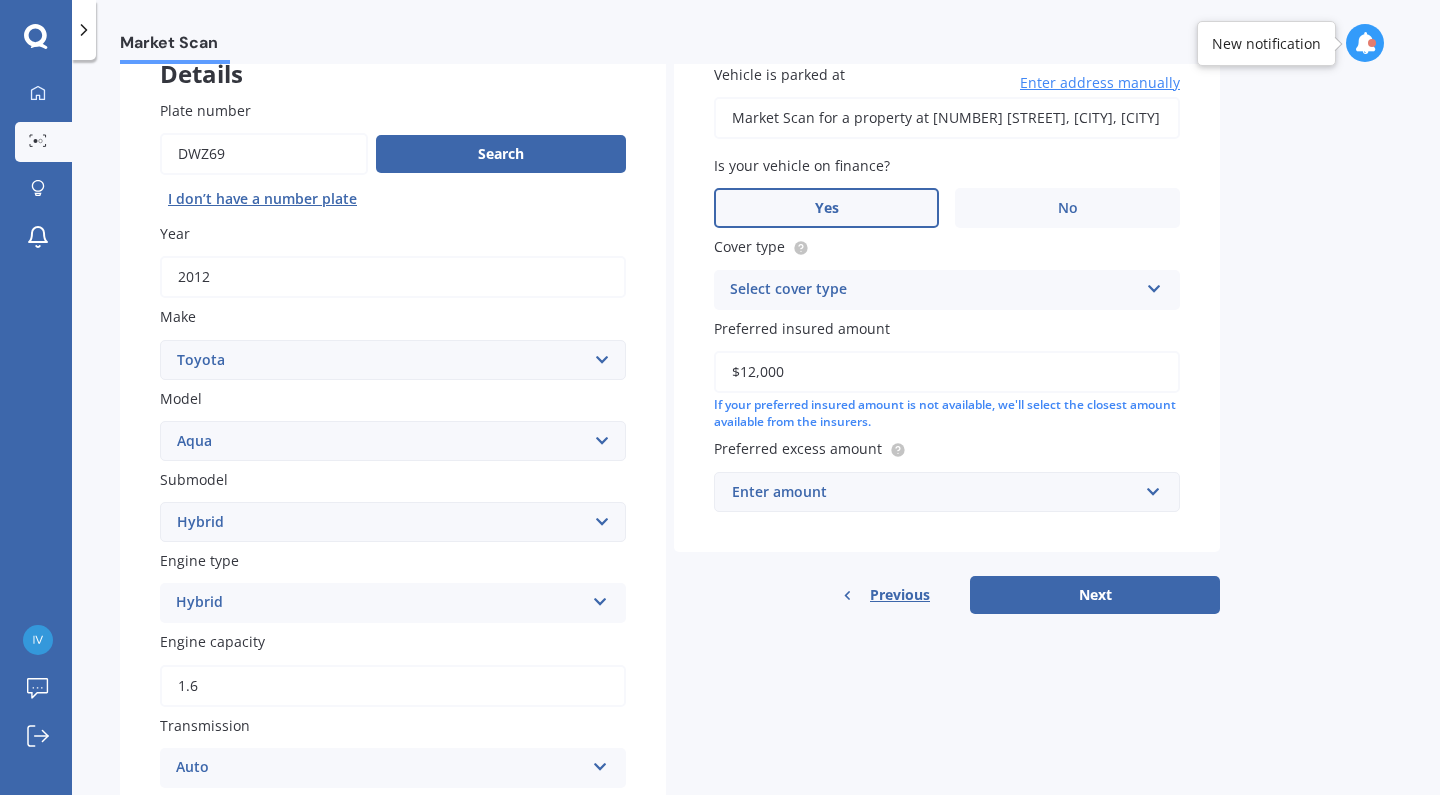 click on "Enter amount" at bounding box center (935, 492) 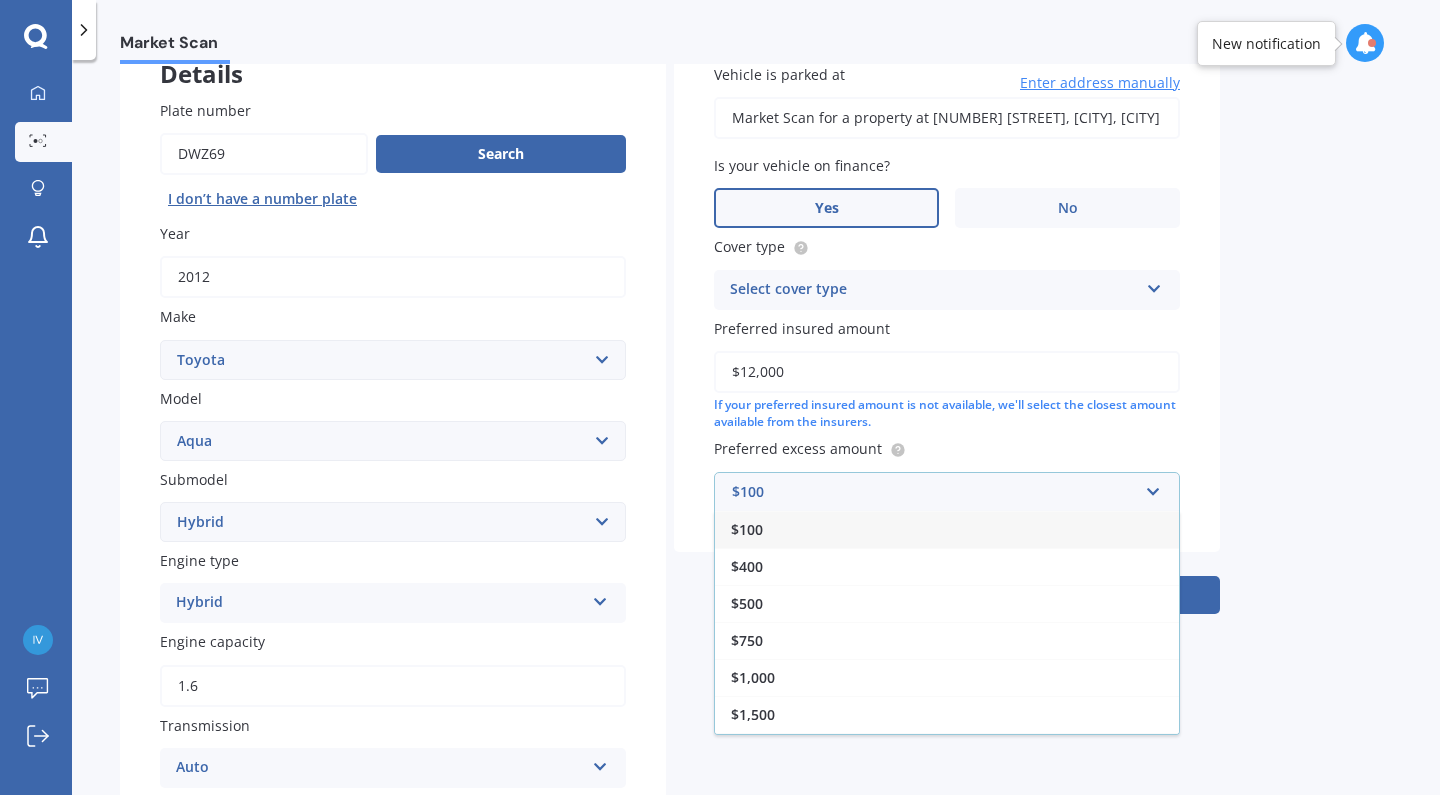 click on "$100" at bounding box center [947, 529] 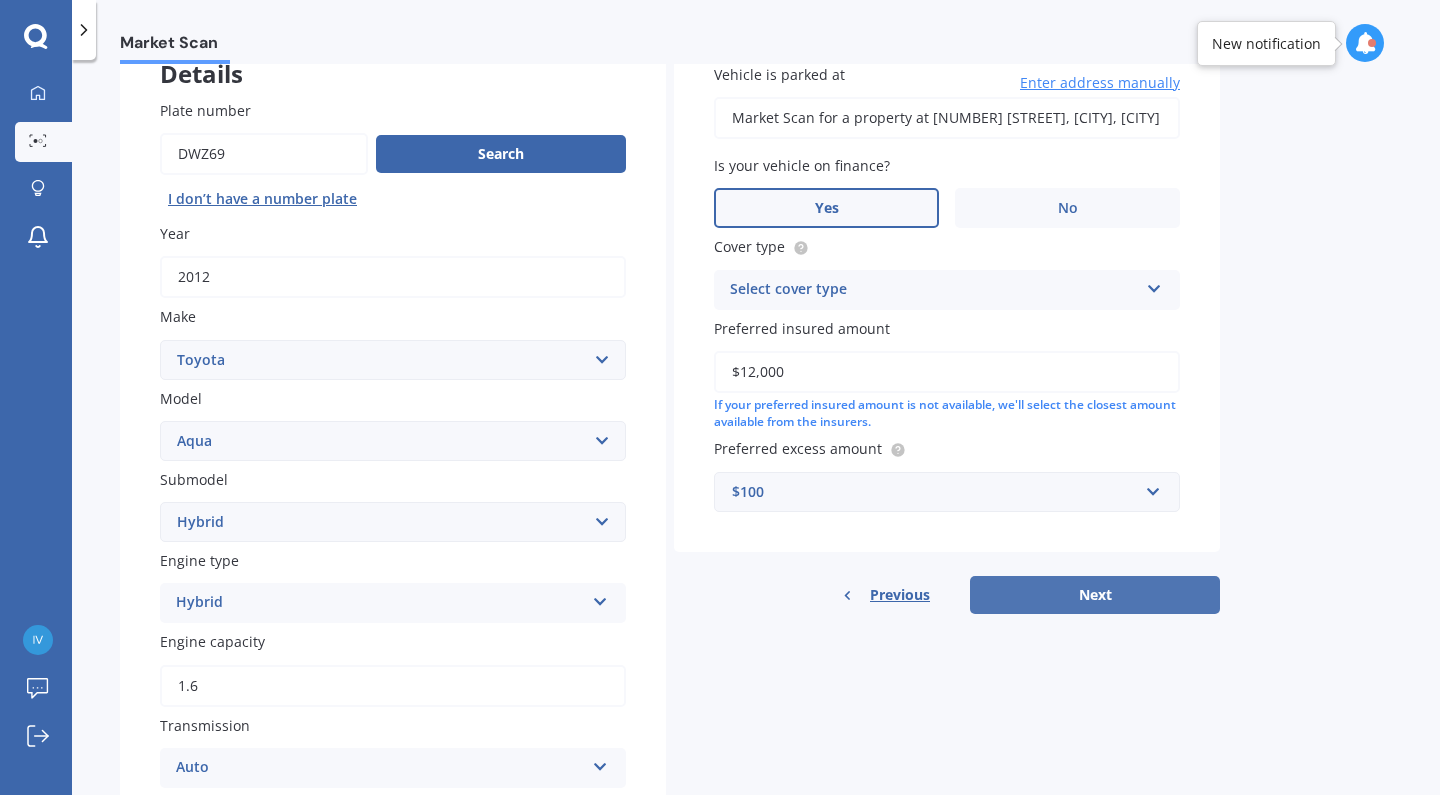 click on "Next" at bounding box center [1095, 595] 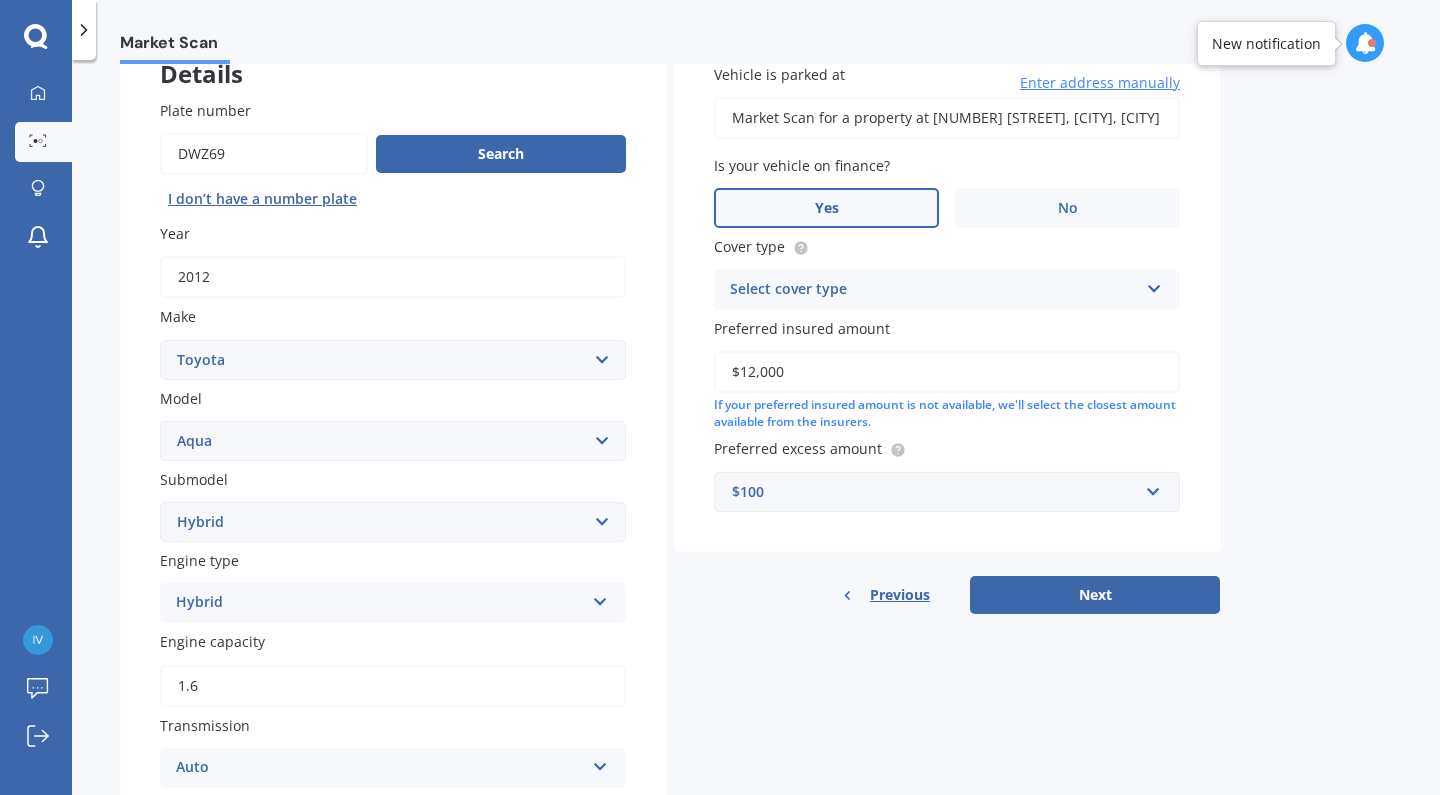 scroll, scrollTop: 135, scrollLeft: 0, axis: vertical 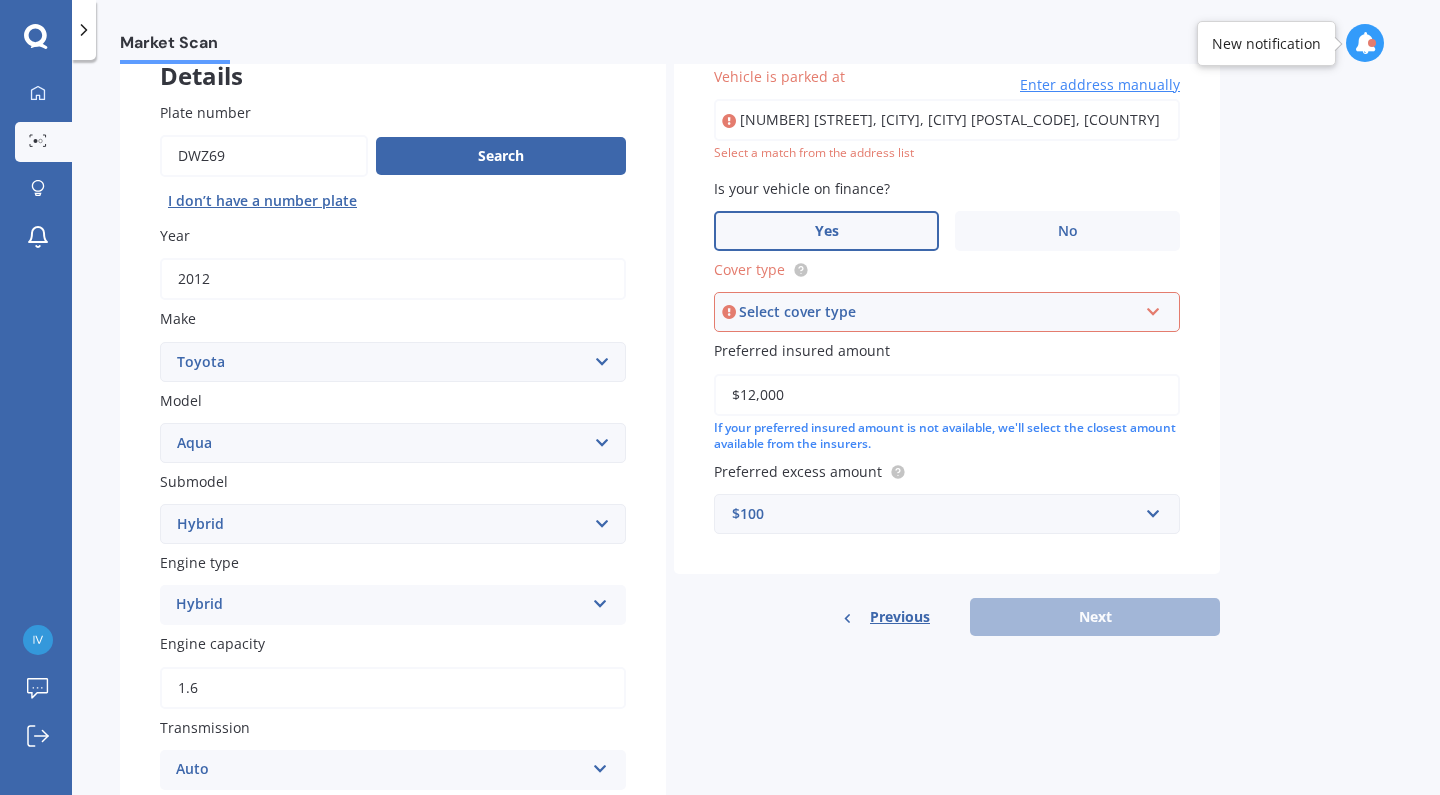 type on "Market Scan for a property at [NUMBER] [STREET], [CITY], [CITY] [POSTAL_CODE]" 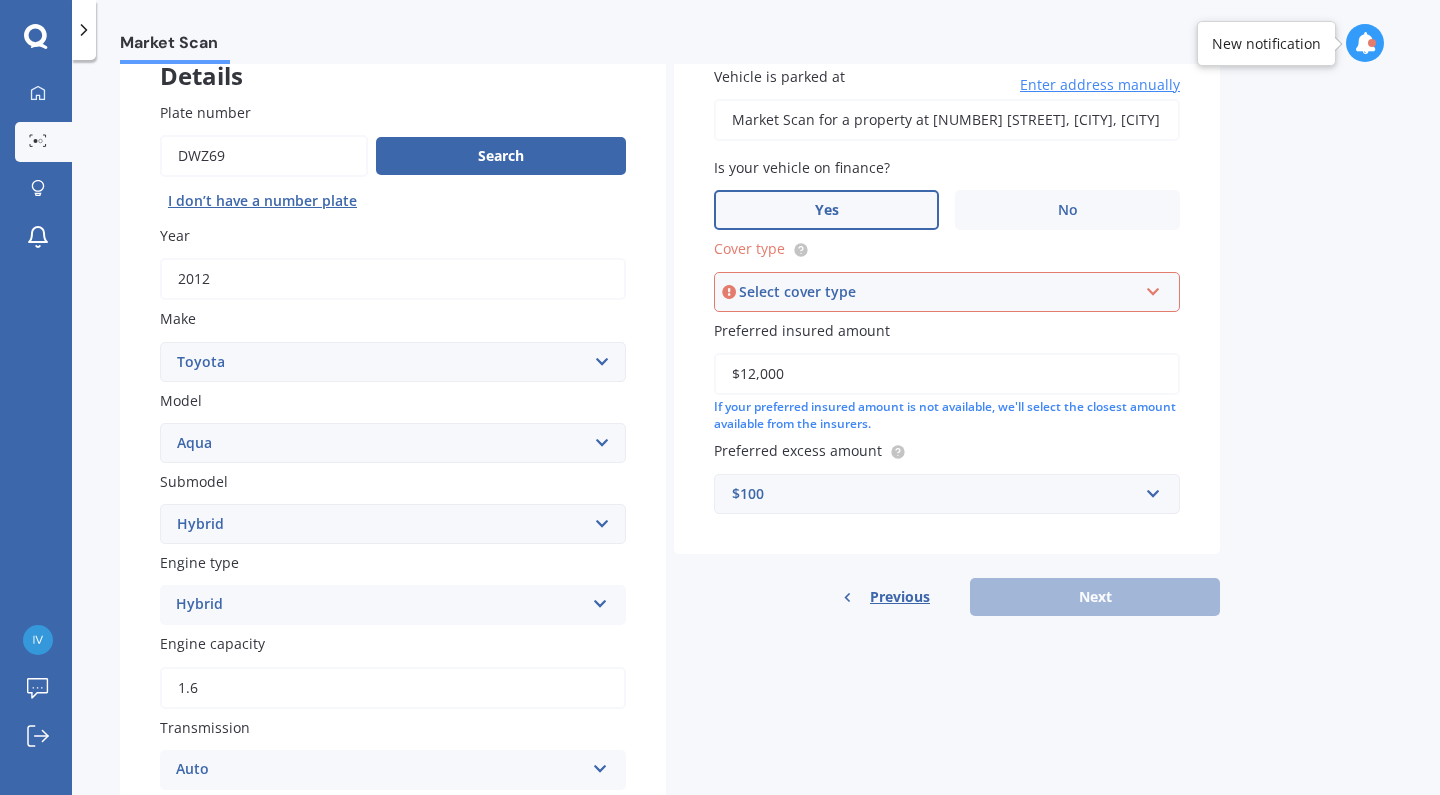 click on "Select cover type" at bounding box center [938, 292] 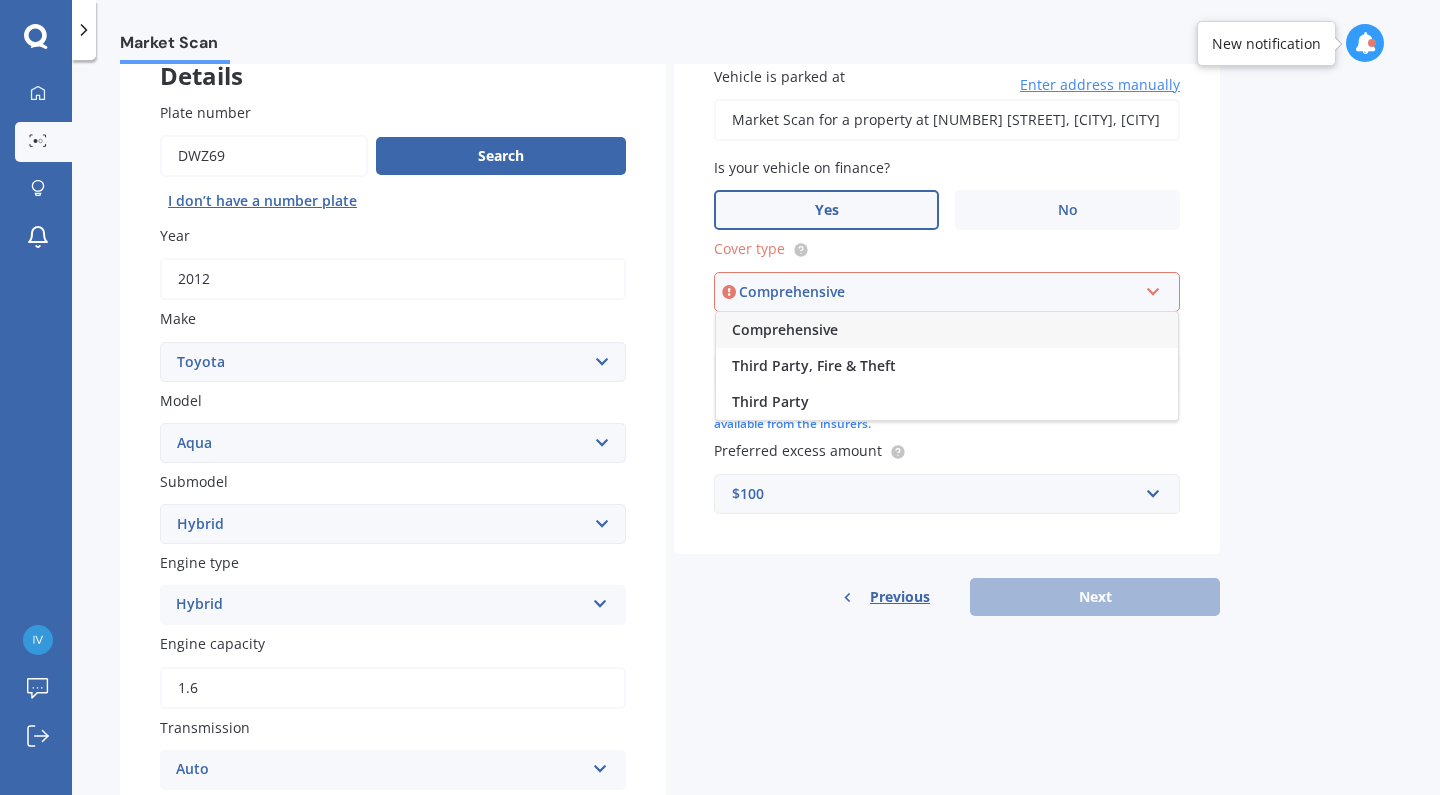 click on "Comprehensive" at bounding box center [947, 330] 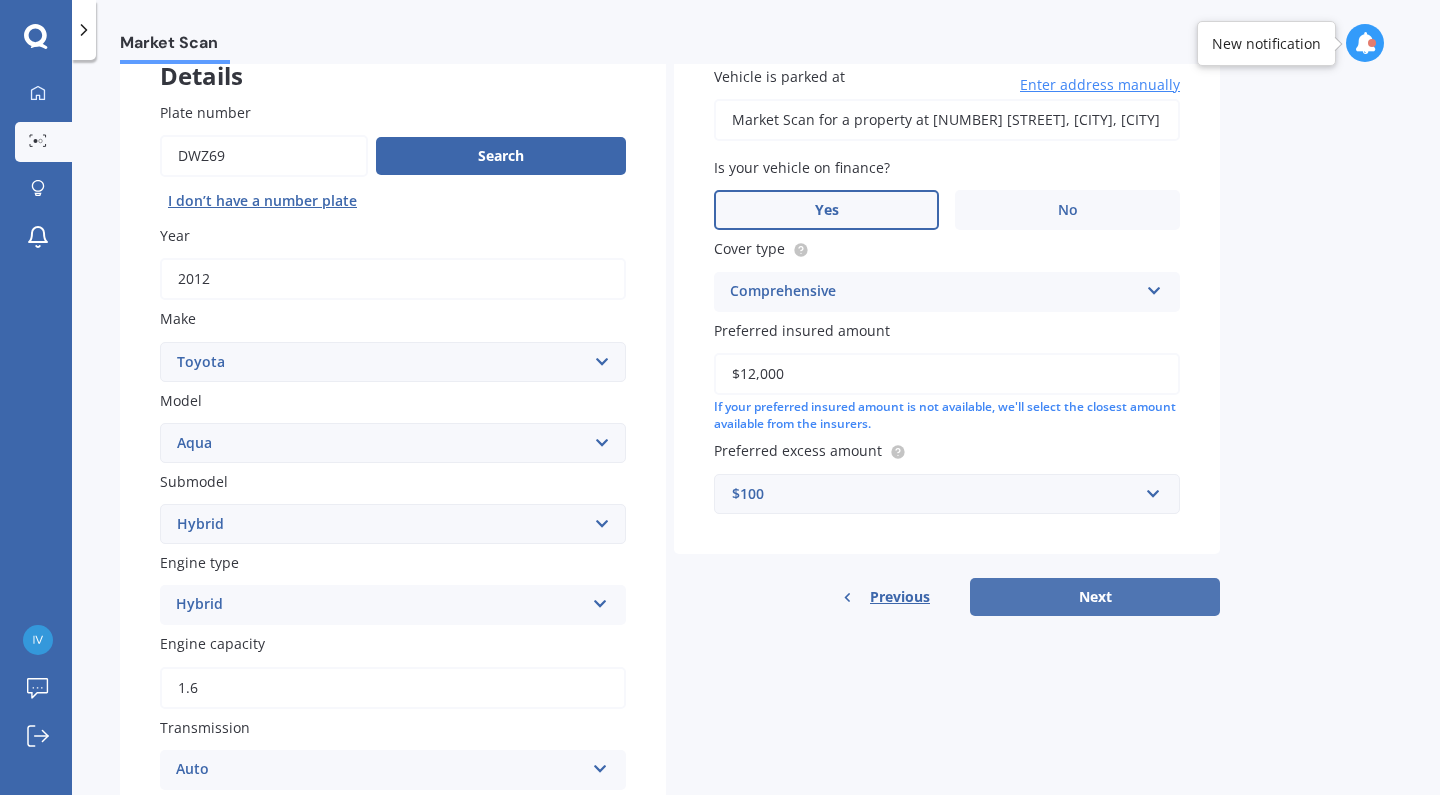 click on "Next" at bounding box center (1095, 597) 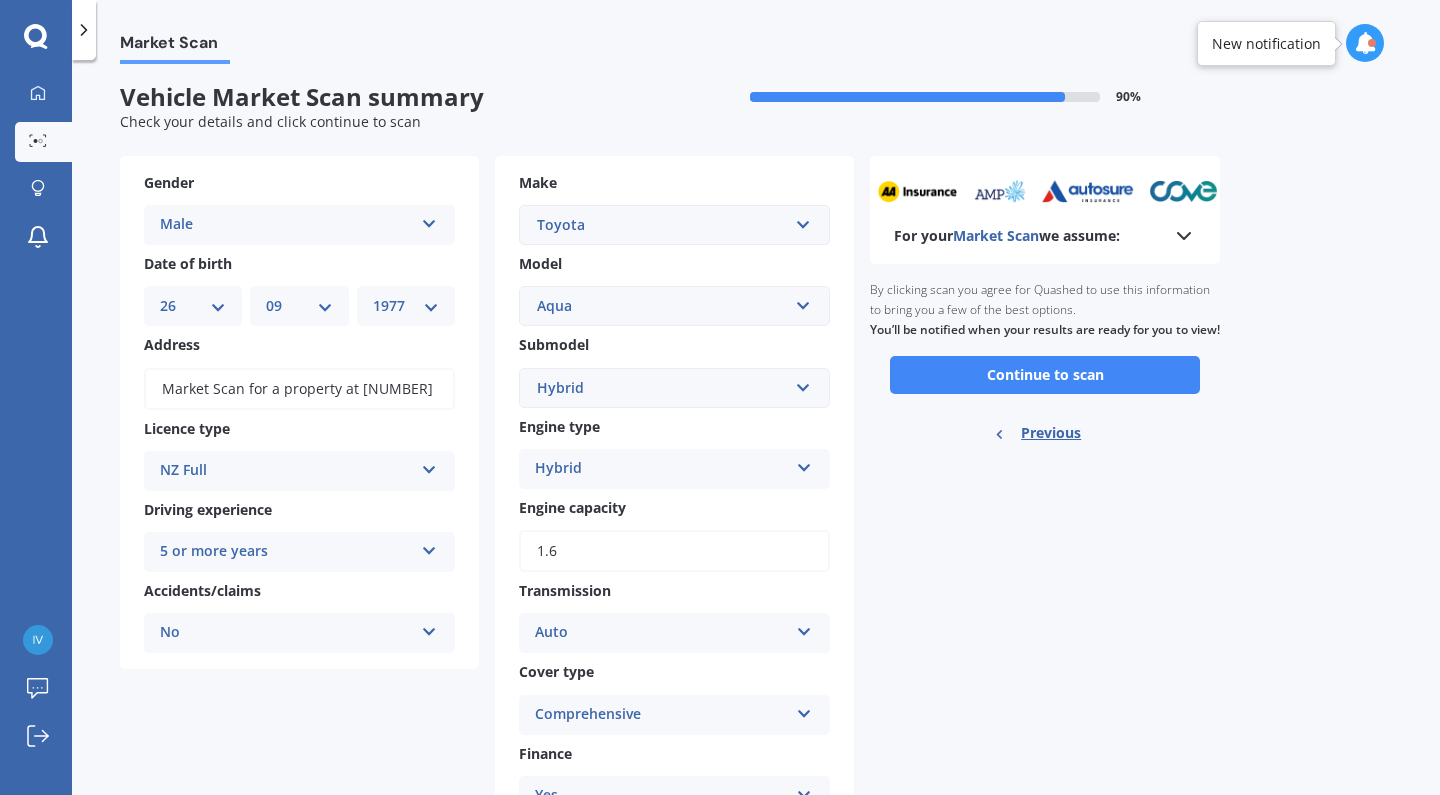 scroll, scrollTop: 0, scrollLeft: 0, axis: both 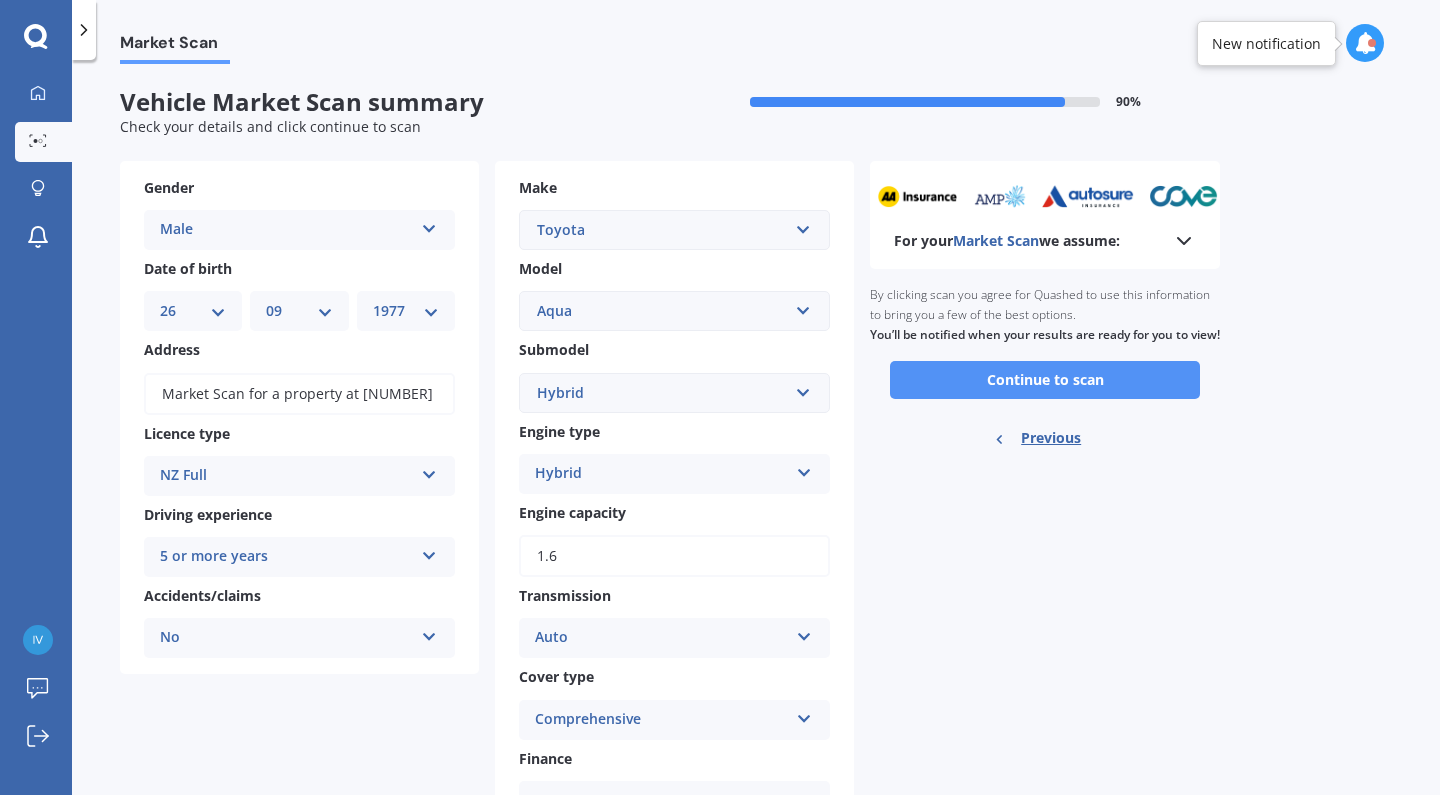 click on "Continue to scan" at bounding box center (1045, 380) 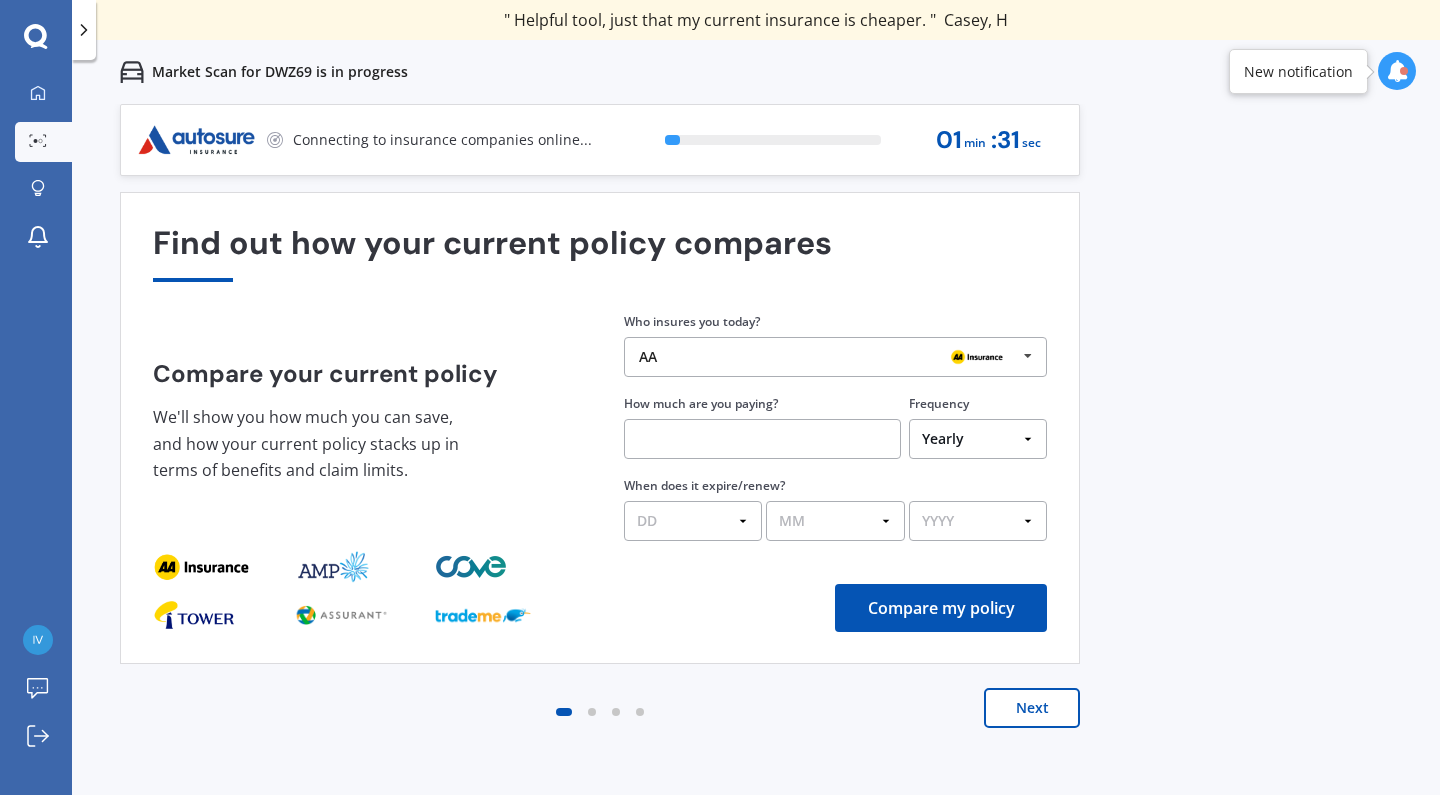 click on "Next" at bounding box center [1032, 708] 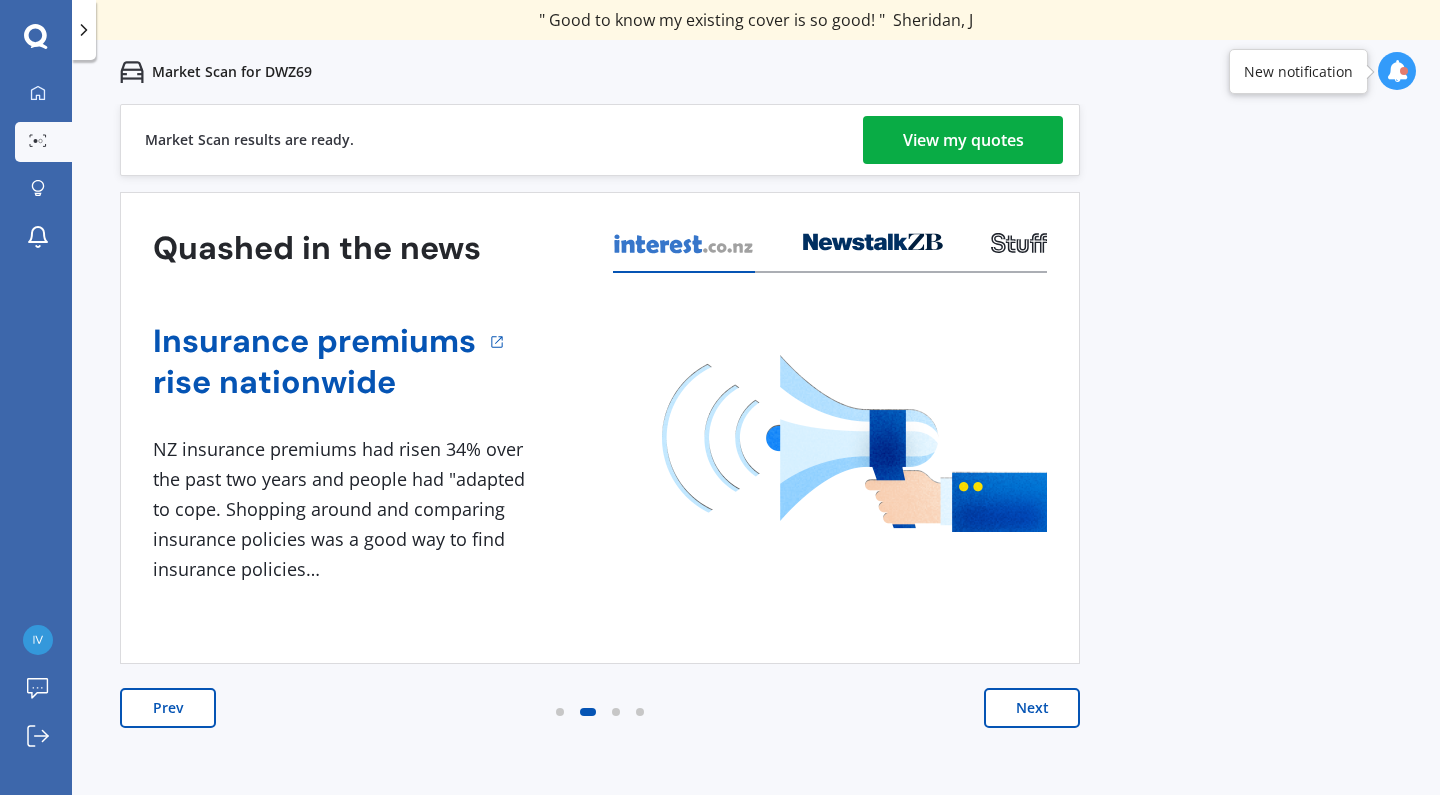 click on "View my quotes" at bounding box center (963, 140) 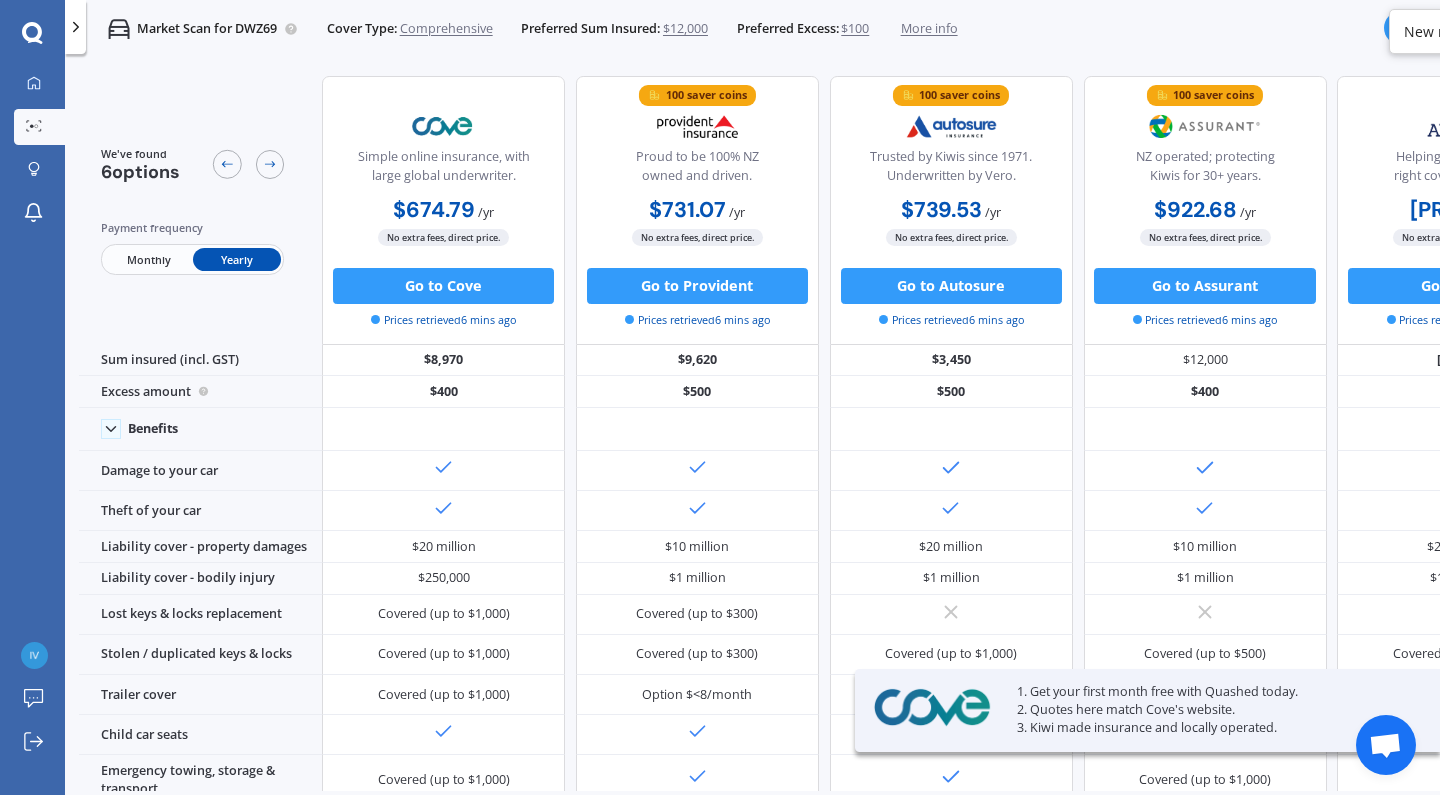 click on "Monthly" at bounding box center (148, 259) 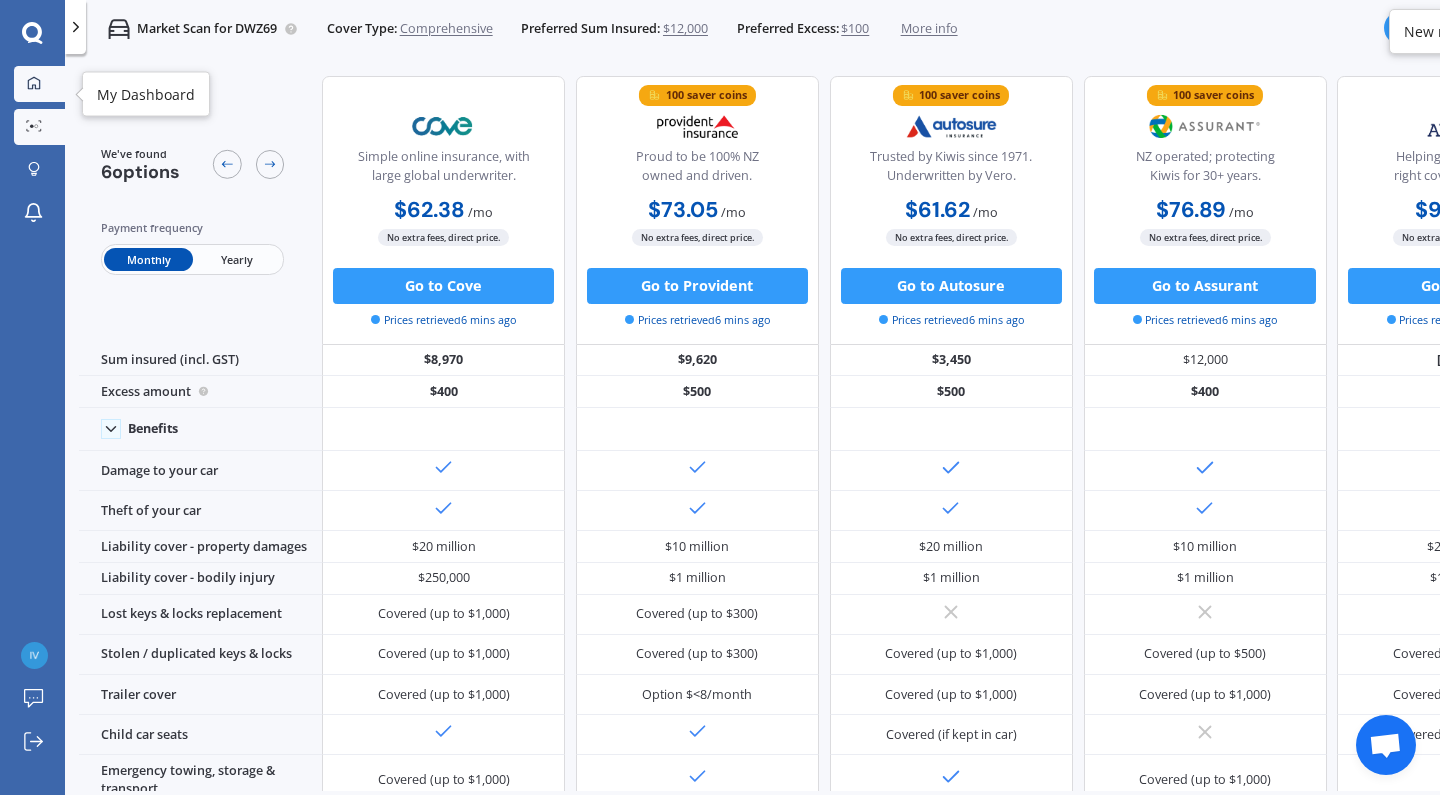 click 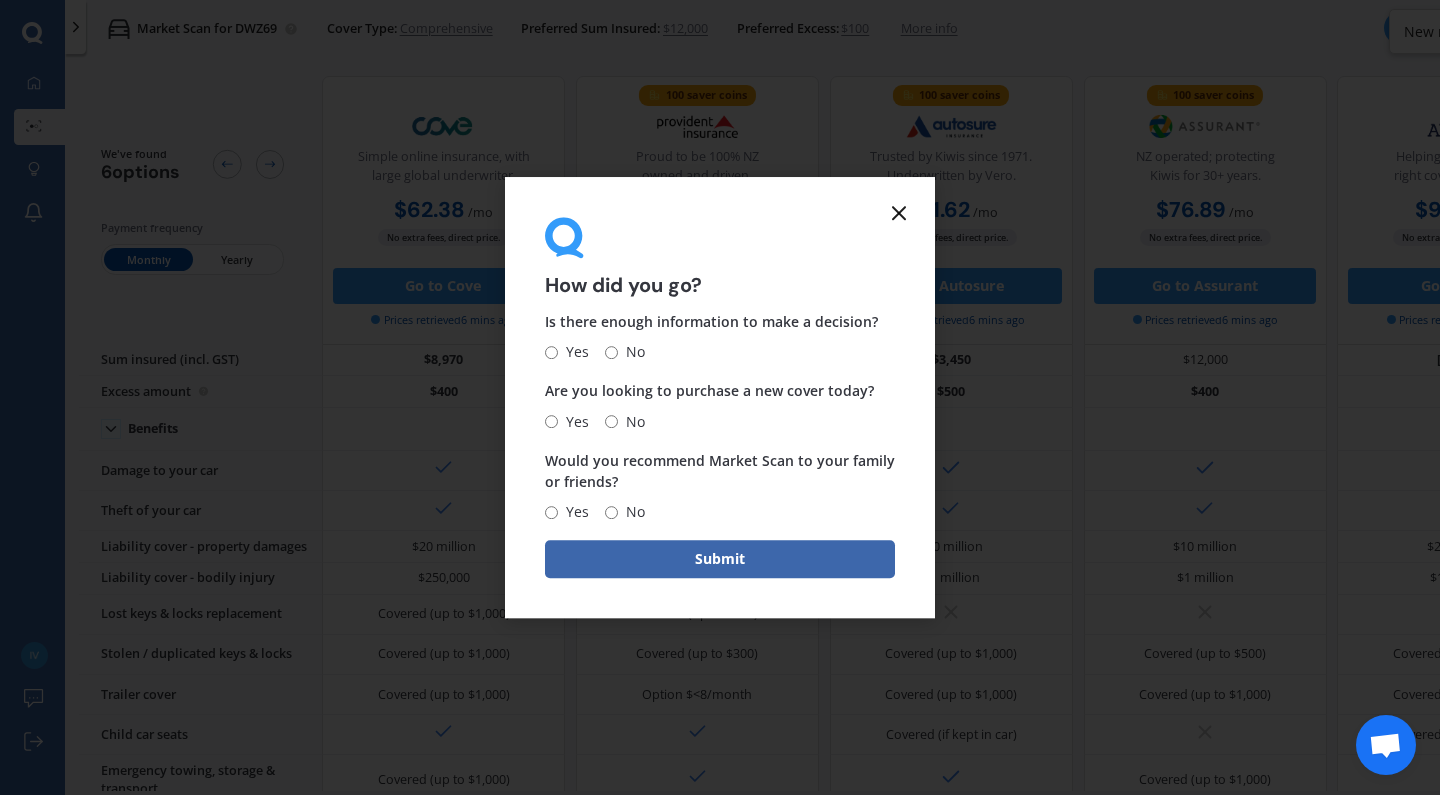 click 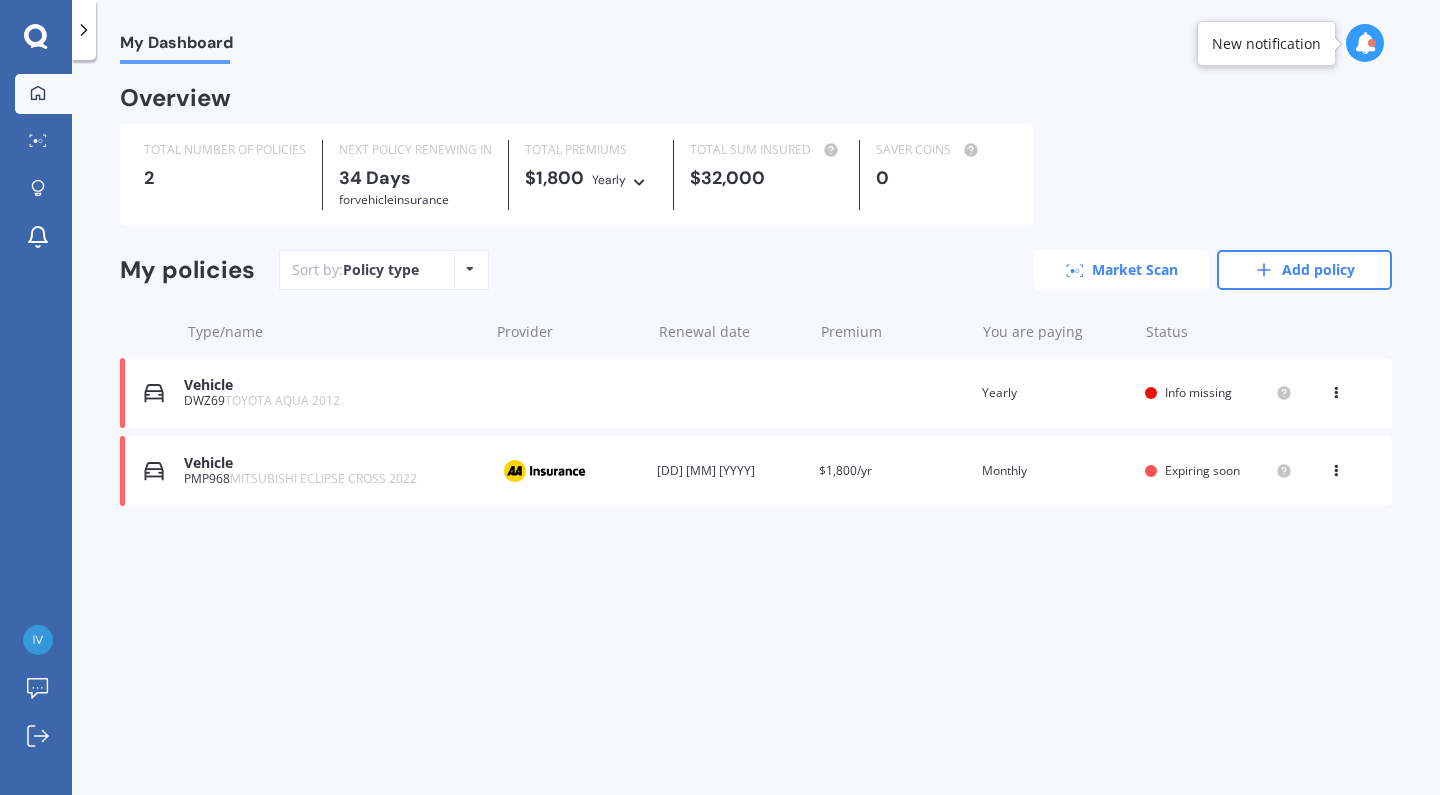 click 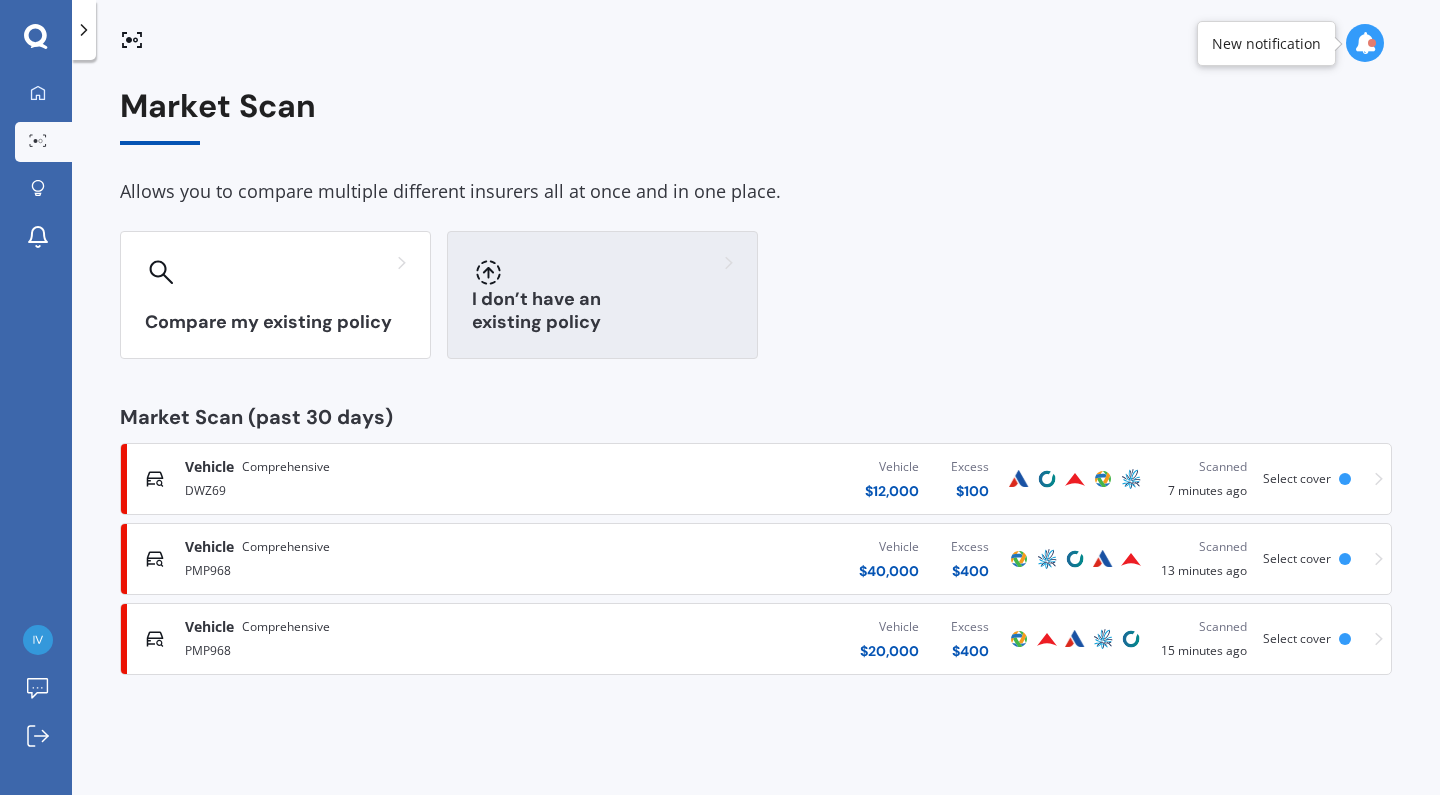 click on "I don’t have an existing policy" at bounding box center [602, 311] 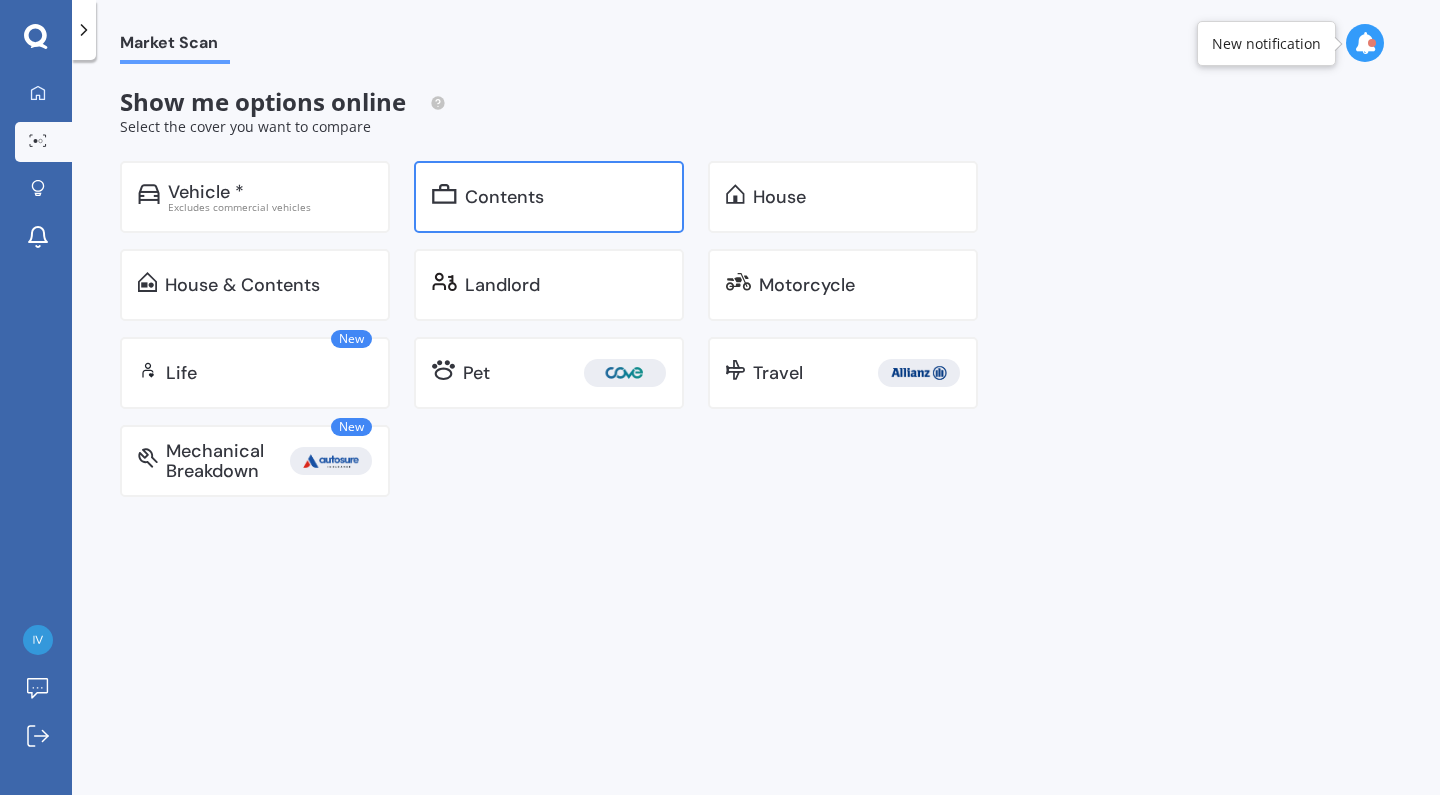click on "Contents" at bounding box center (565, 197) 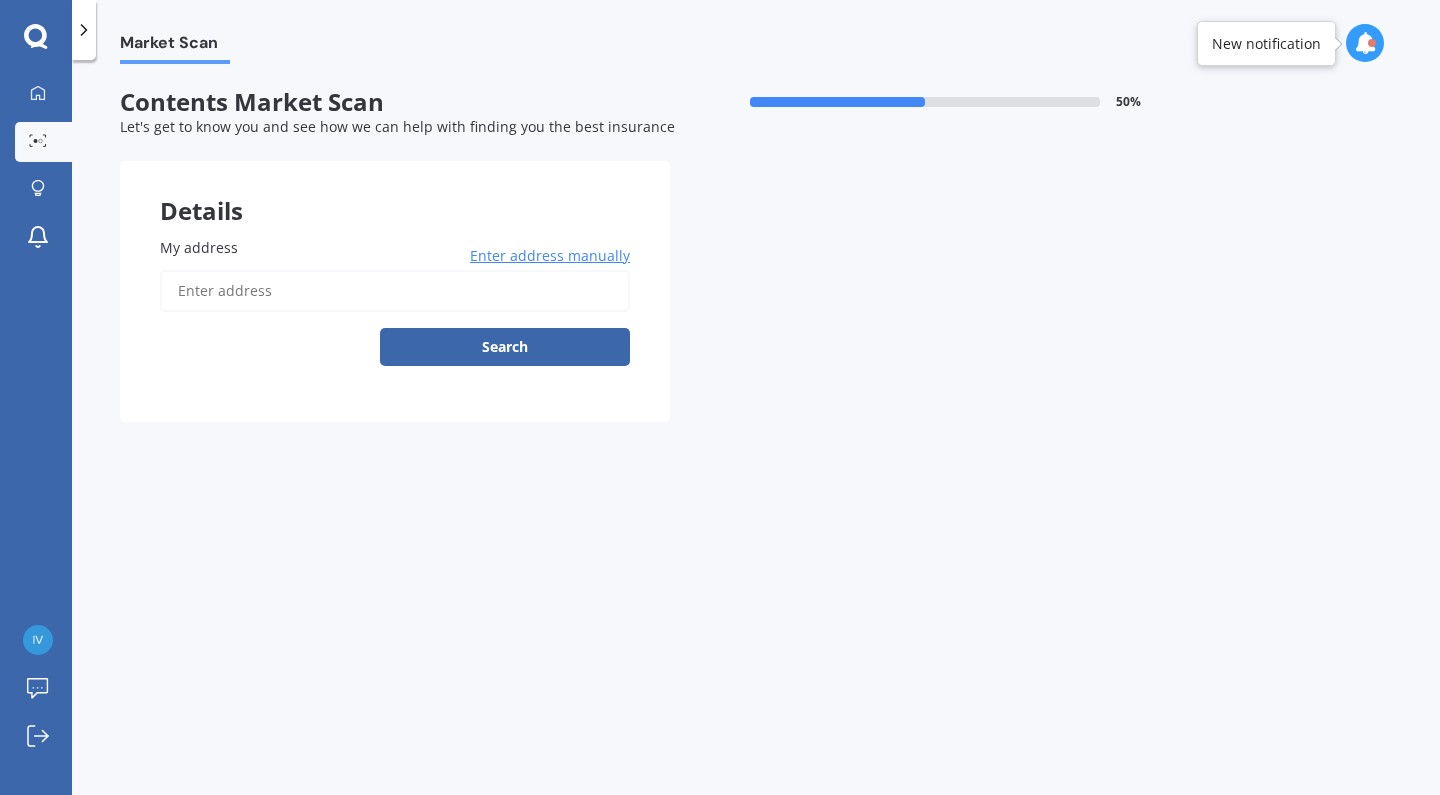 click on "My address" at bounding box center [395, 291] 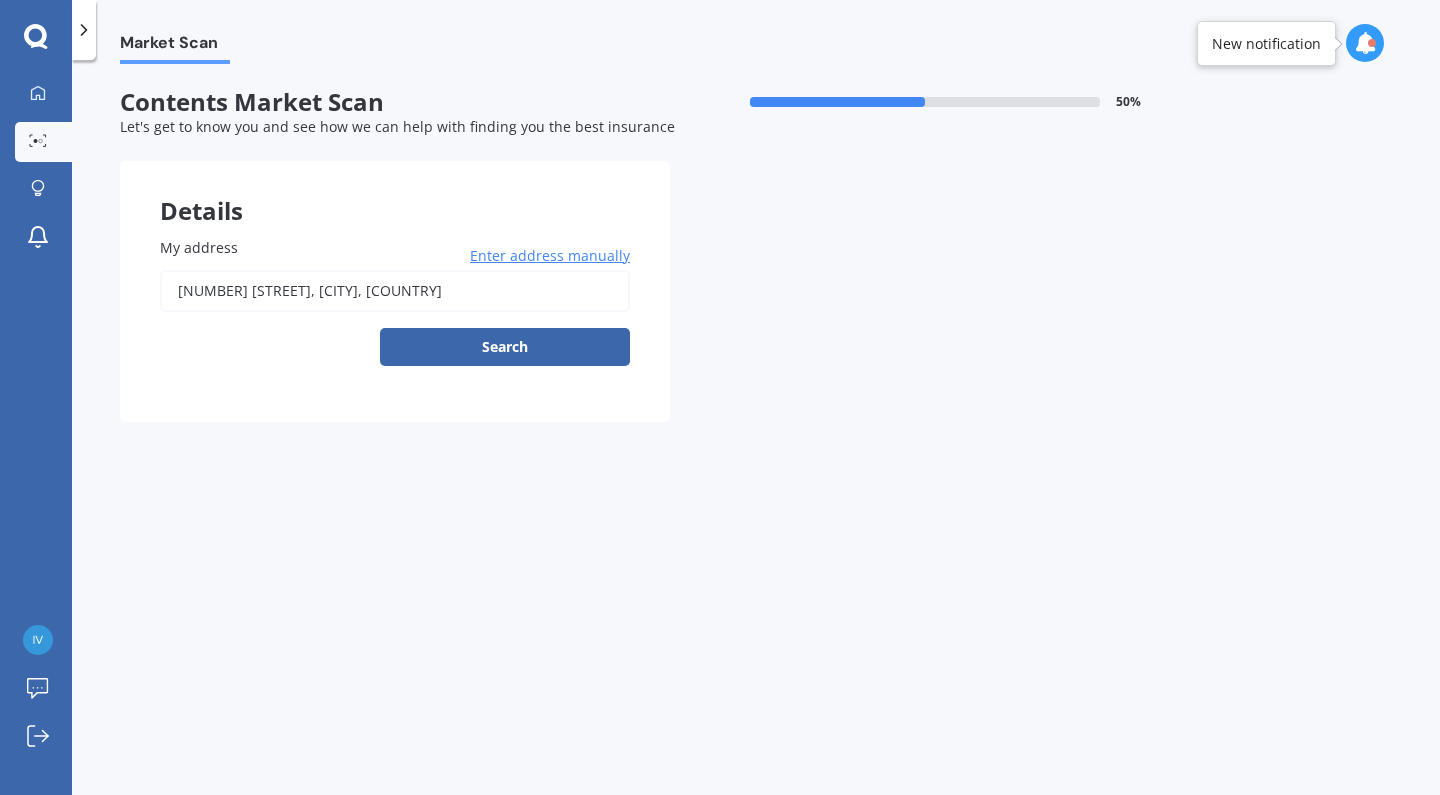type on "Market Scan for a property at [NUMBER] [STREET], [CITY], [CITY] [POSTAL_CODE]" 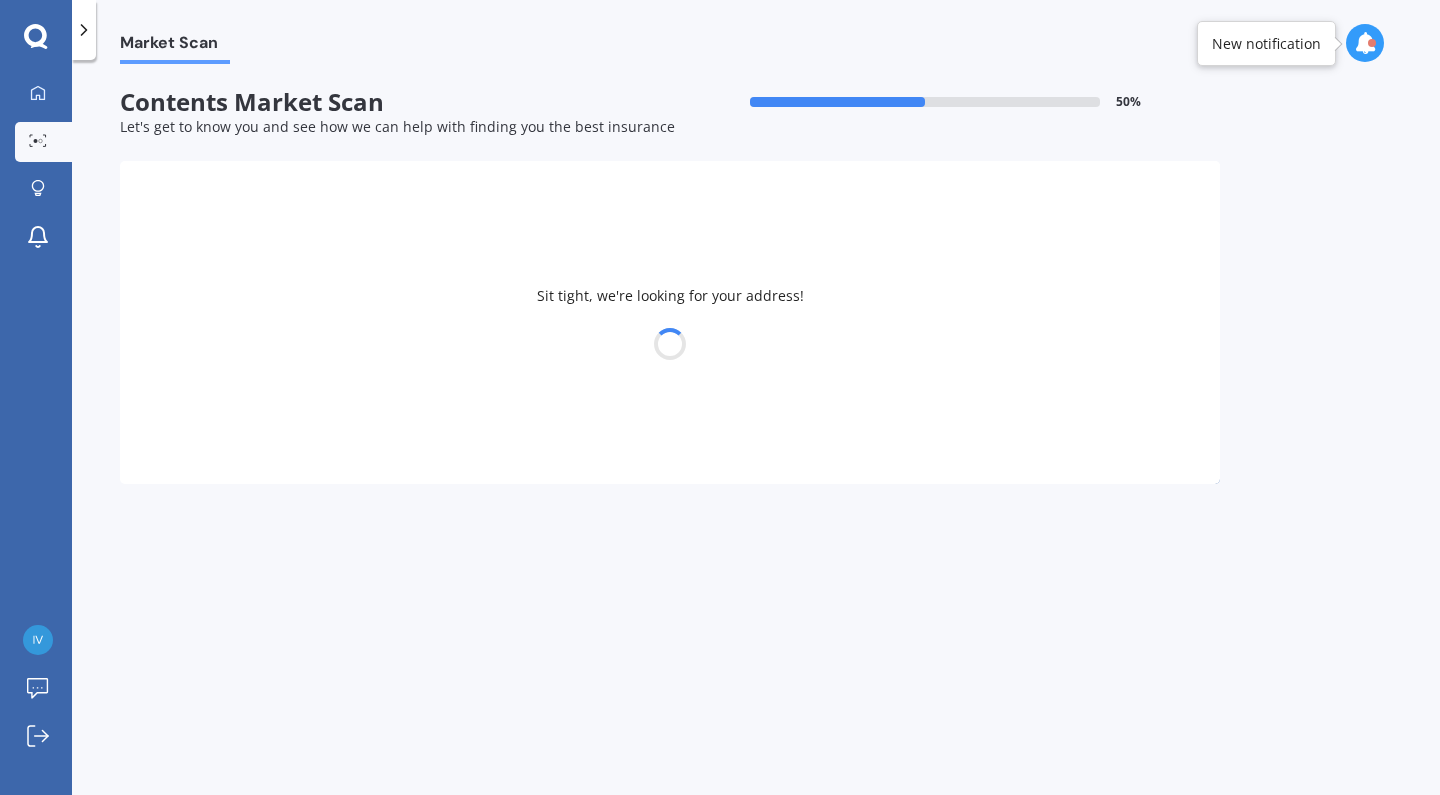 select on "26" 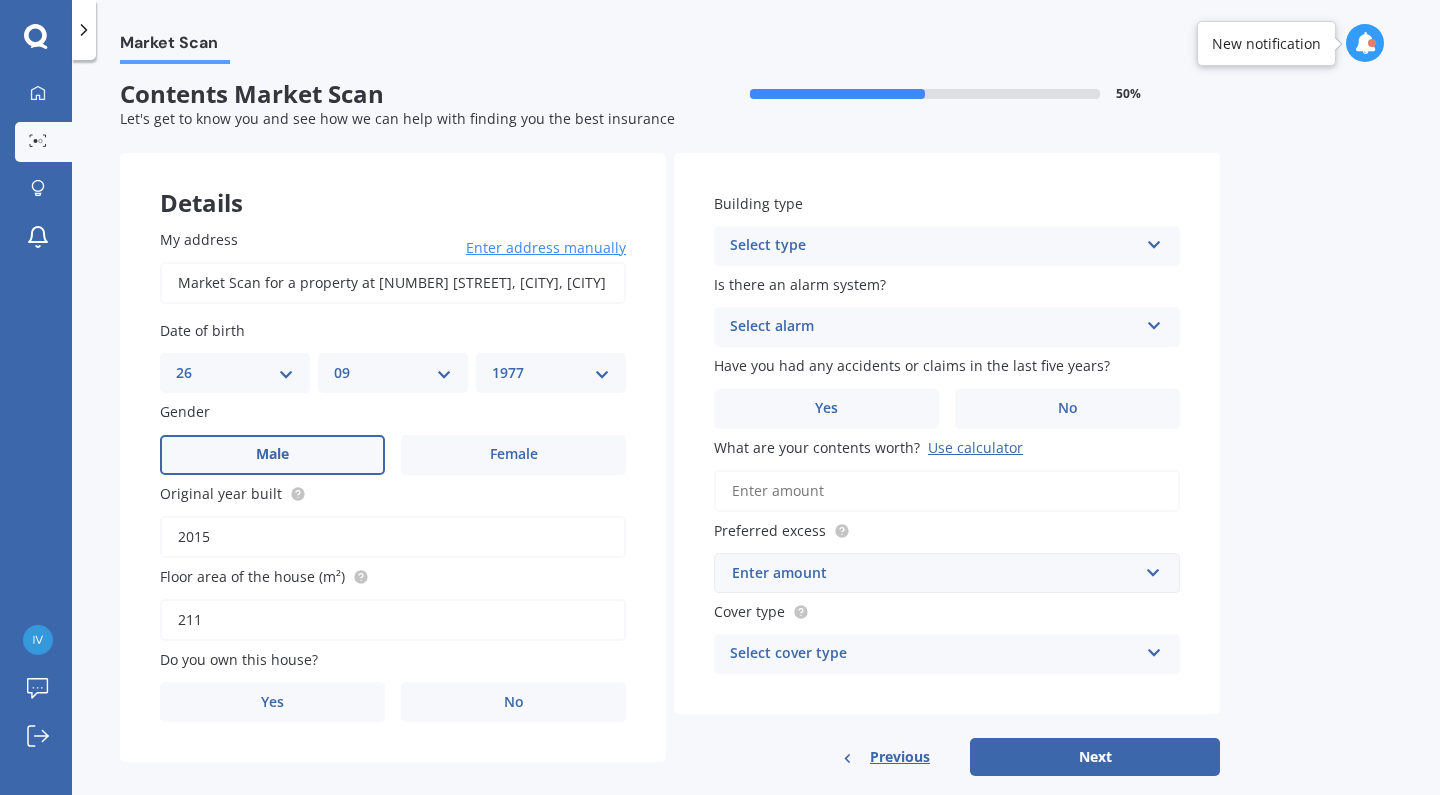 scroll, scrollTop: 37, scrollLeft: 0, axis: vertical 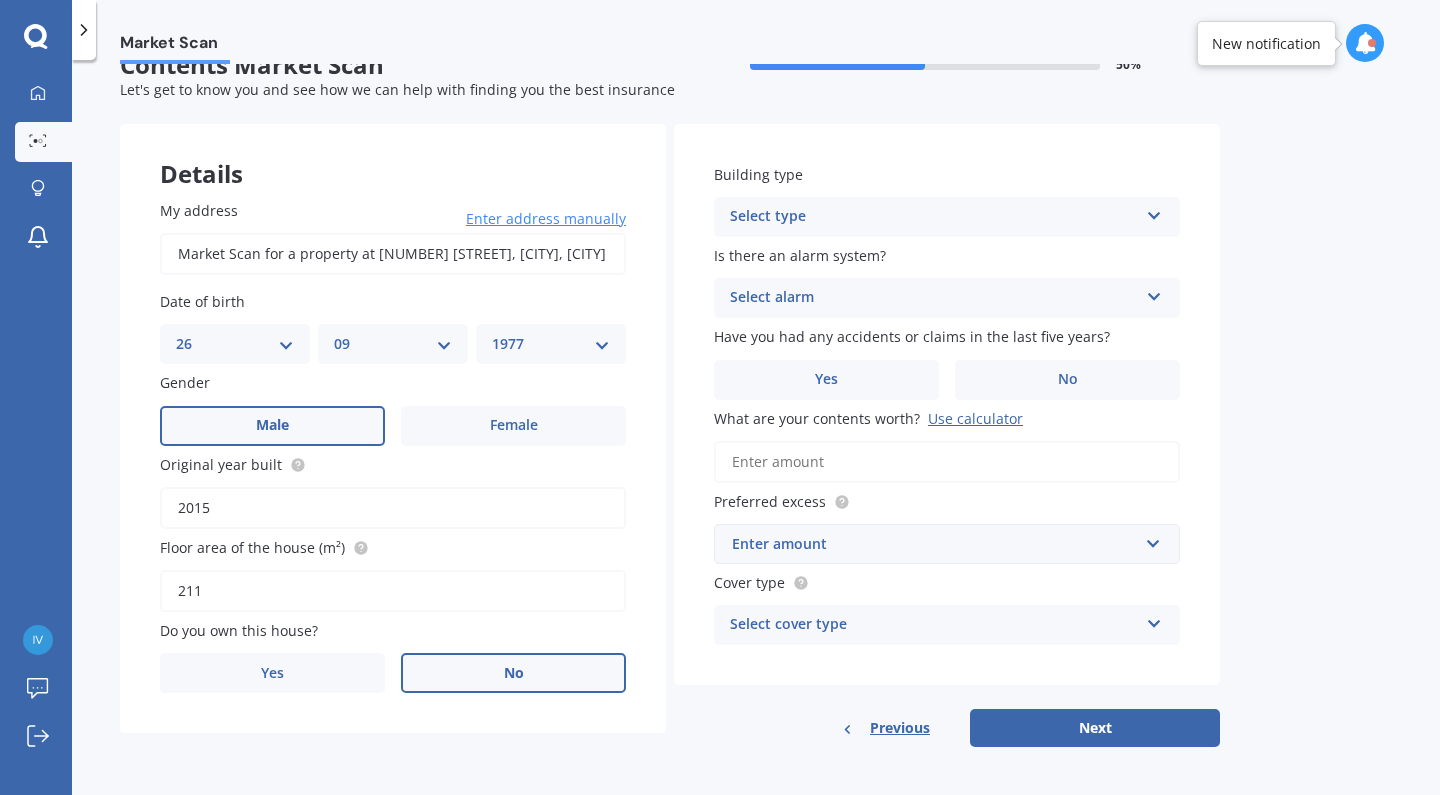 click on "No" at bounding box center (513, 673) 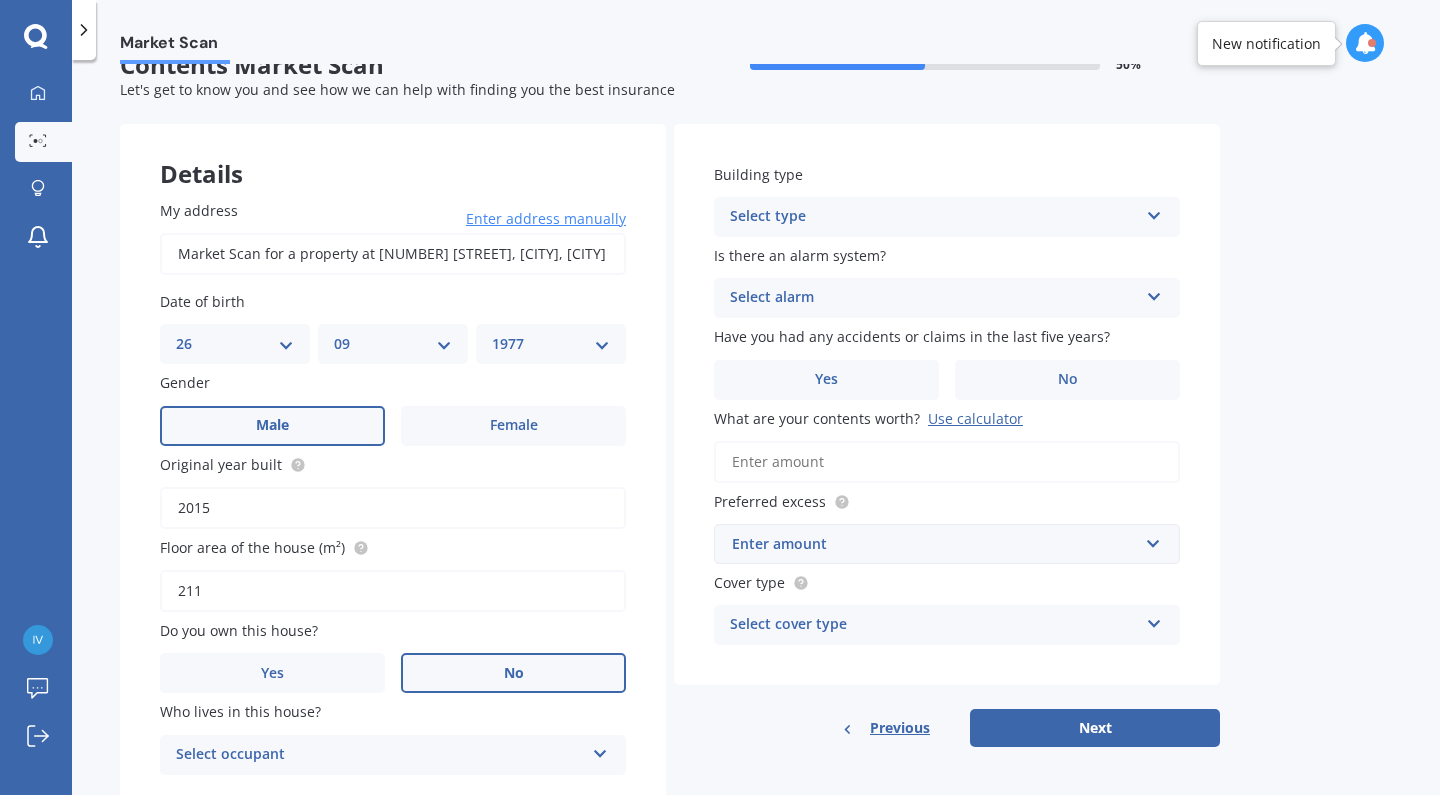 scroll, scrollTop: 102, scrollLeft: 0, axis: vertical 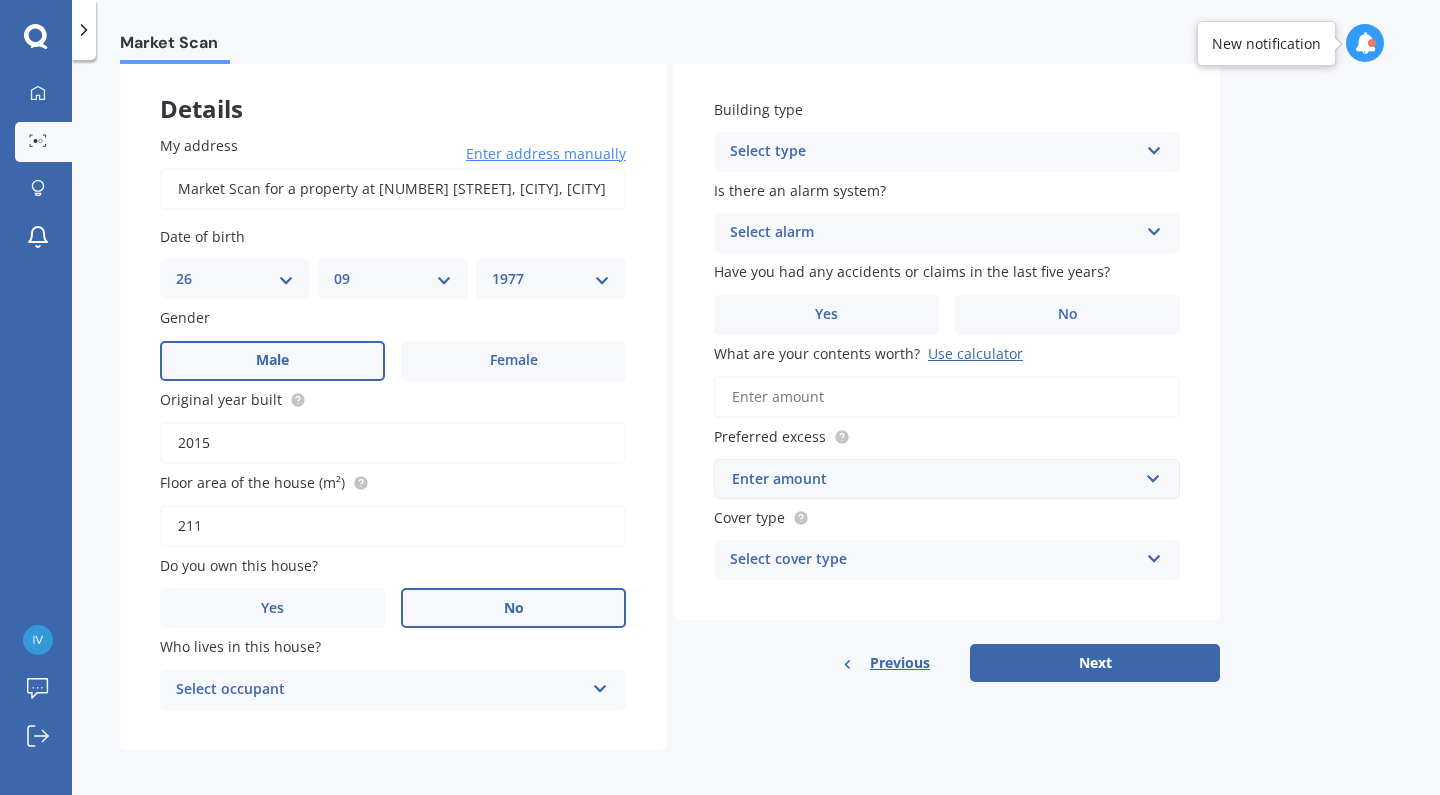 click on "Select occupant" at bounding box center [380, 690] 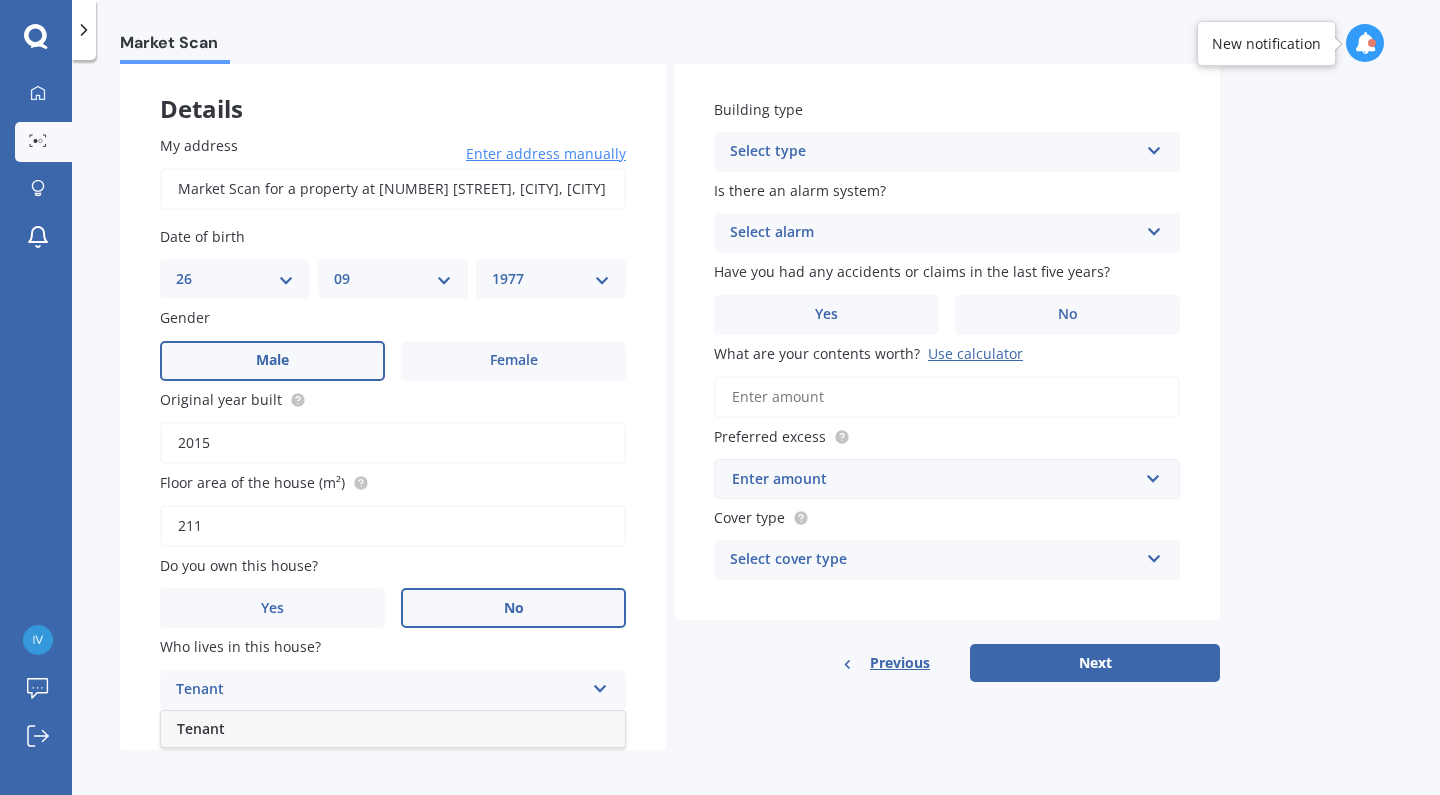 click on "Tenant" at bounding box center (393, 729) 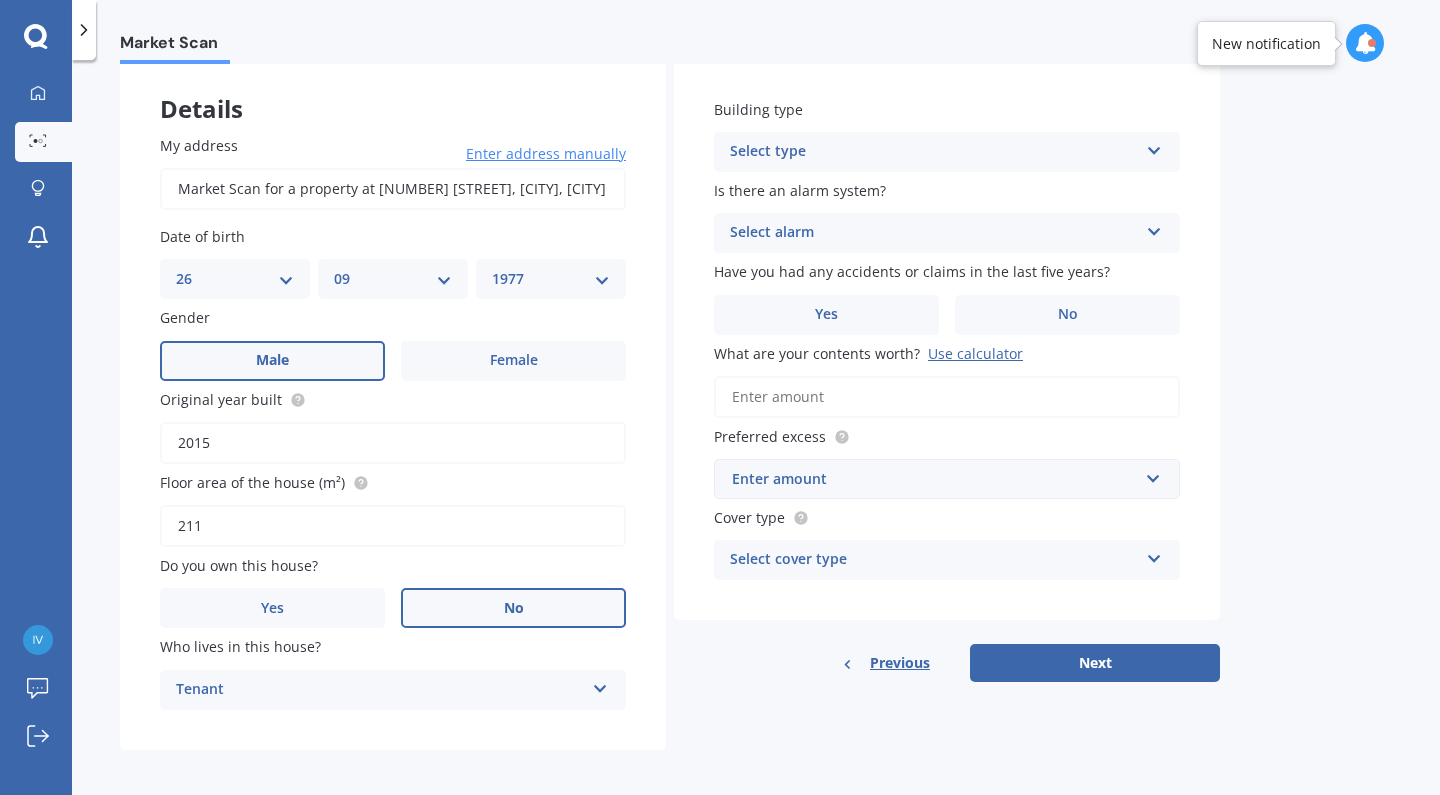 click on "Select type" at bounding box center (934, 152) 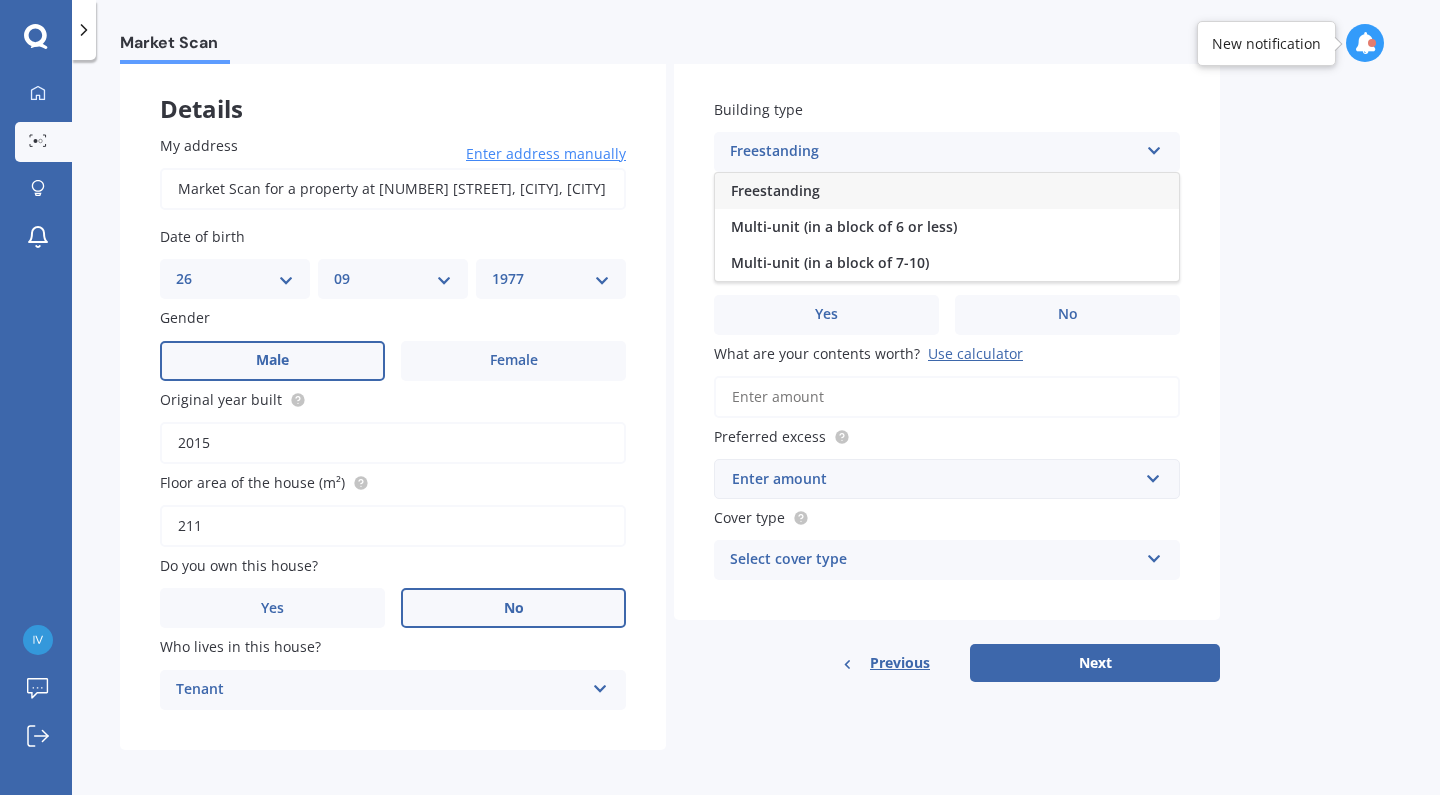 click on "Freestanding" at bounding box center (947, 191) 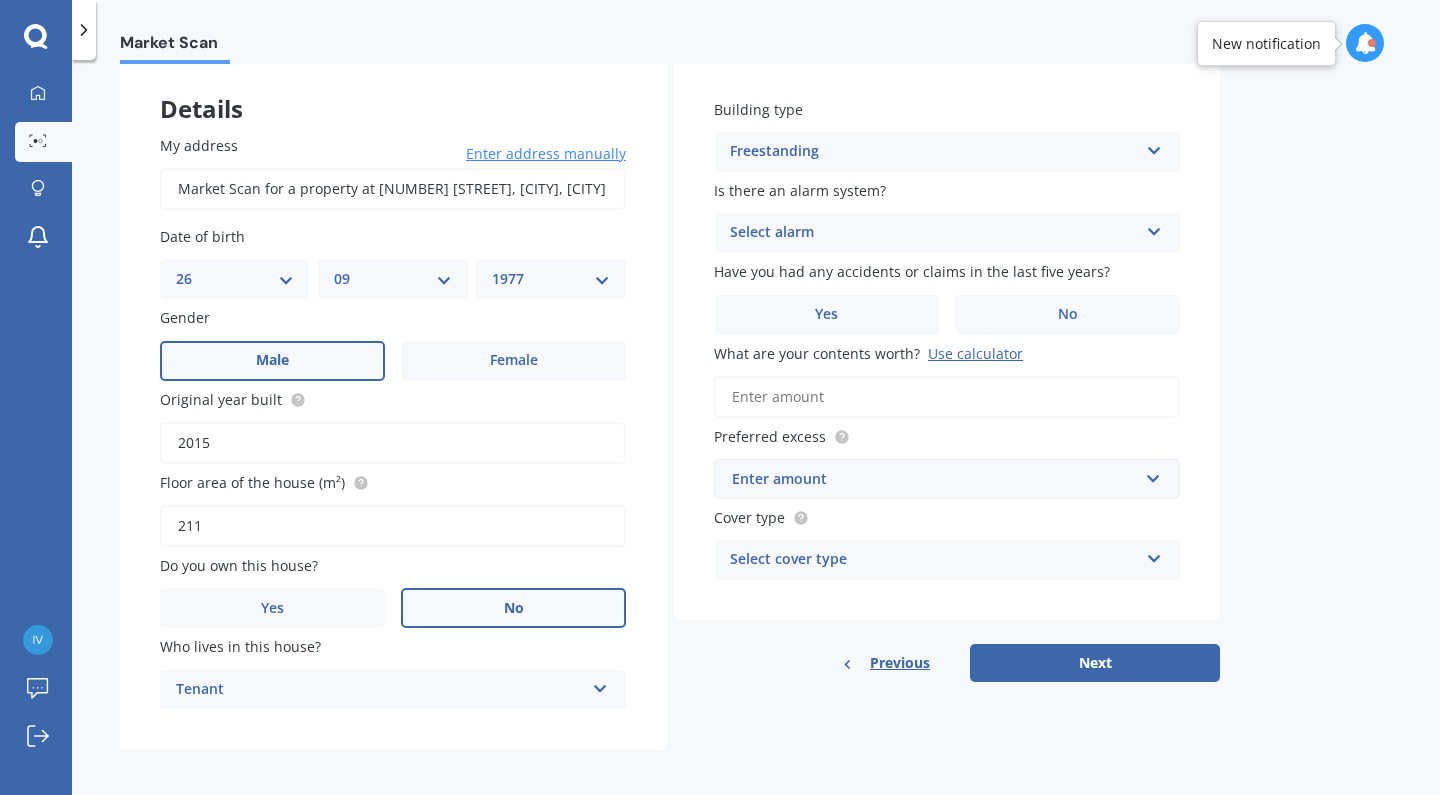 click on "Select alarm" at bounding box center [934, 233] 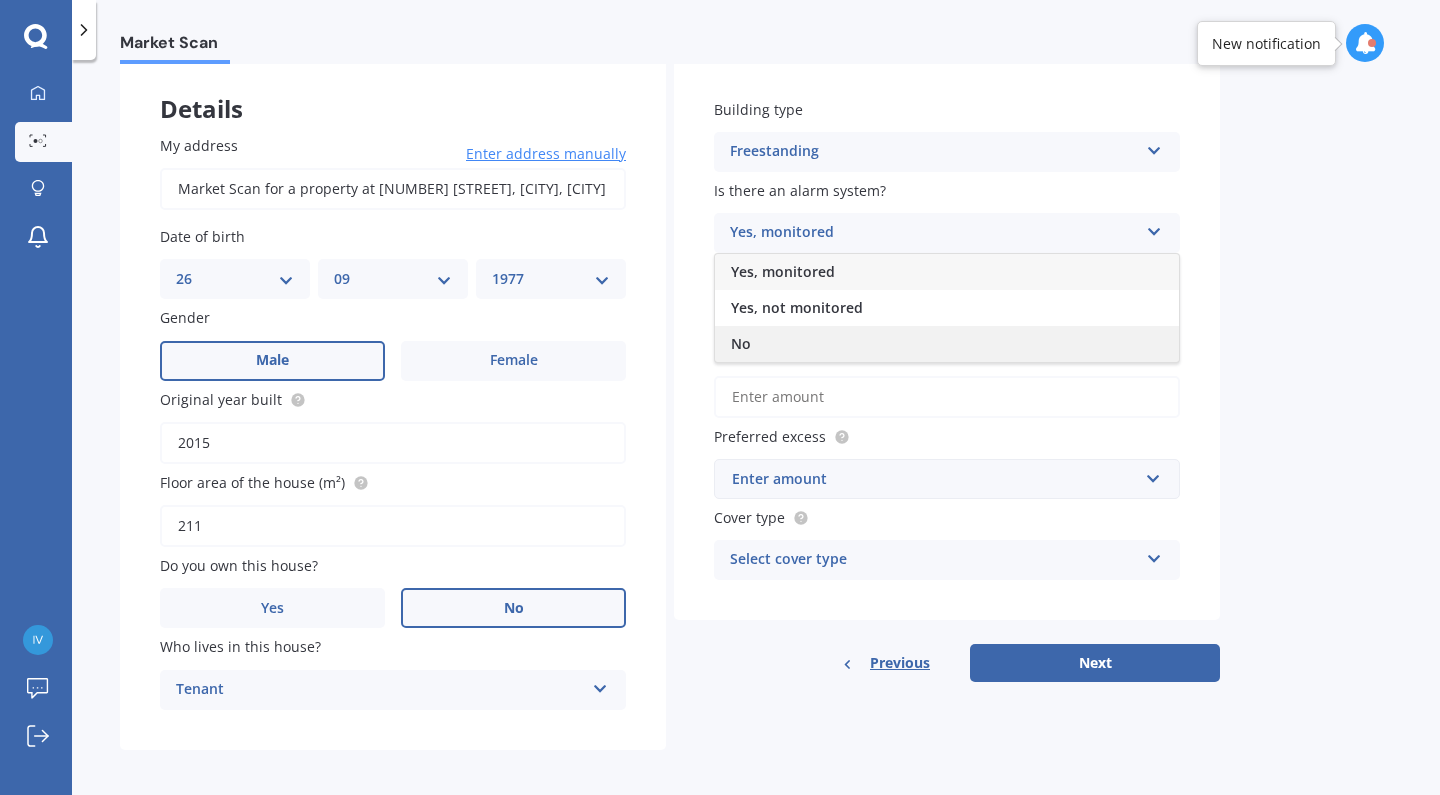 click on "No" at bounding box center [947, 344] 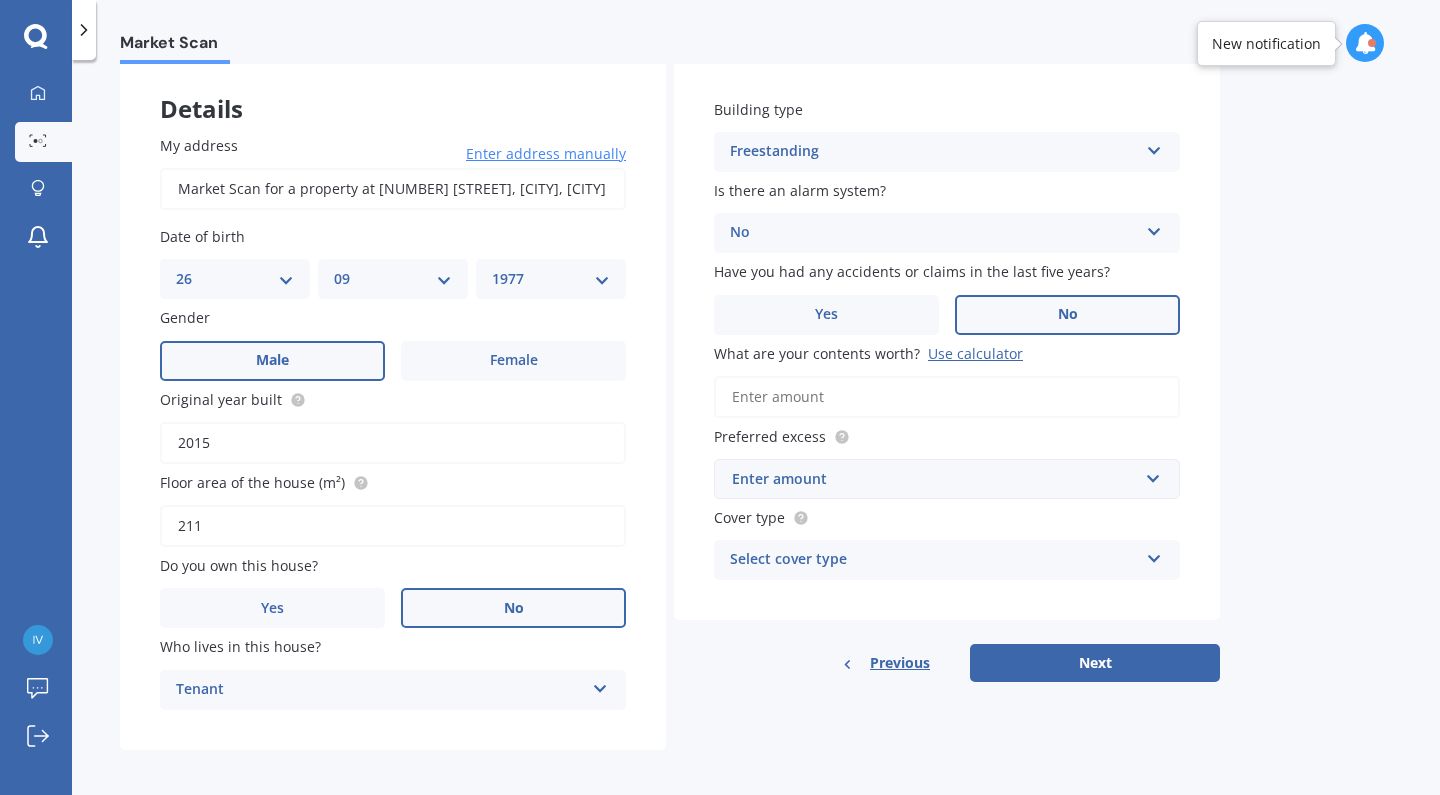 click on "No" at bounding box center [1067, 315] 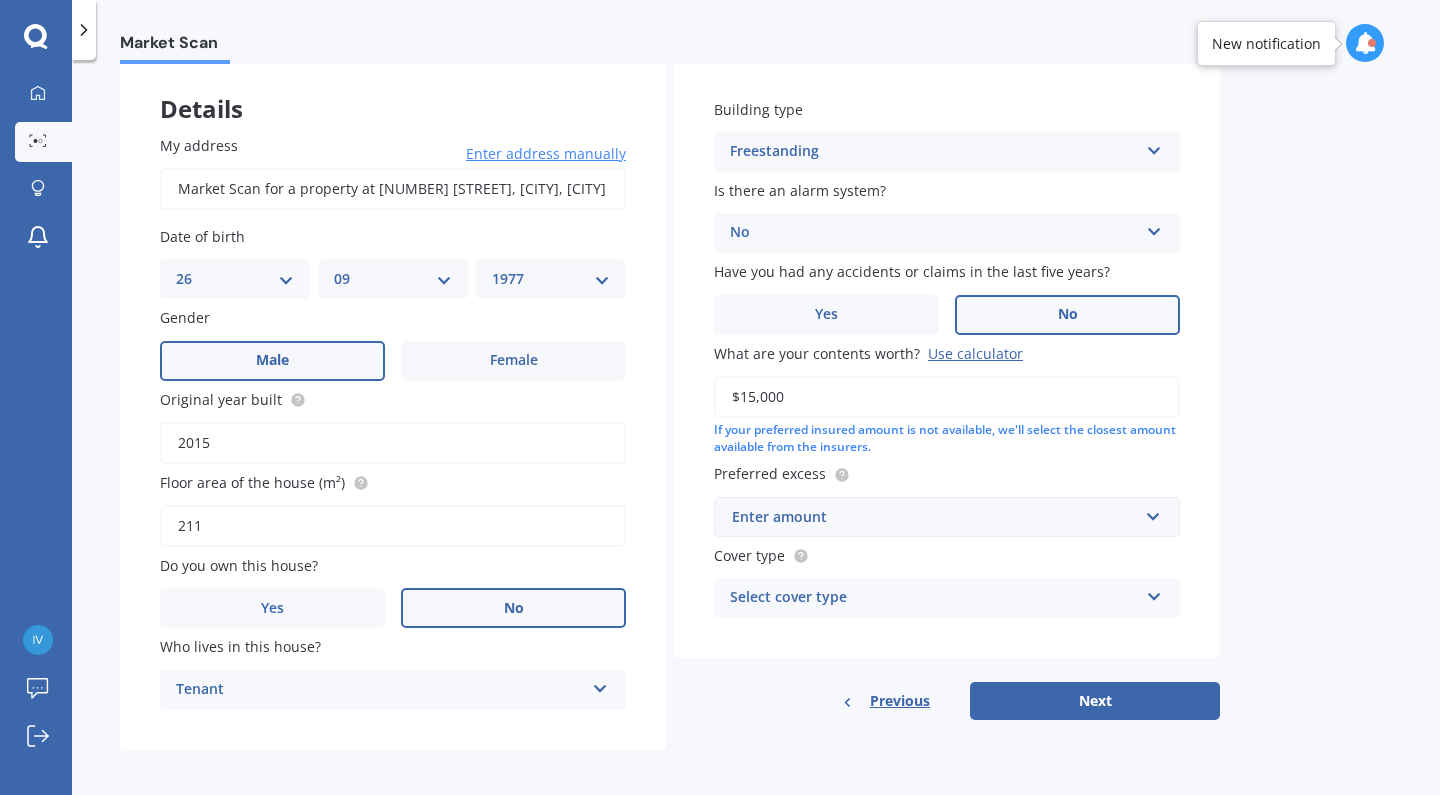 type on "$150,000" 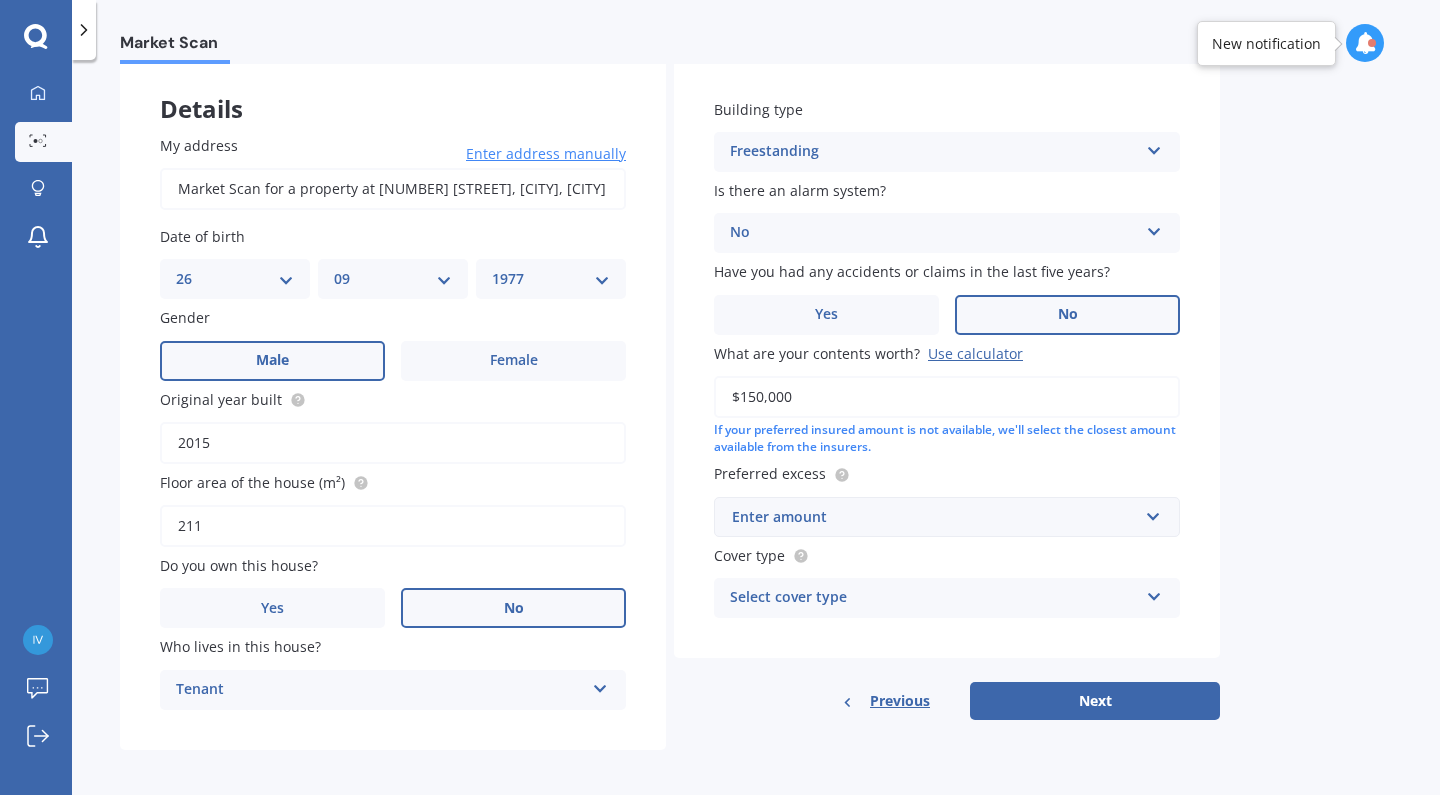 click on "Enter amount" at bounding box center (935, 517) 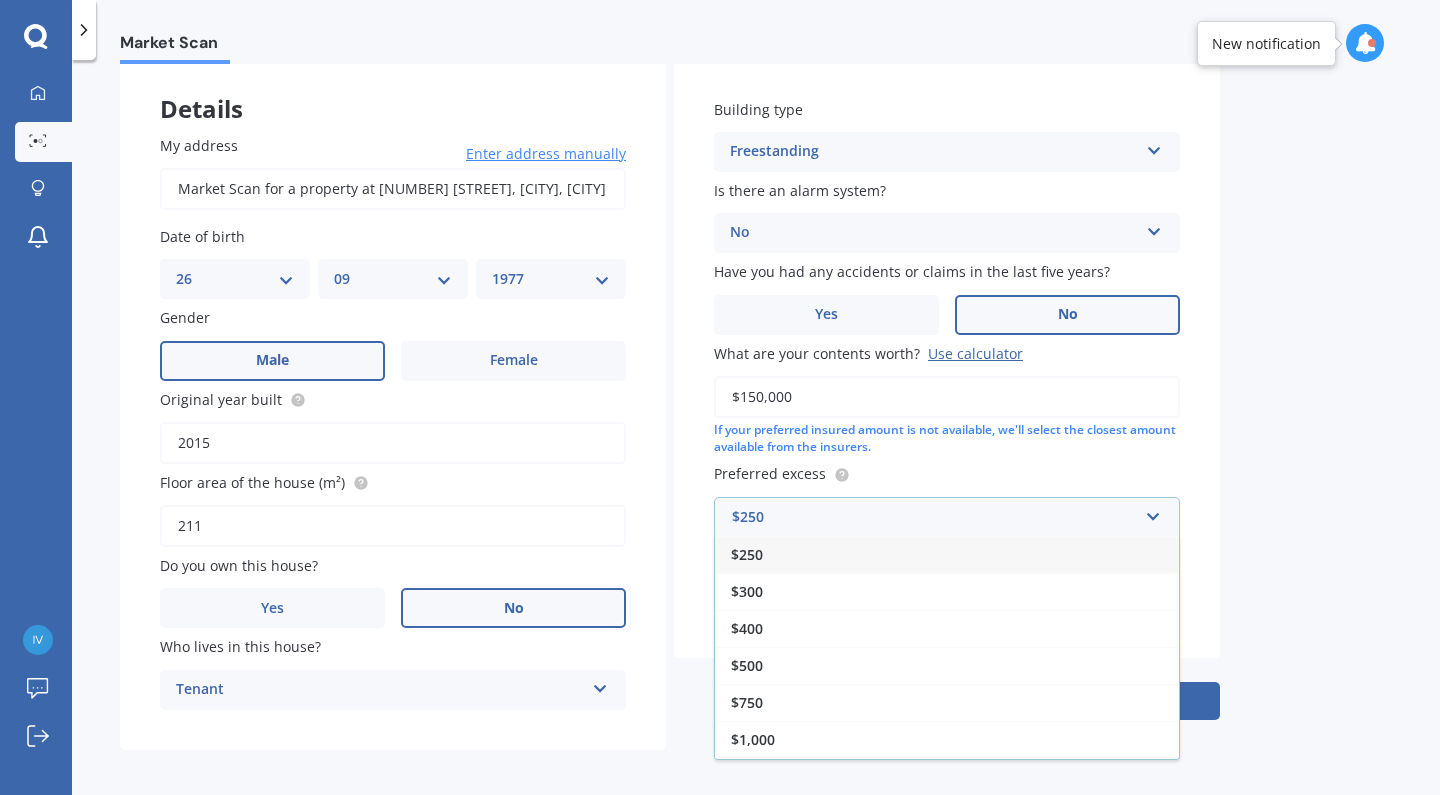 click on "$250" at bounding box center [947, 554] 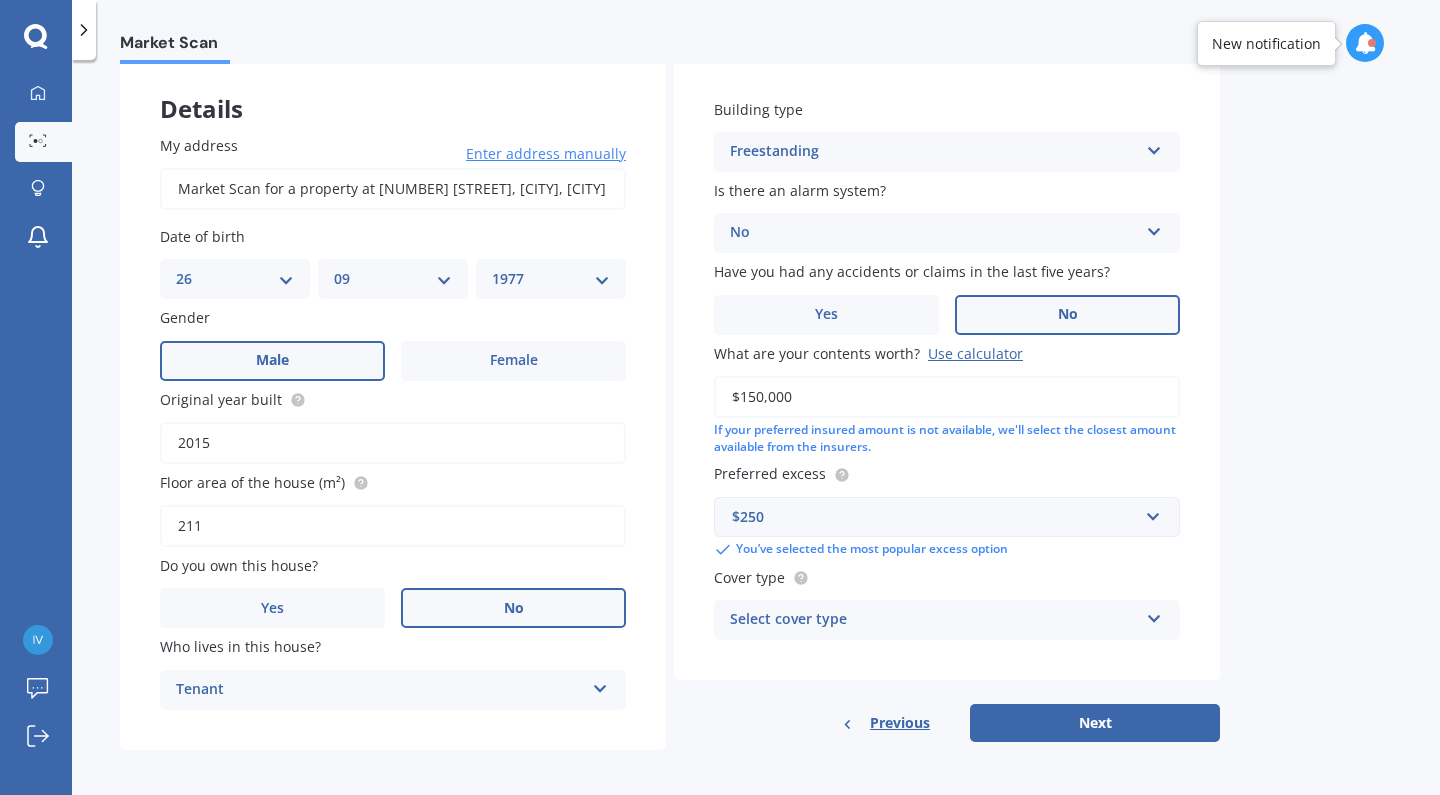 click on "Select cover type" at bounding box center (934, 620) 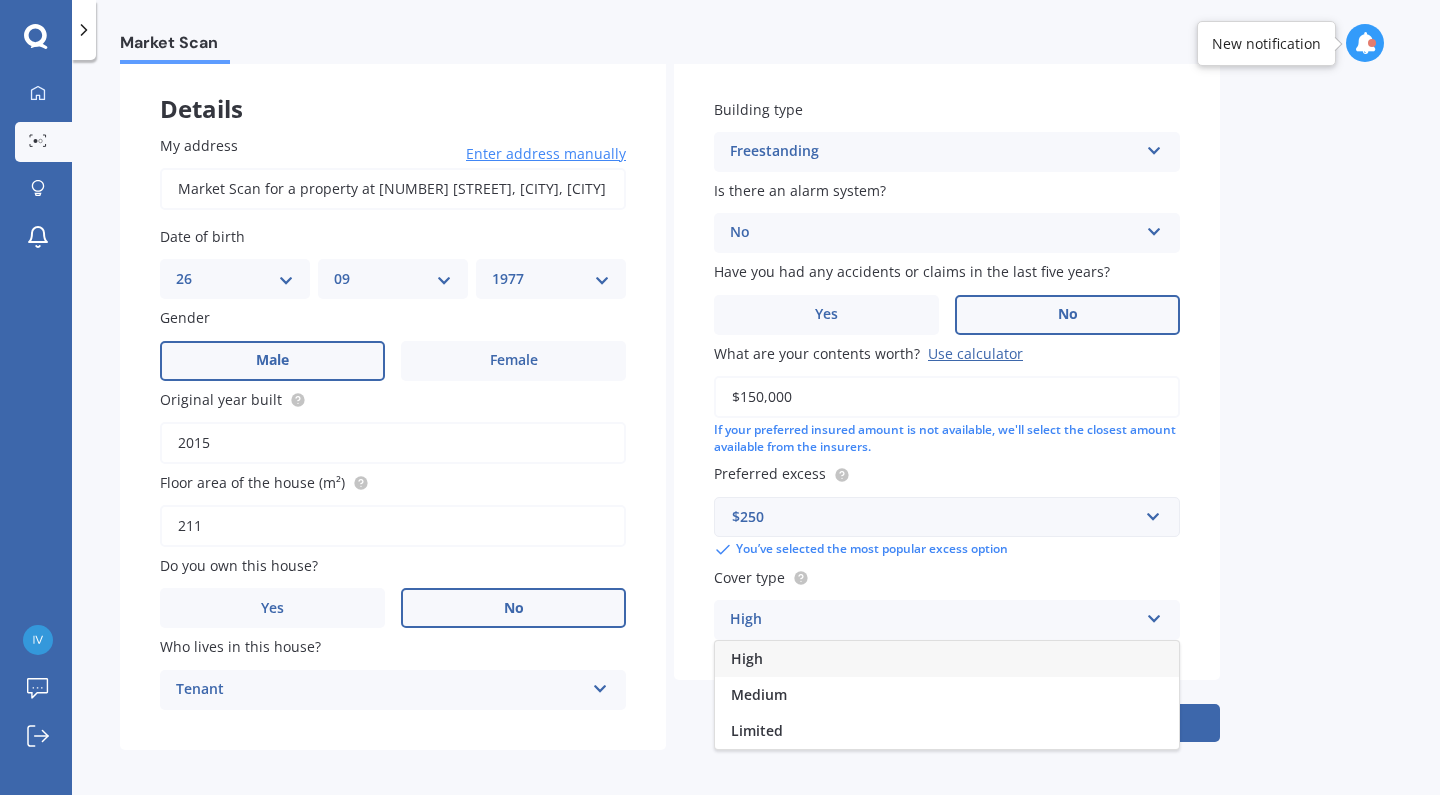 click on "High" at bounding box center [947, 659] 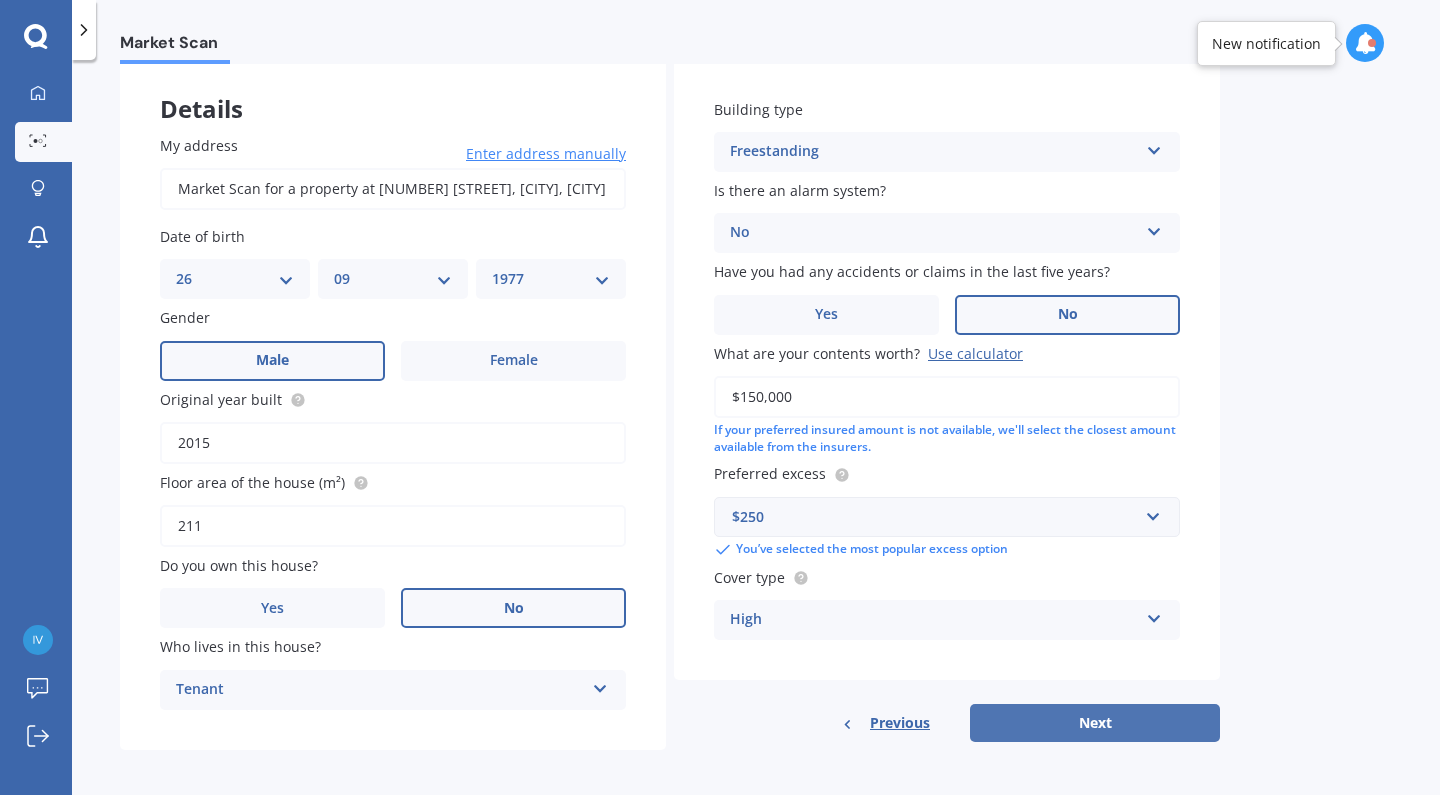 click on "Next" at bounding box center (1095, 723) 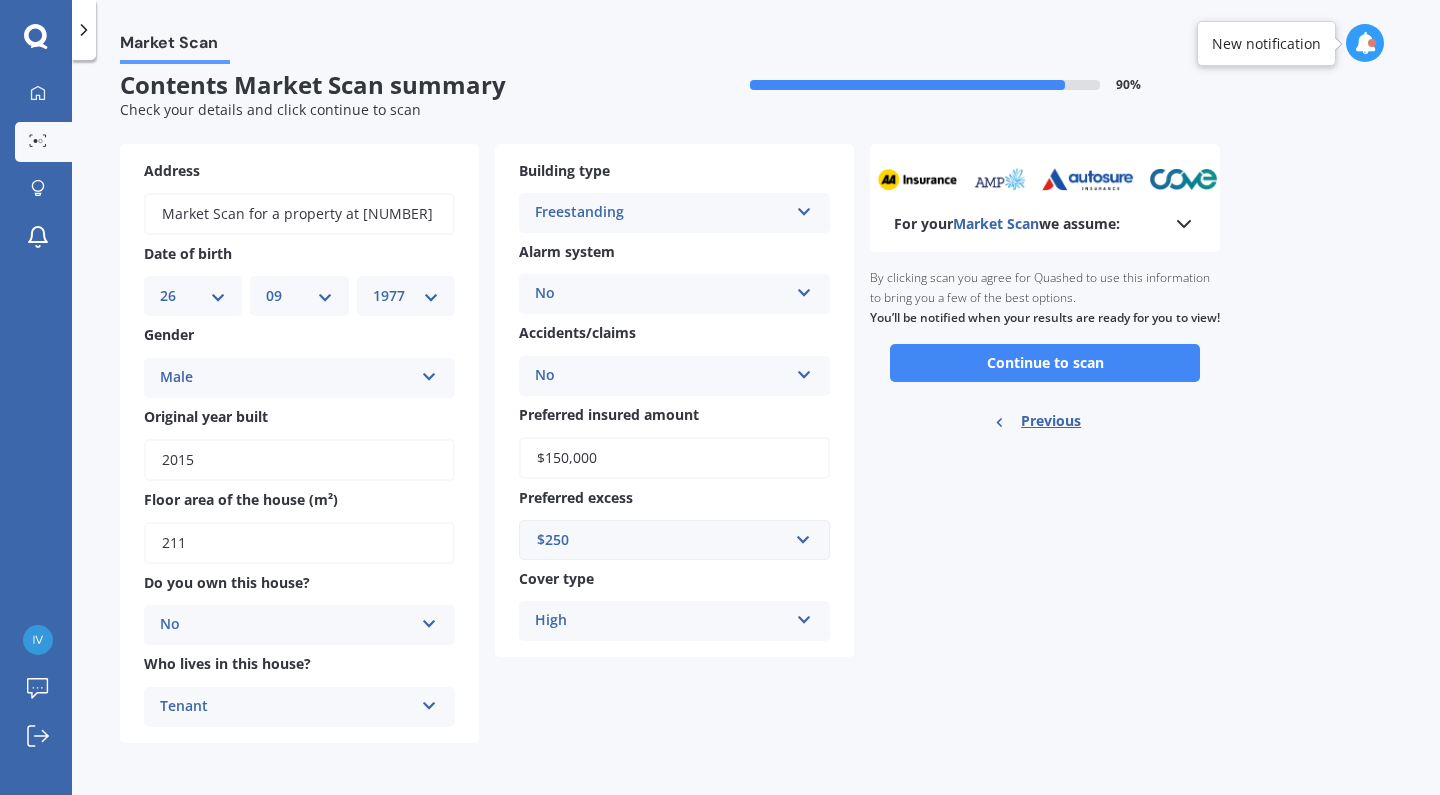 scroll, scrollTop: 0, scrollLeft: 0, axis: both 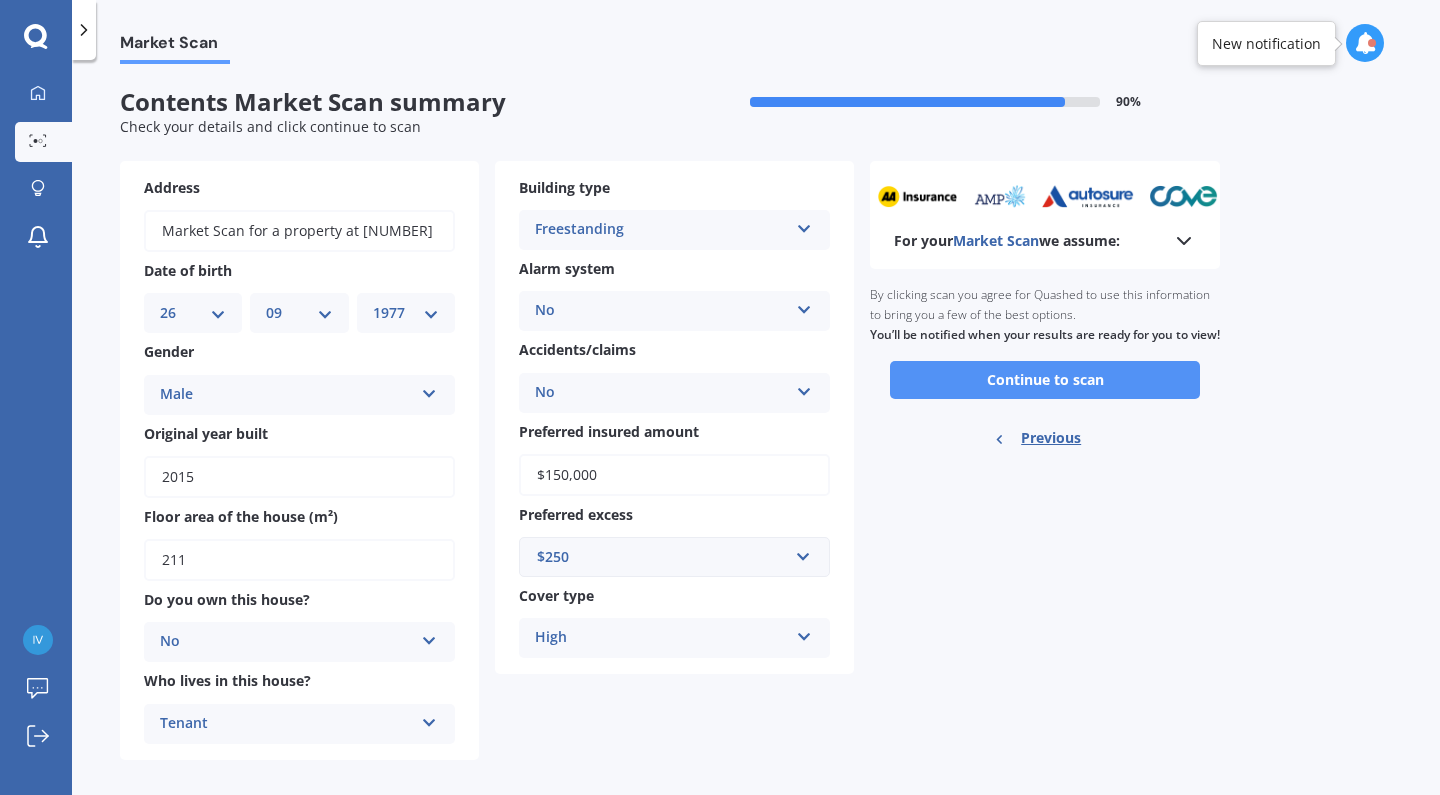 click on "Continue to scan" at bounding box center [1045, 380] 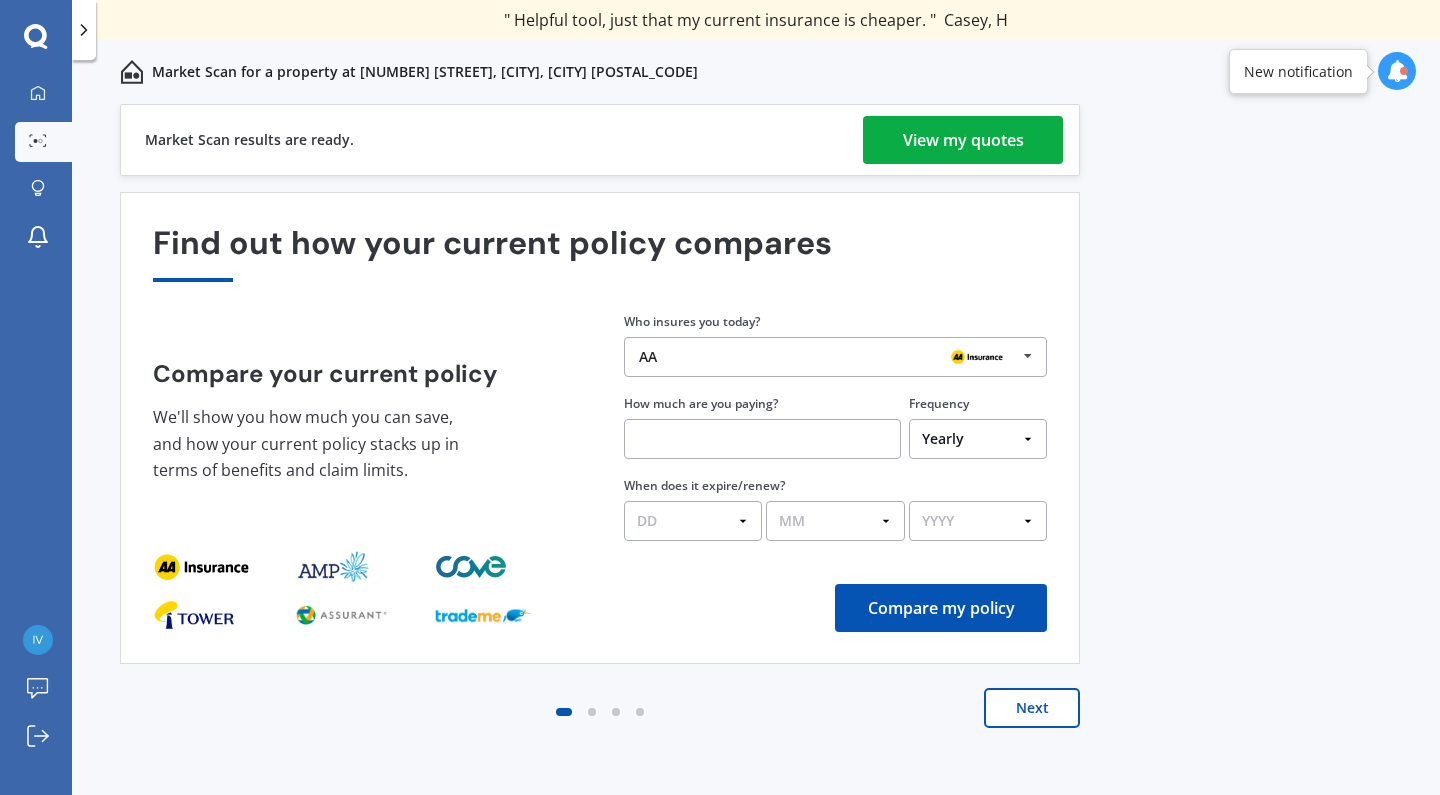 click on "View my quotes" at bounding box center [963, 140] 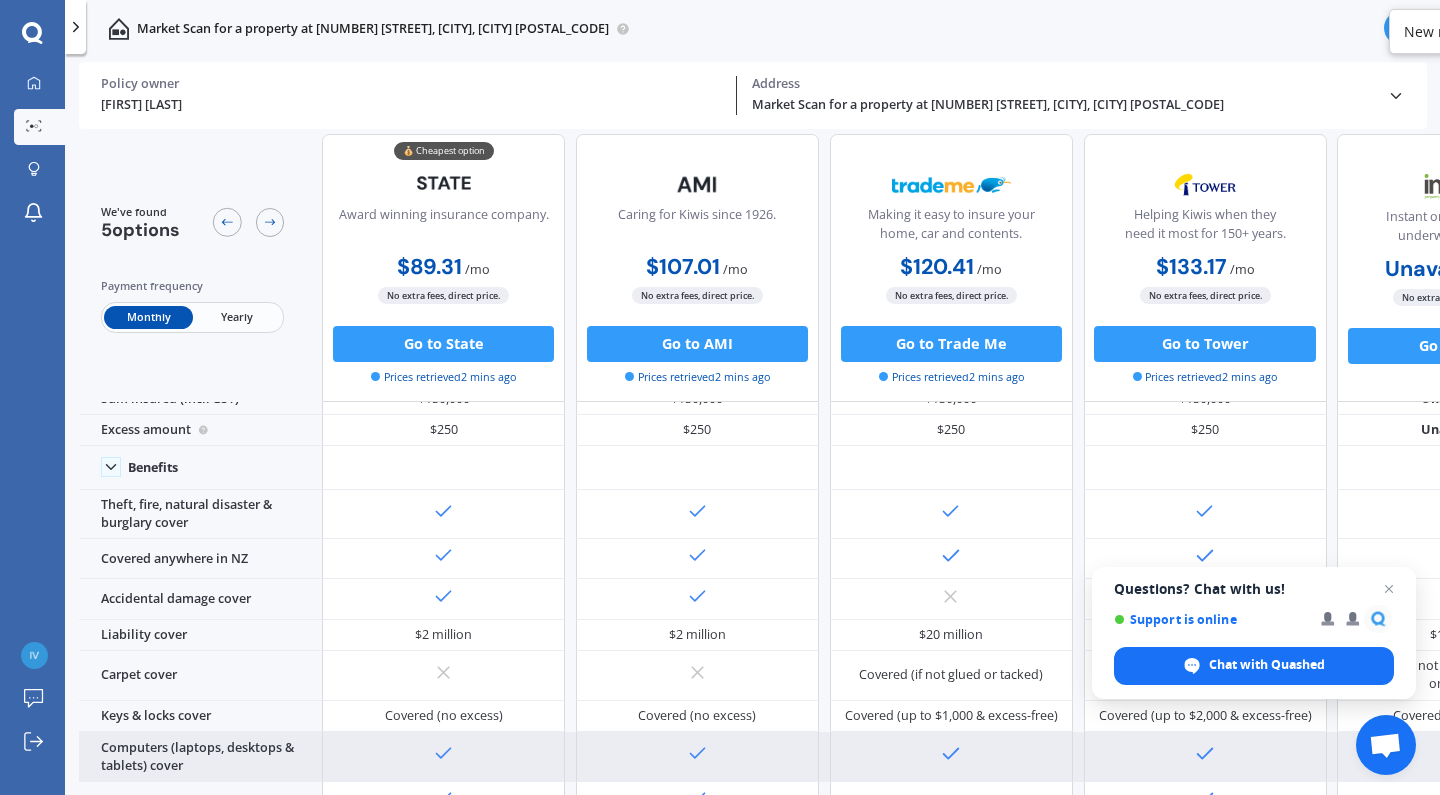 scroll, scrollTop: 0, scrollLeft: 0, axis: both 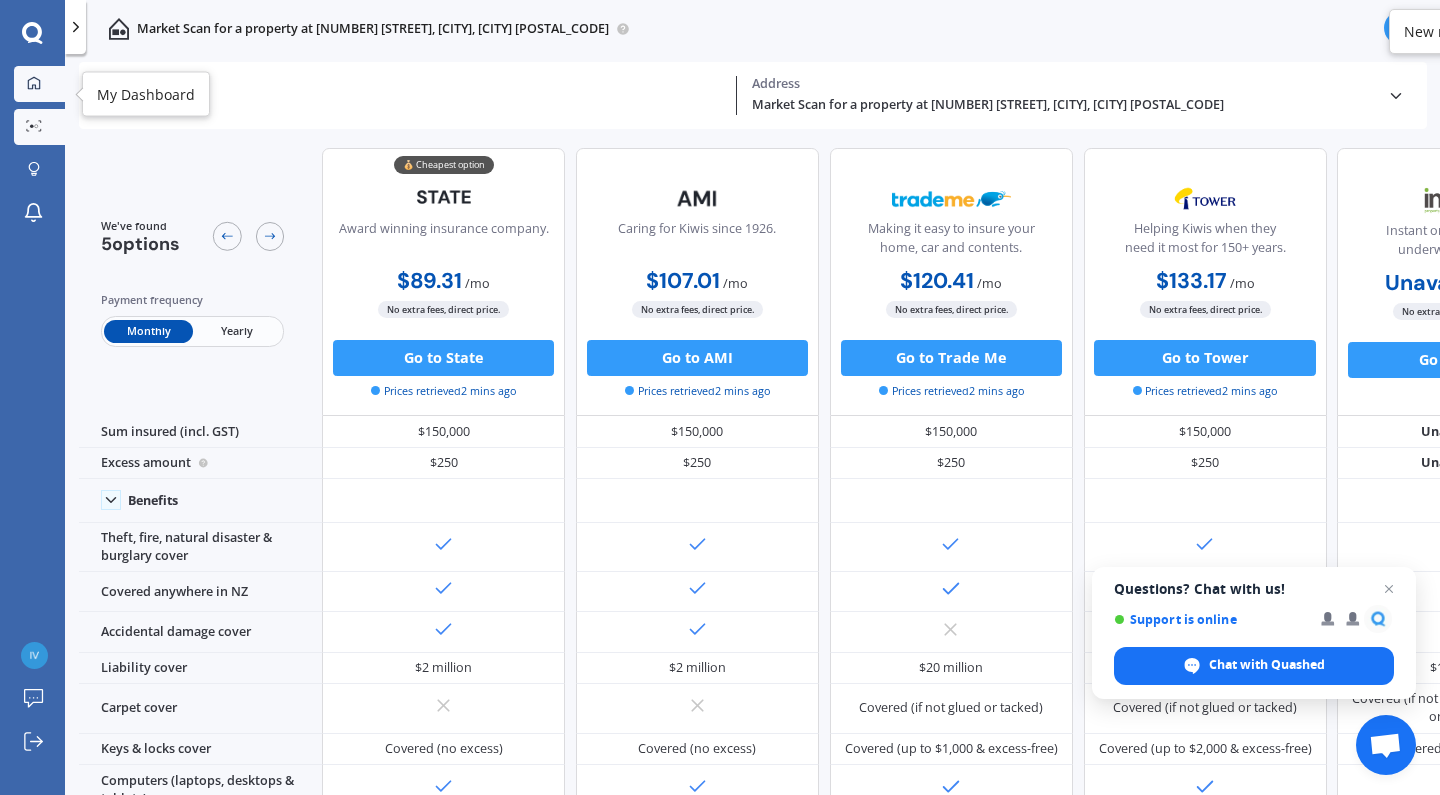 click at bounding box center [34, 84] 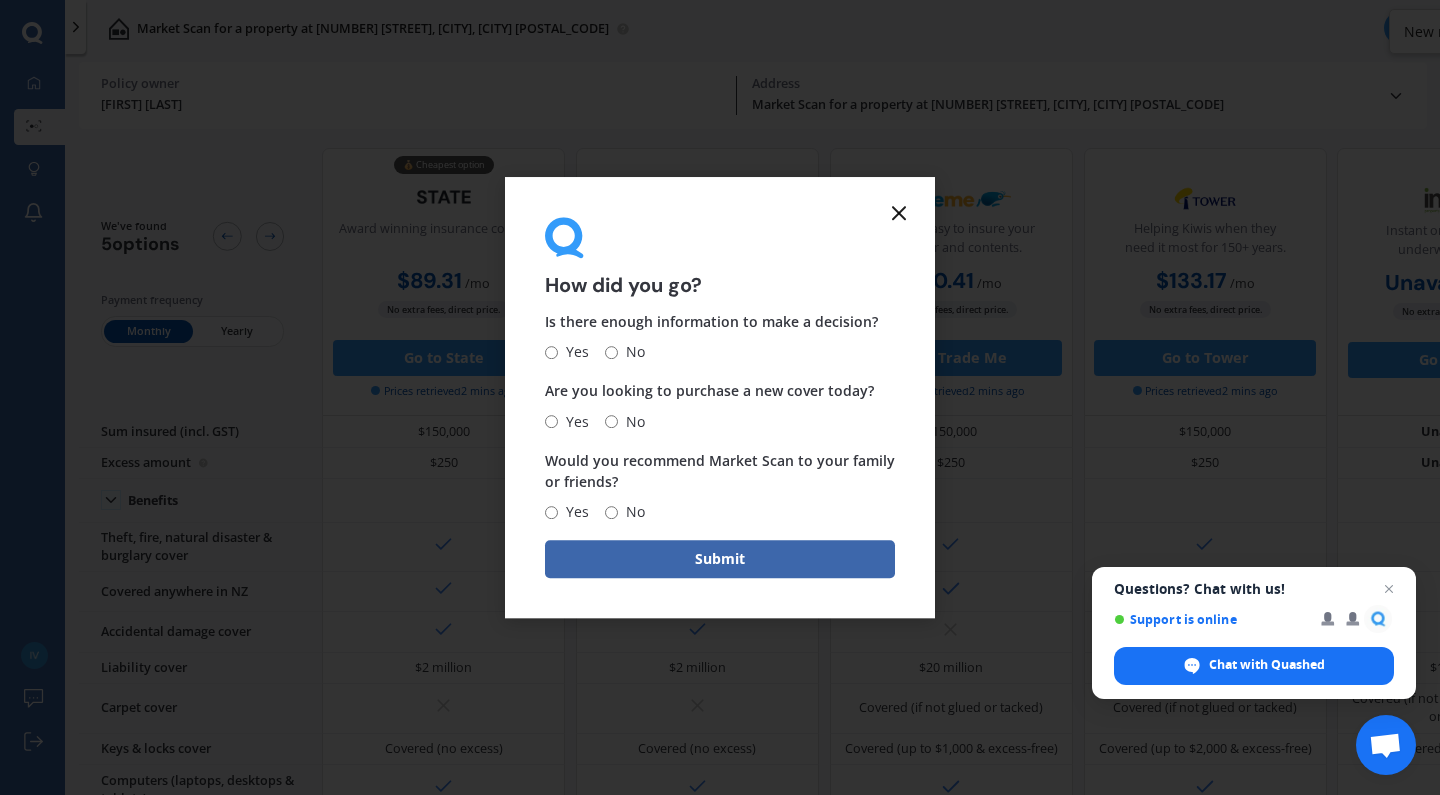 click 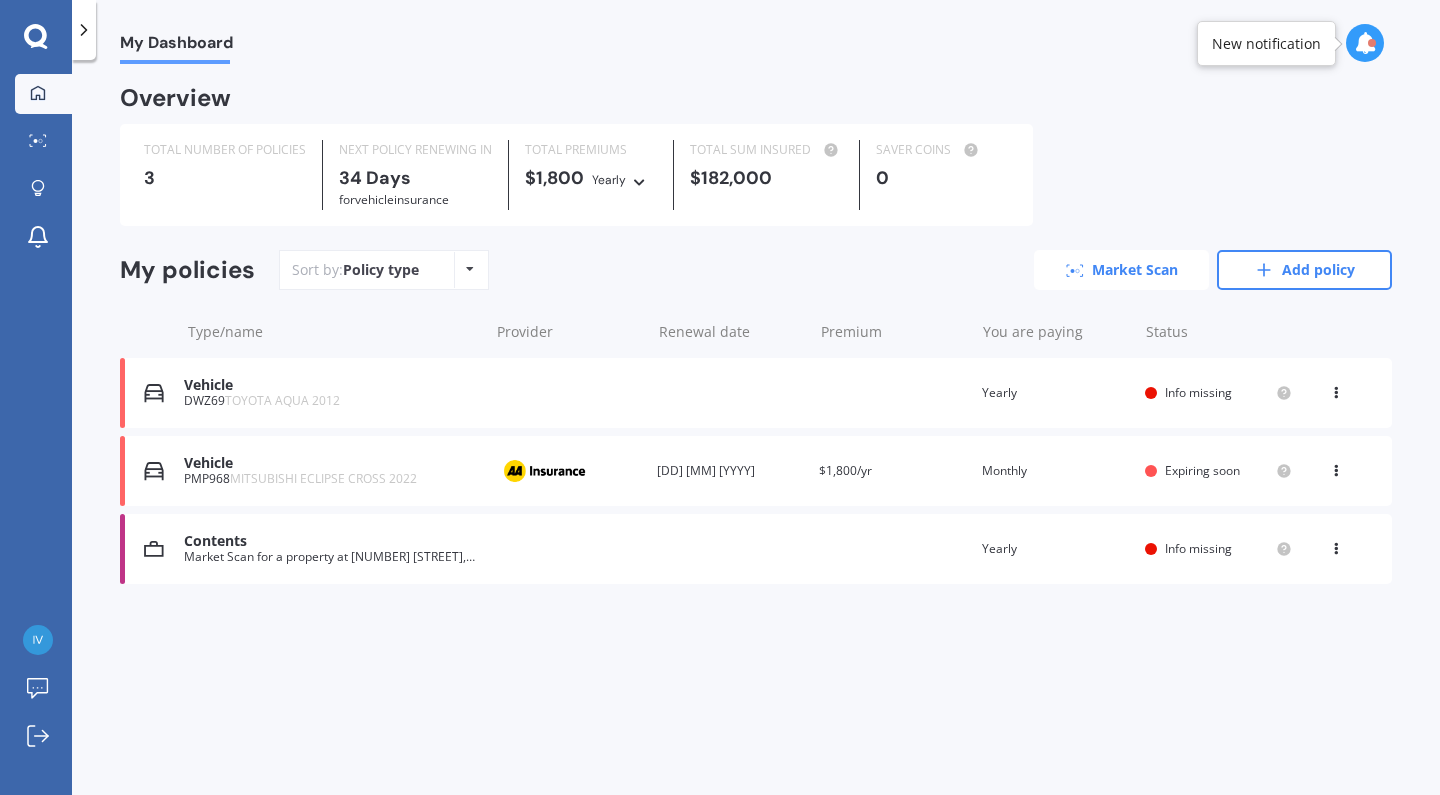 click on "Market Scan" at bounding box center (1121, 270) 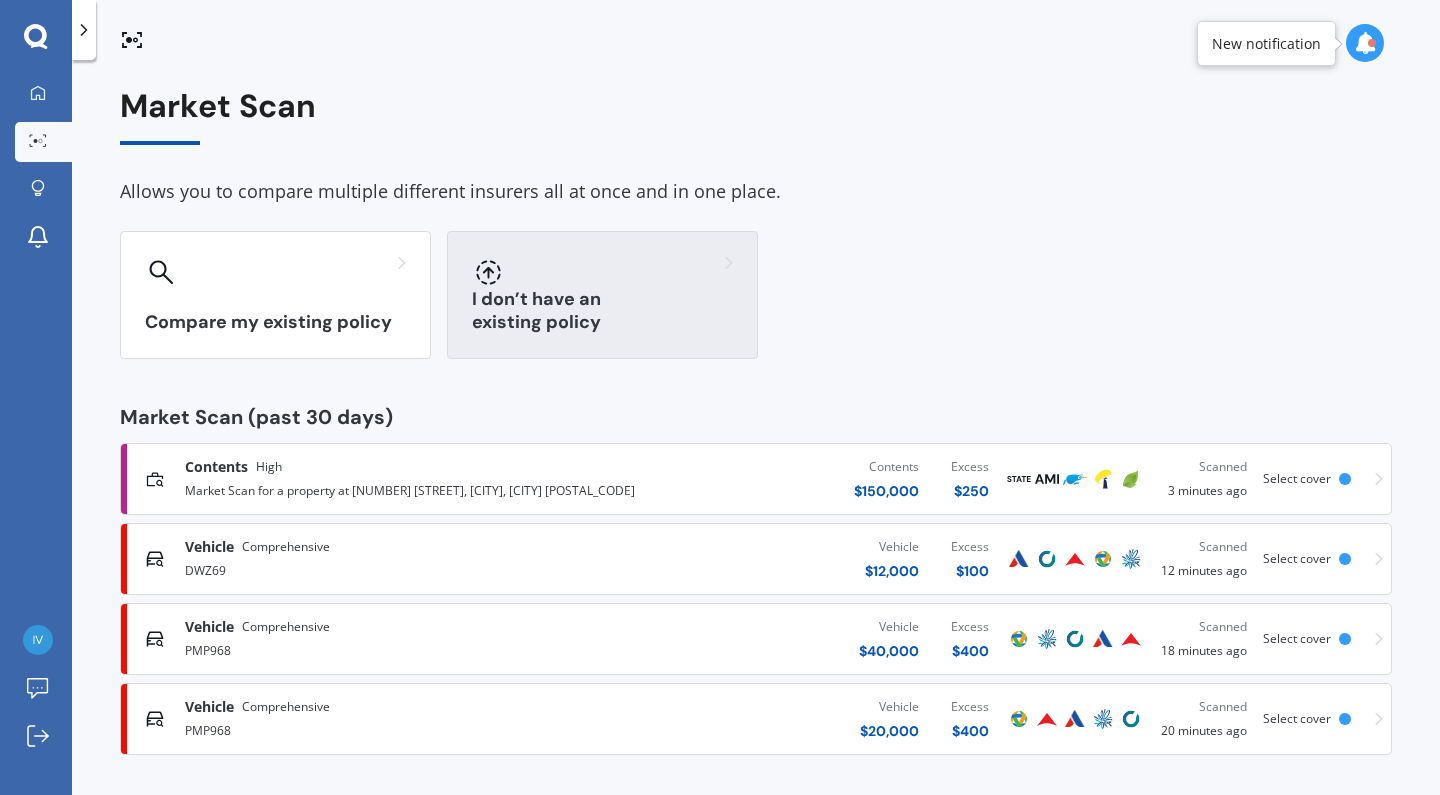 click on "I don’t have an existing policy" at bounding box center [602, 295] 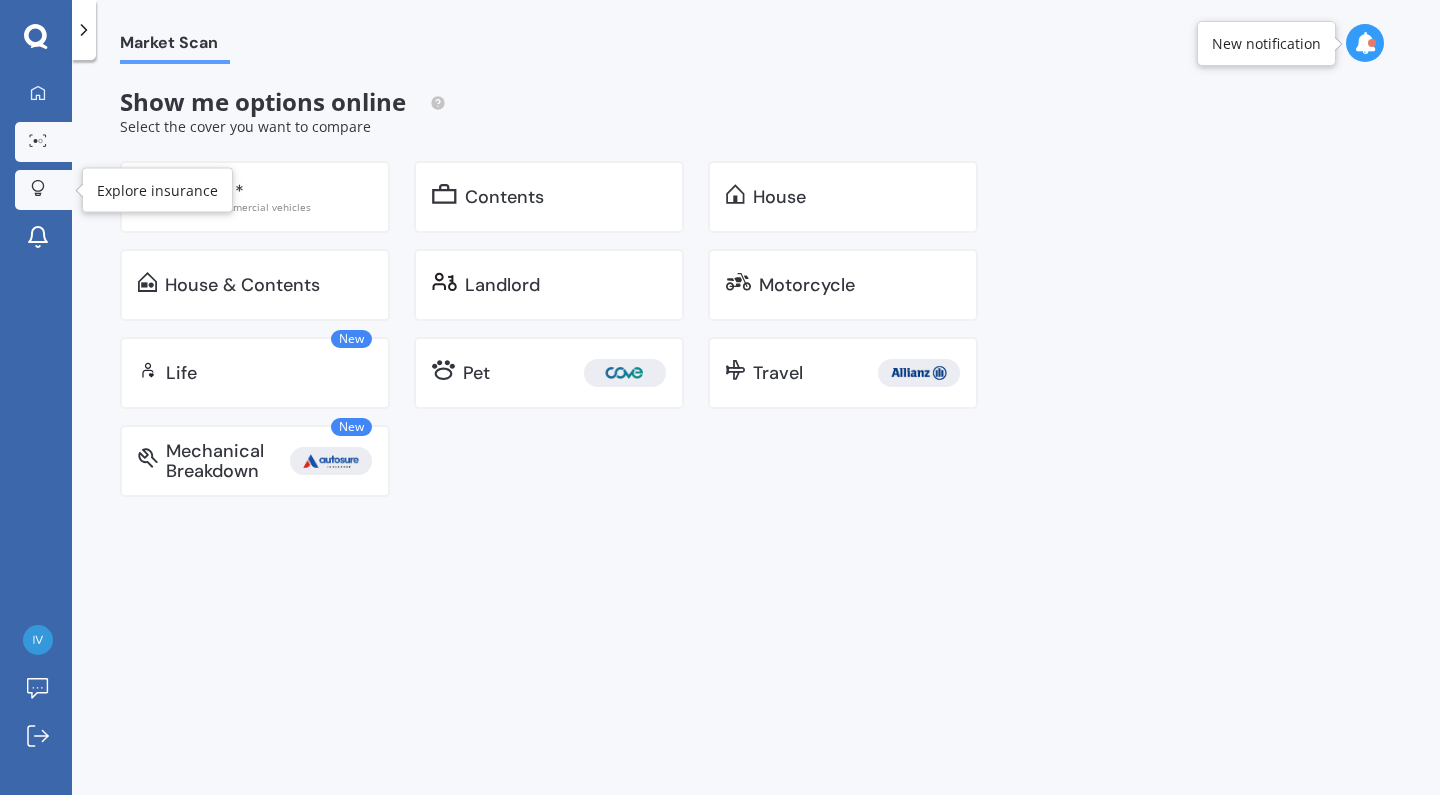 click on "Explore insurance" at bounding box center (43, 190) 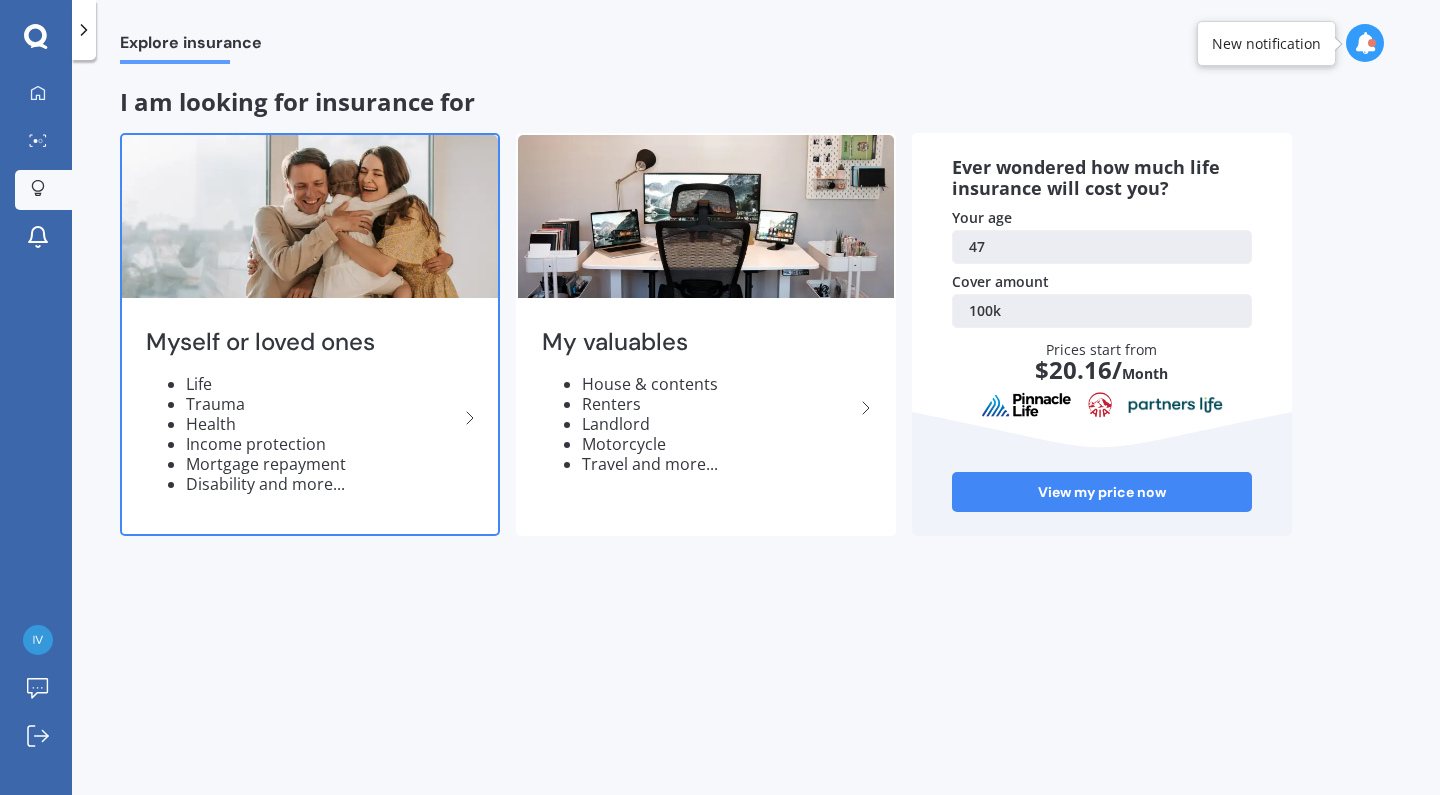 click on "Trauma" at bounding box center (322, 404) 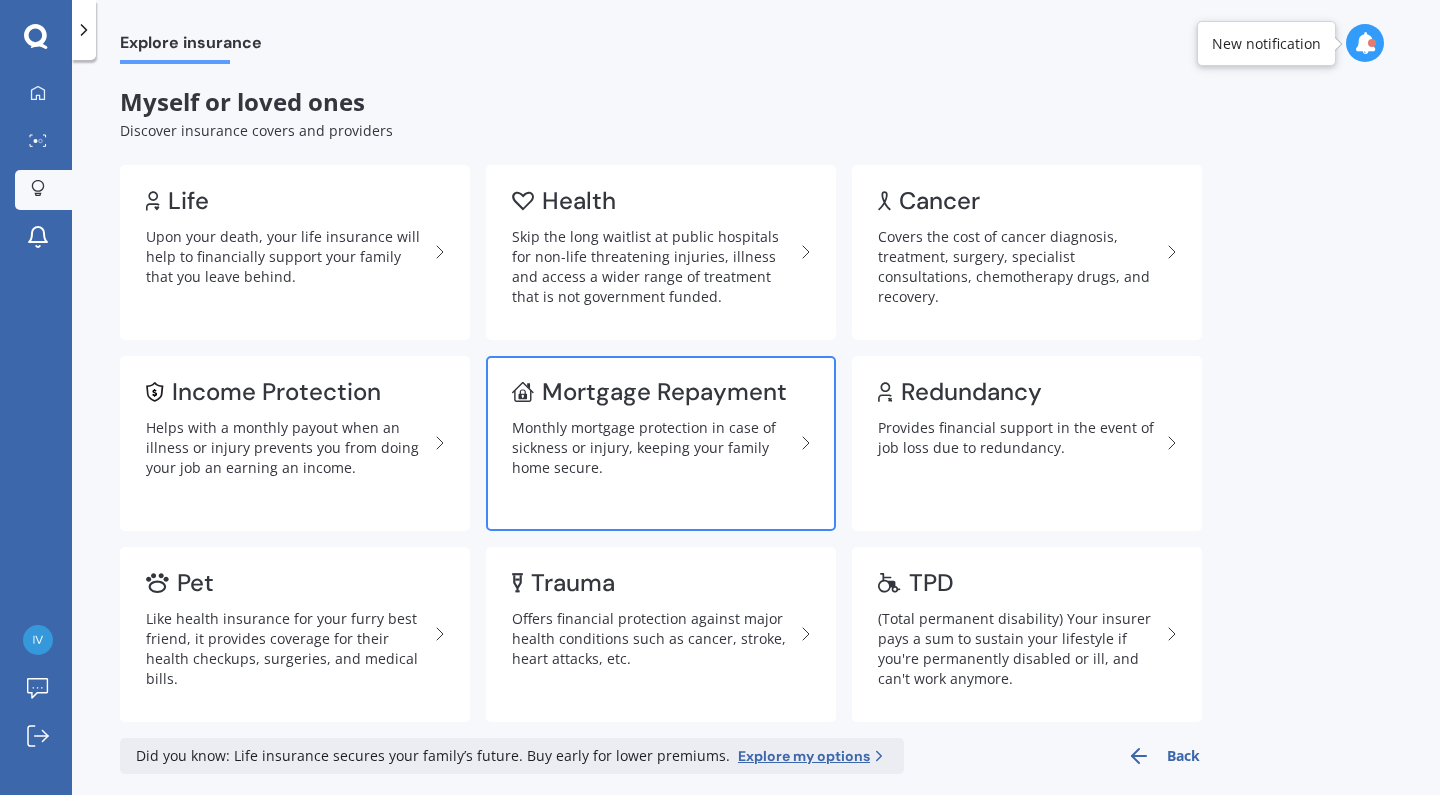 scroll, scrollTop: 12, scrollLeft: 0, axis: vertical 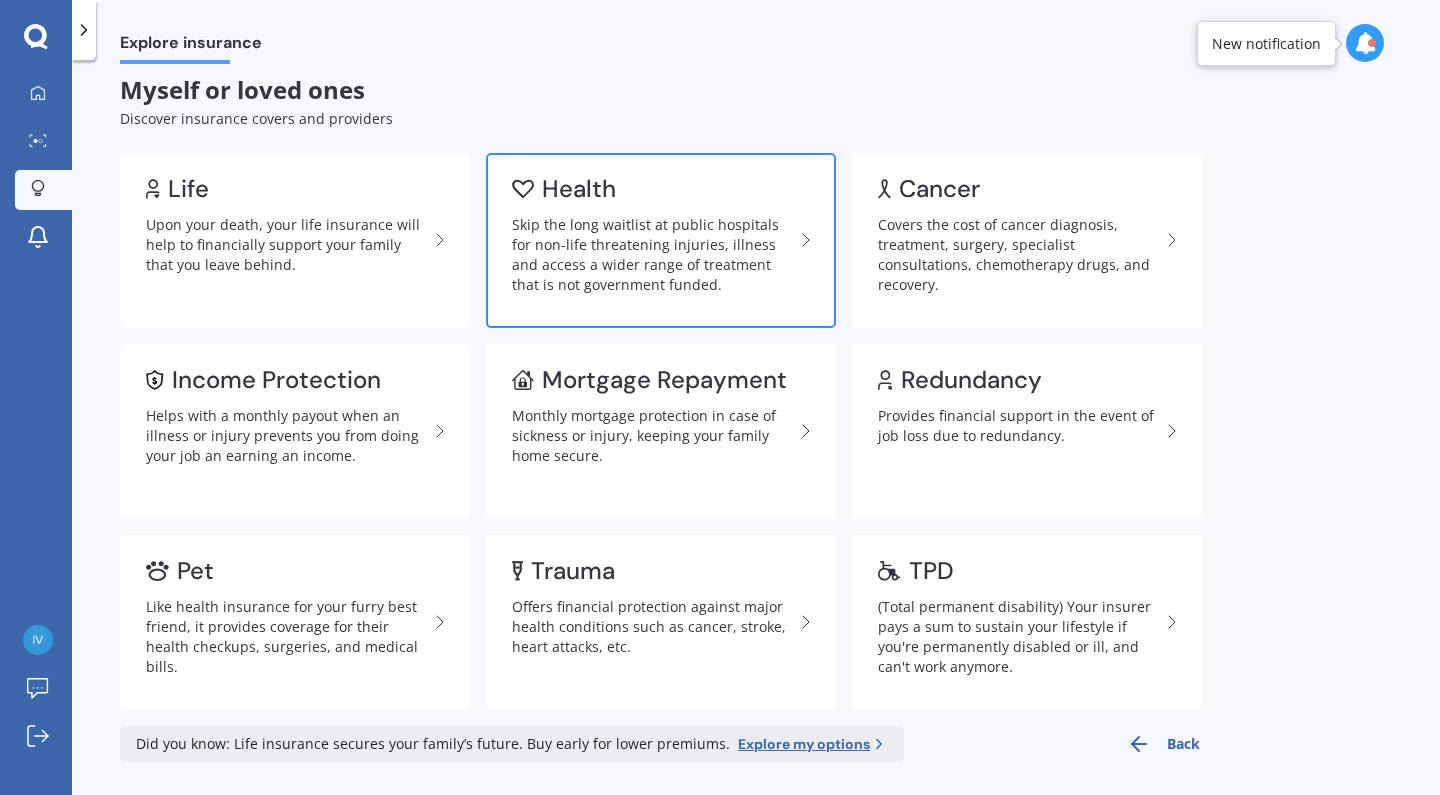 click on "Skip the long waitlist at public hospitals for non-life threatening injuries, illness and access a wider range of treatment that is not government funded." at bounding box center (653, 255) 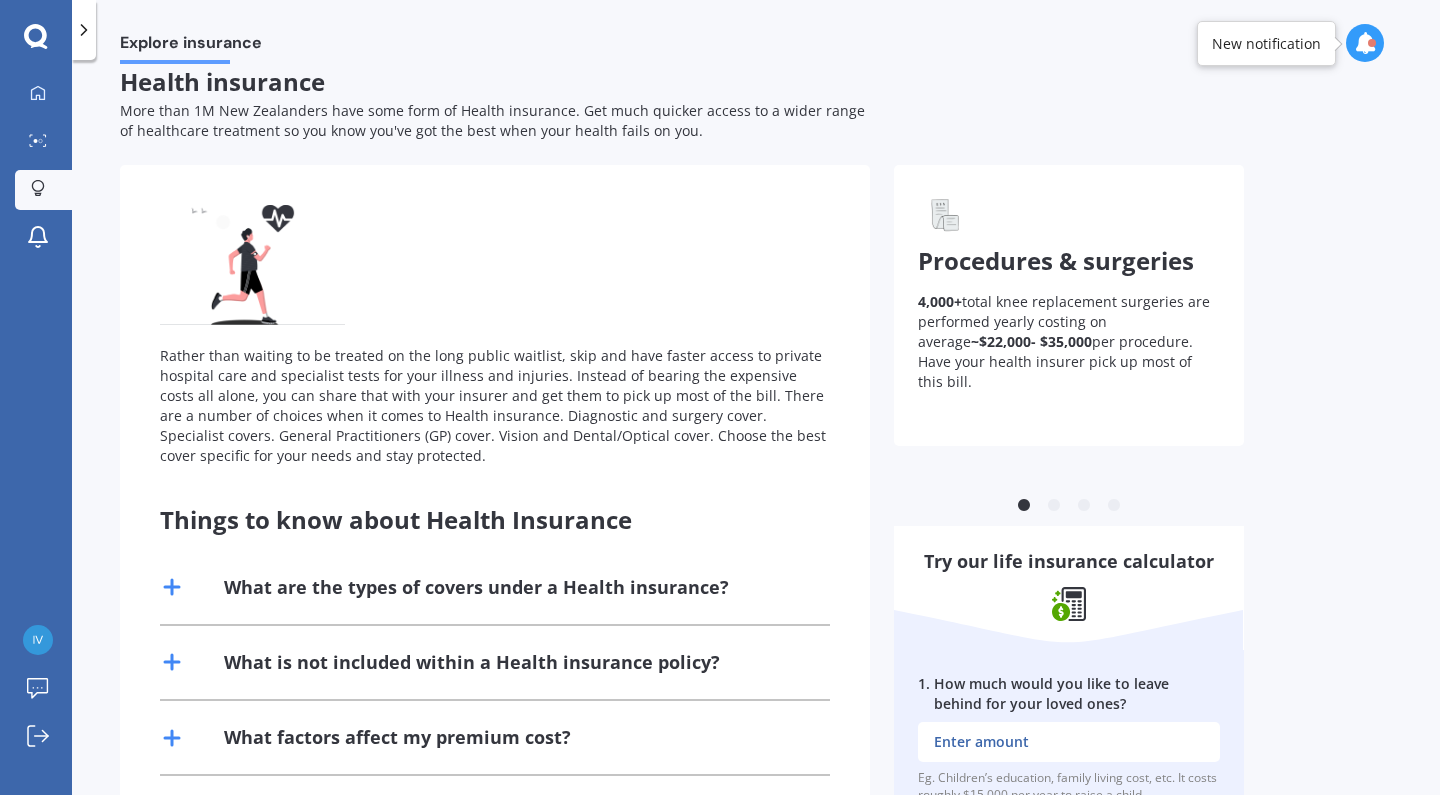 scroll, scrollTop: 190, scrollLeft: 0, axis: vertical 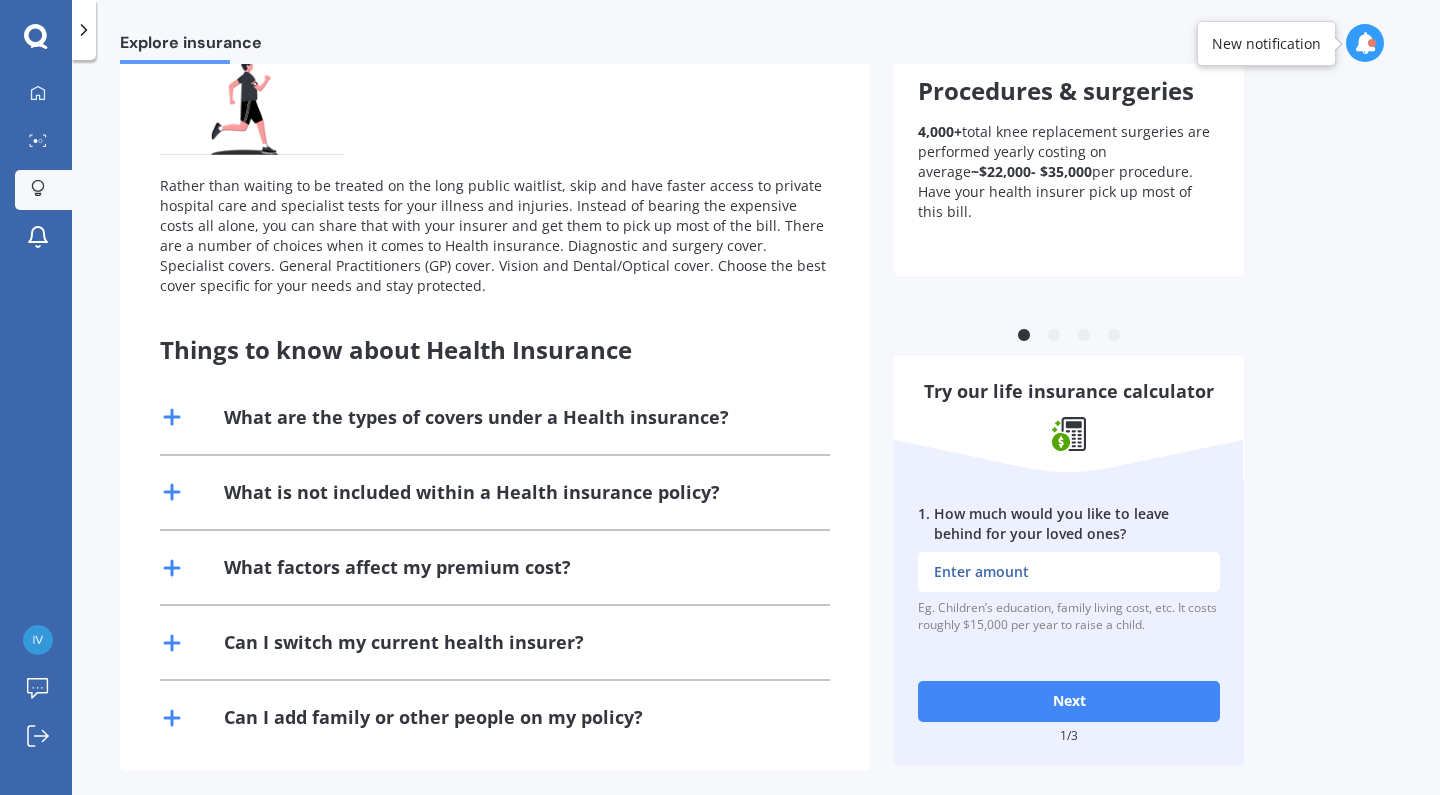 click 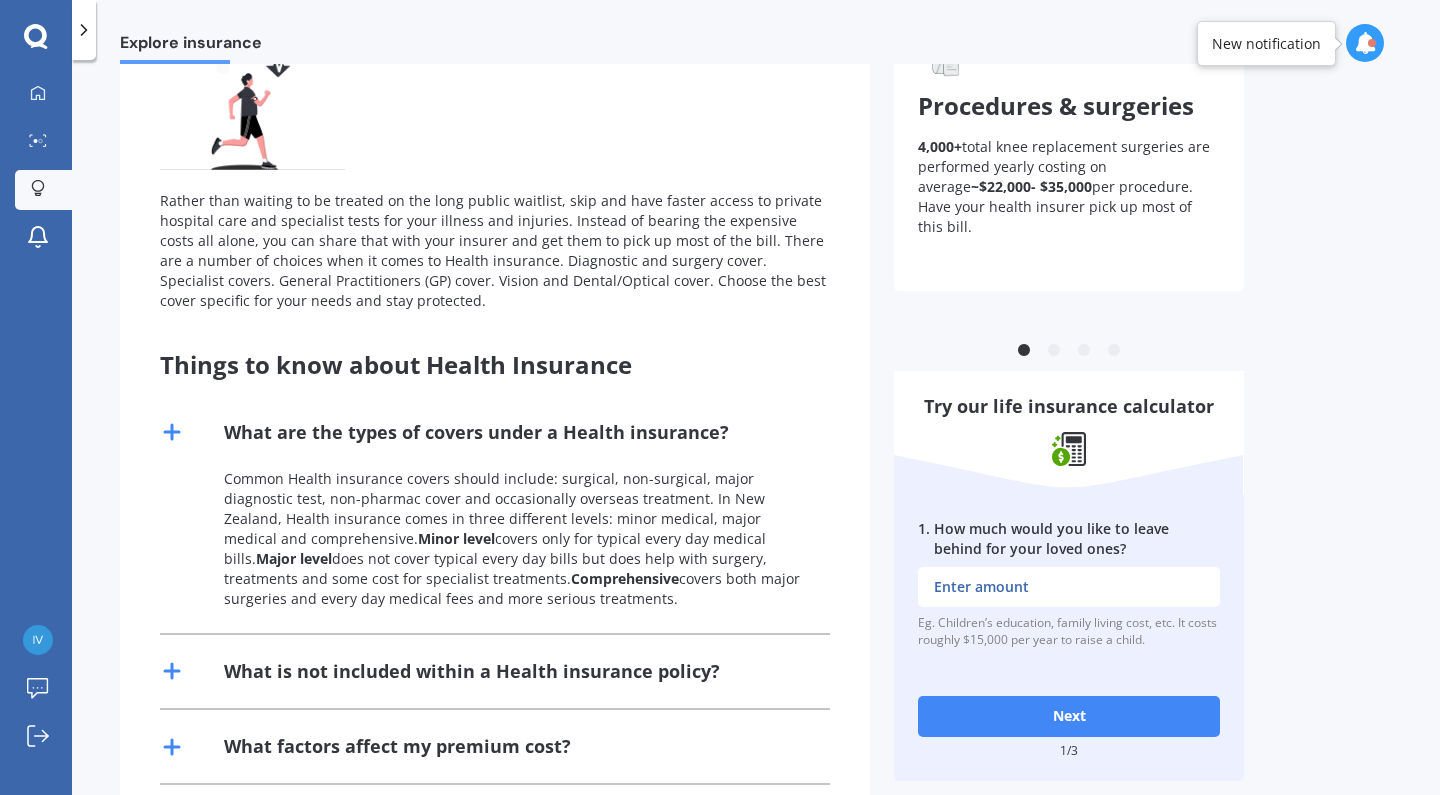 scroll, scrollTop: 0, scrollLeft: 0, axis: both 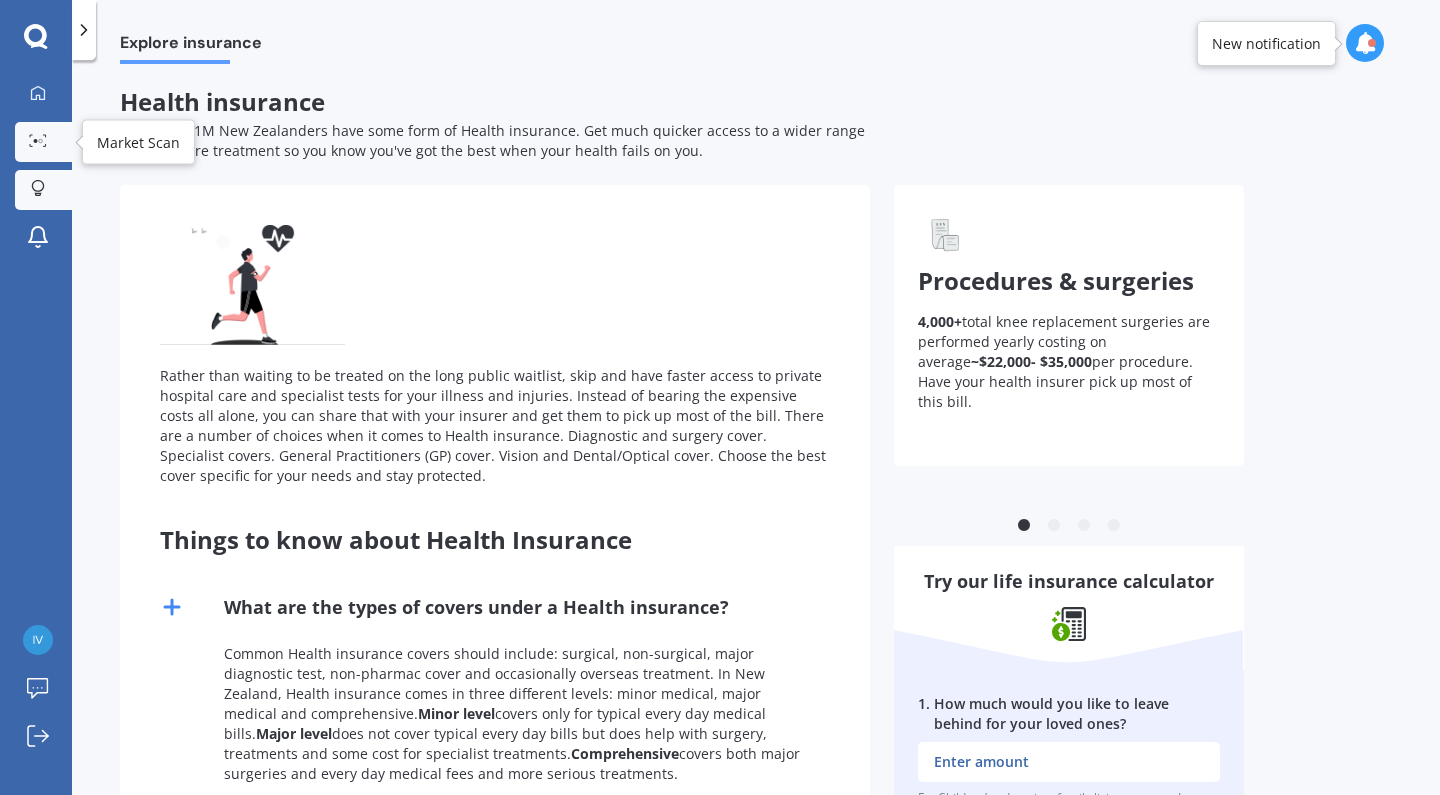click 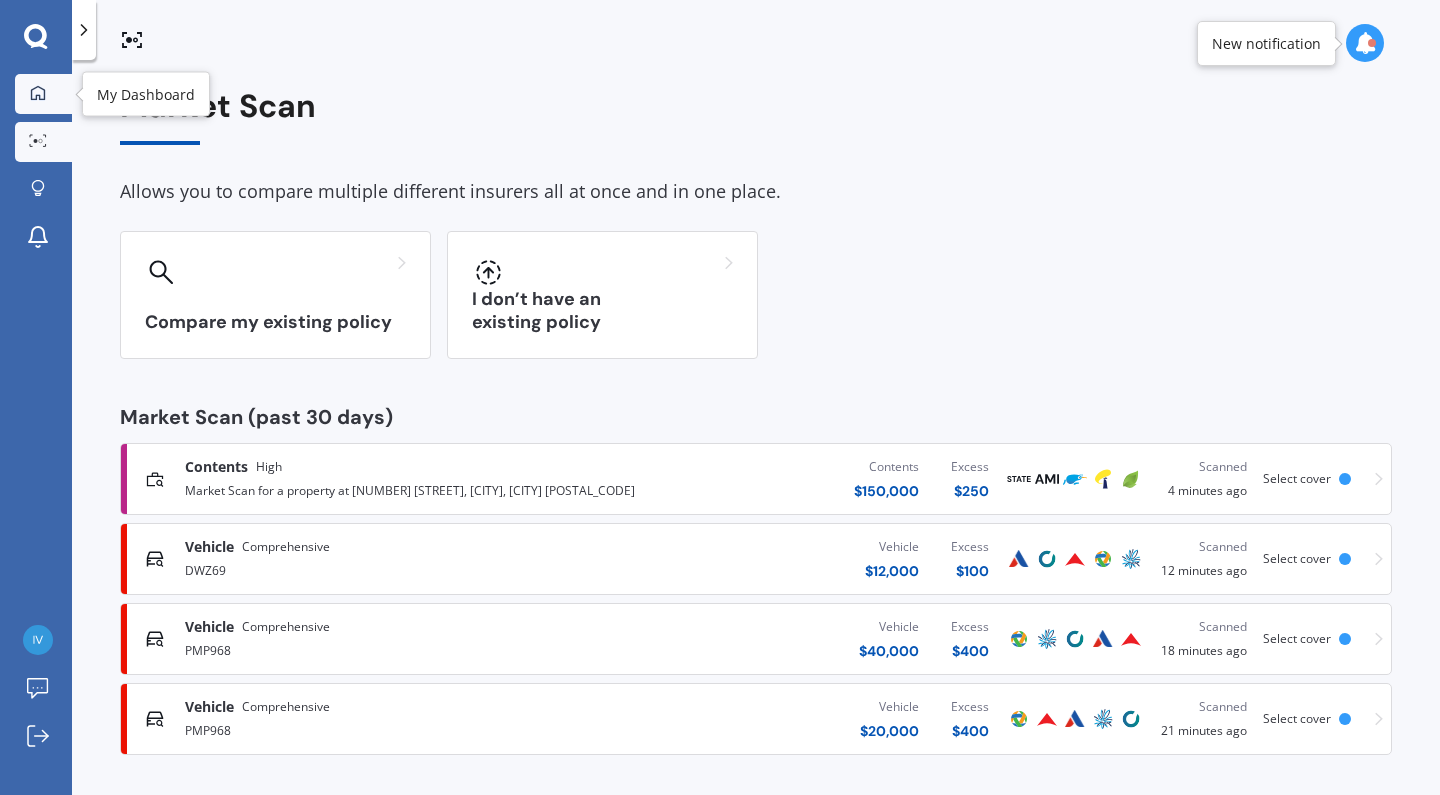 click 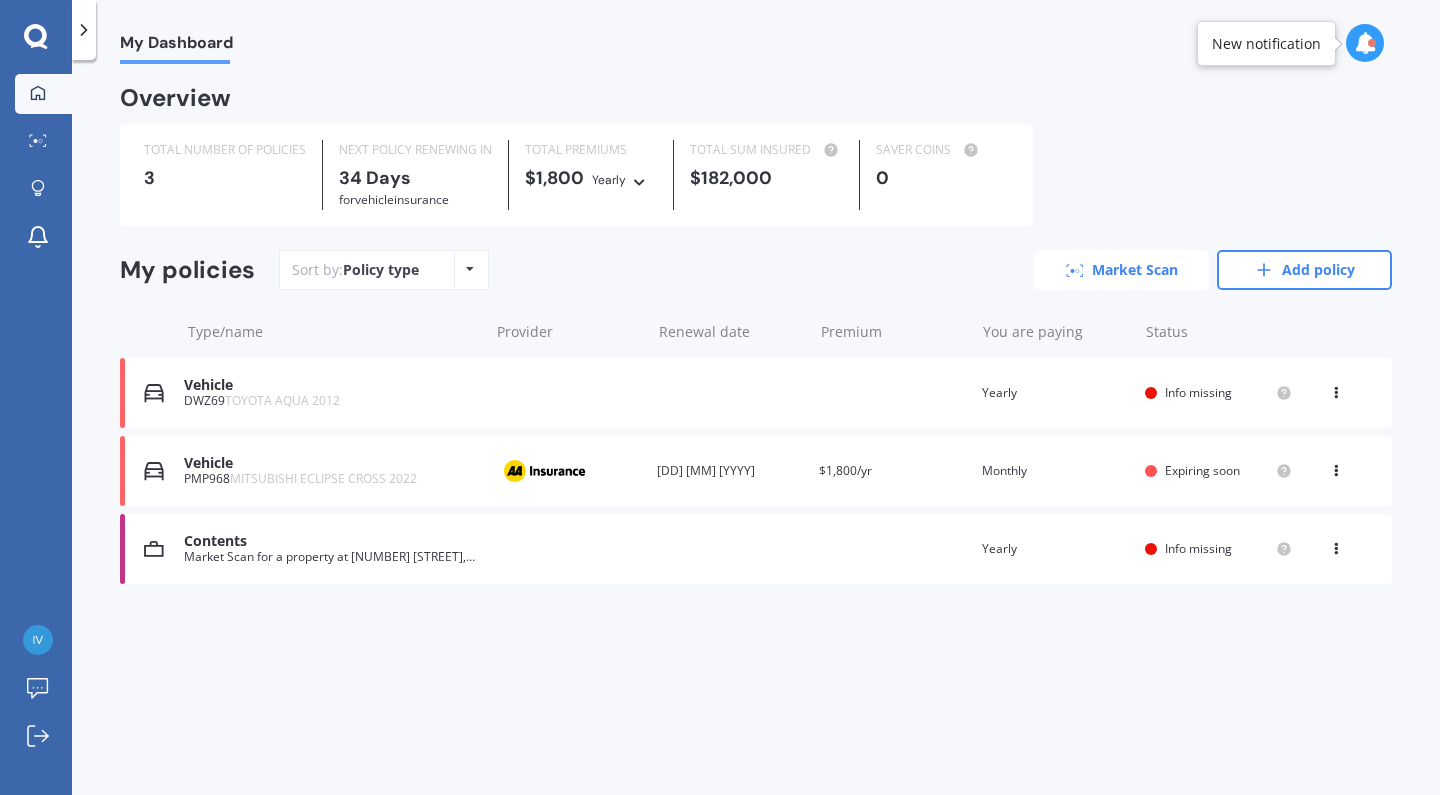 click on "Market Scan" at bounding box center (1121, 270) 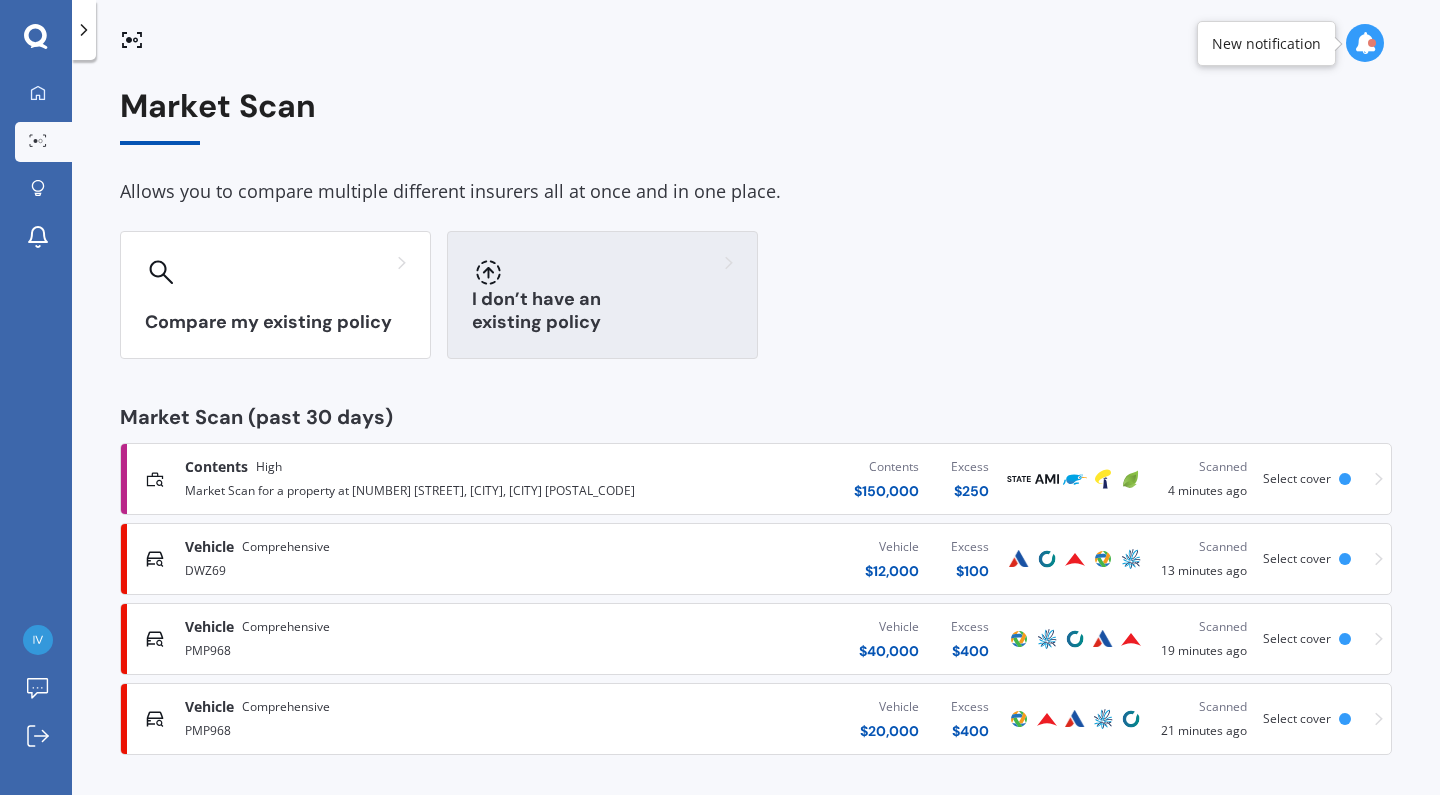 click at bounding box center [602, 272] 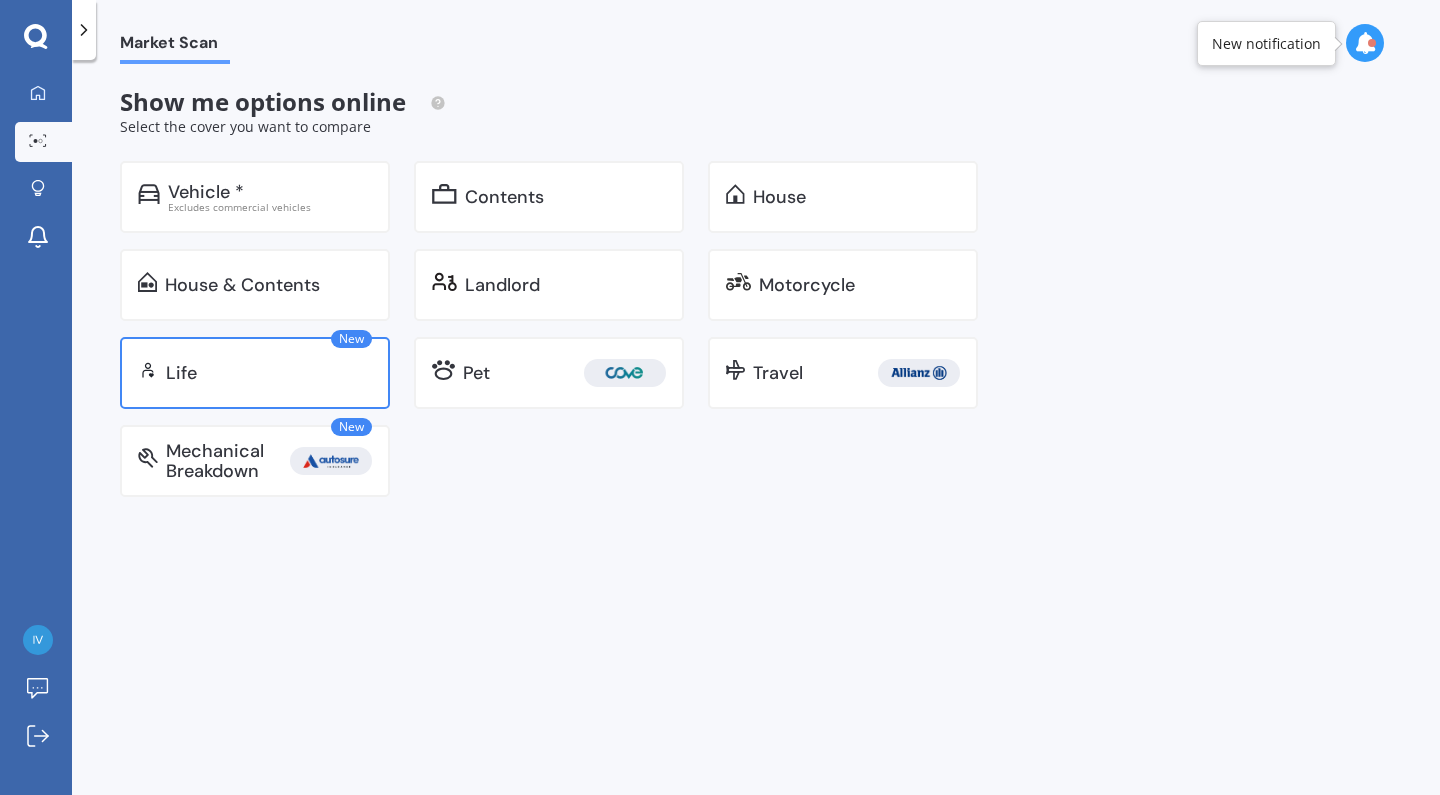 click on "New Life" at bounding box center (255, 373) 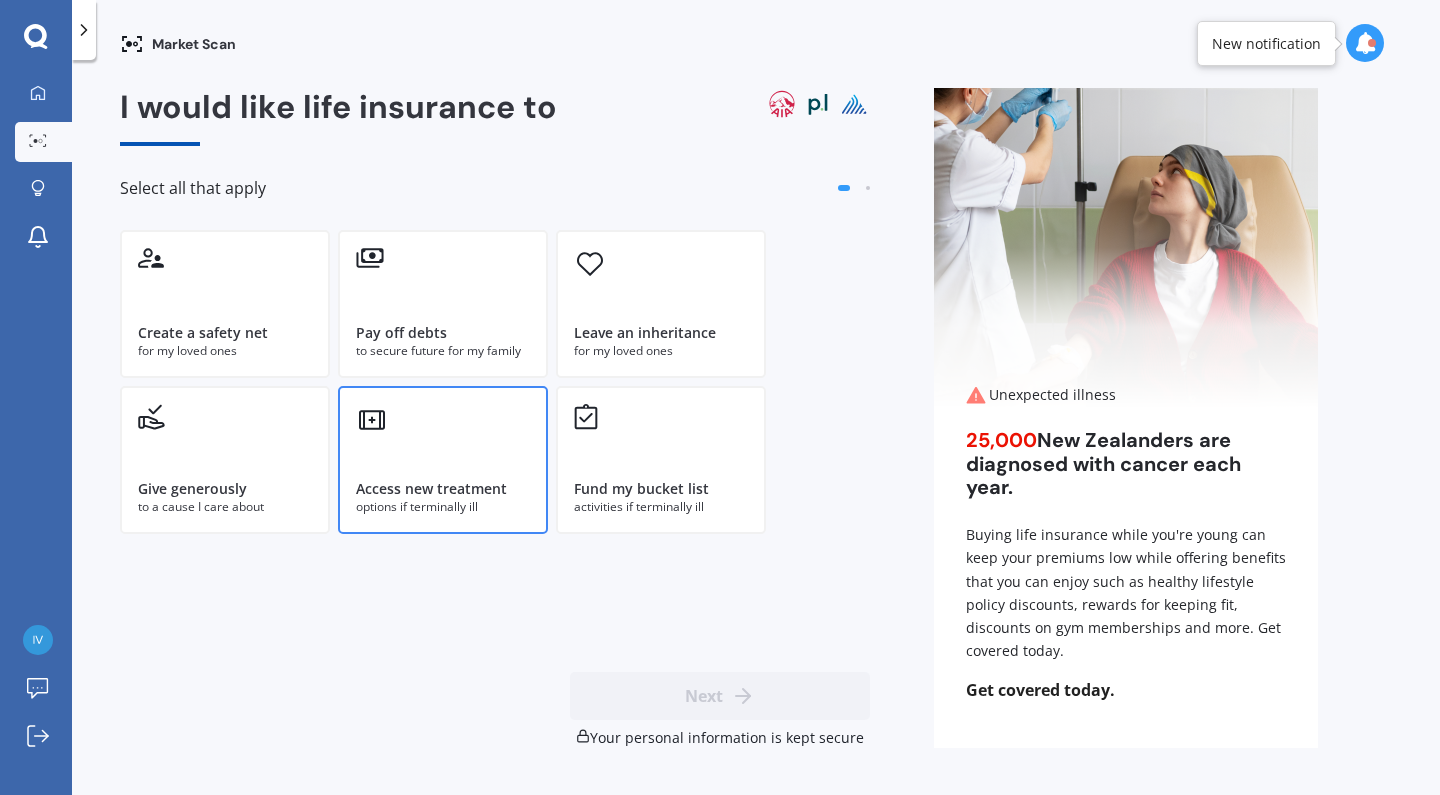 click on "Access new treatment options if terminally ill" at bounding box center [443, 460] 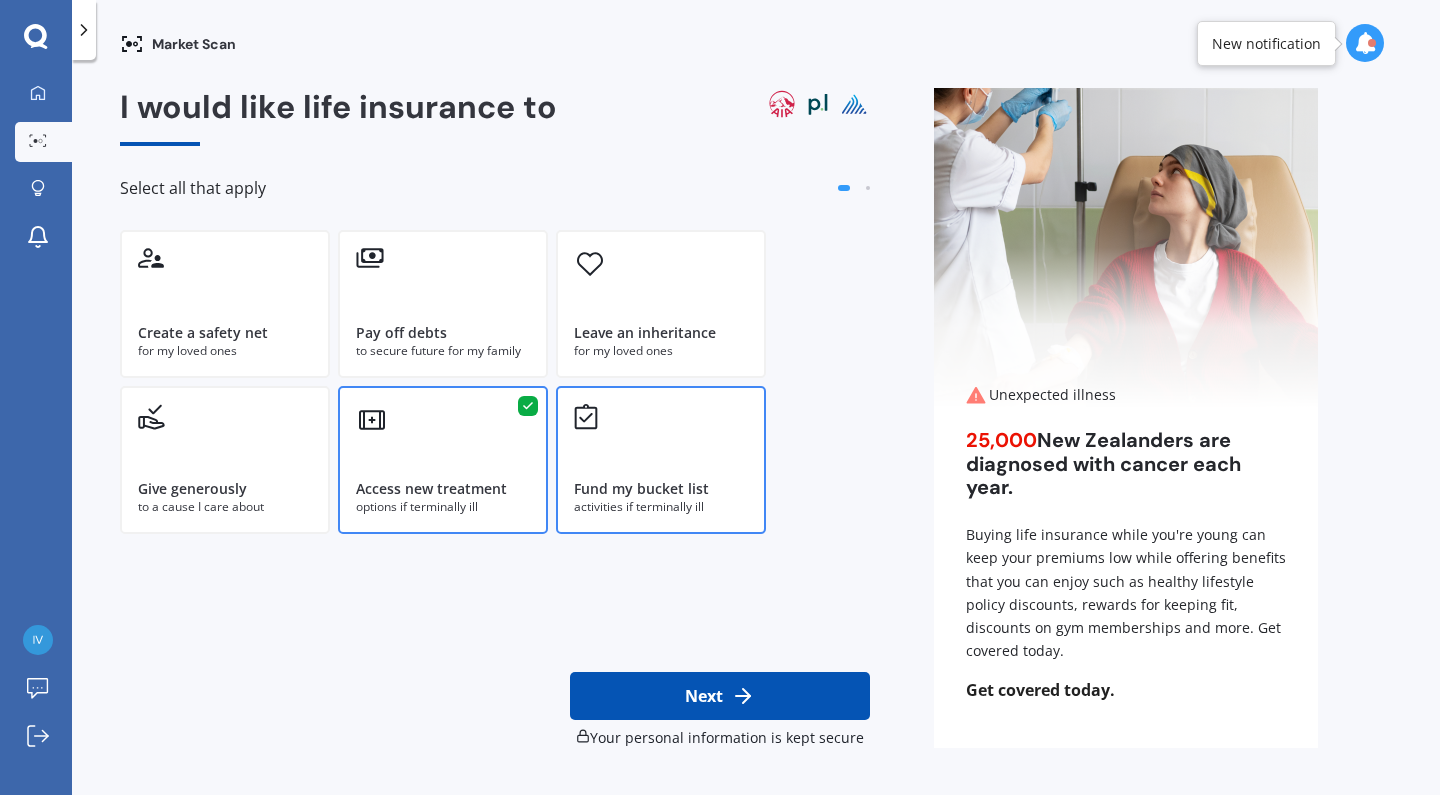click on "Fund my bucket list activities if terminally ill" at bounding box center [661, 460] 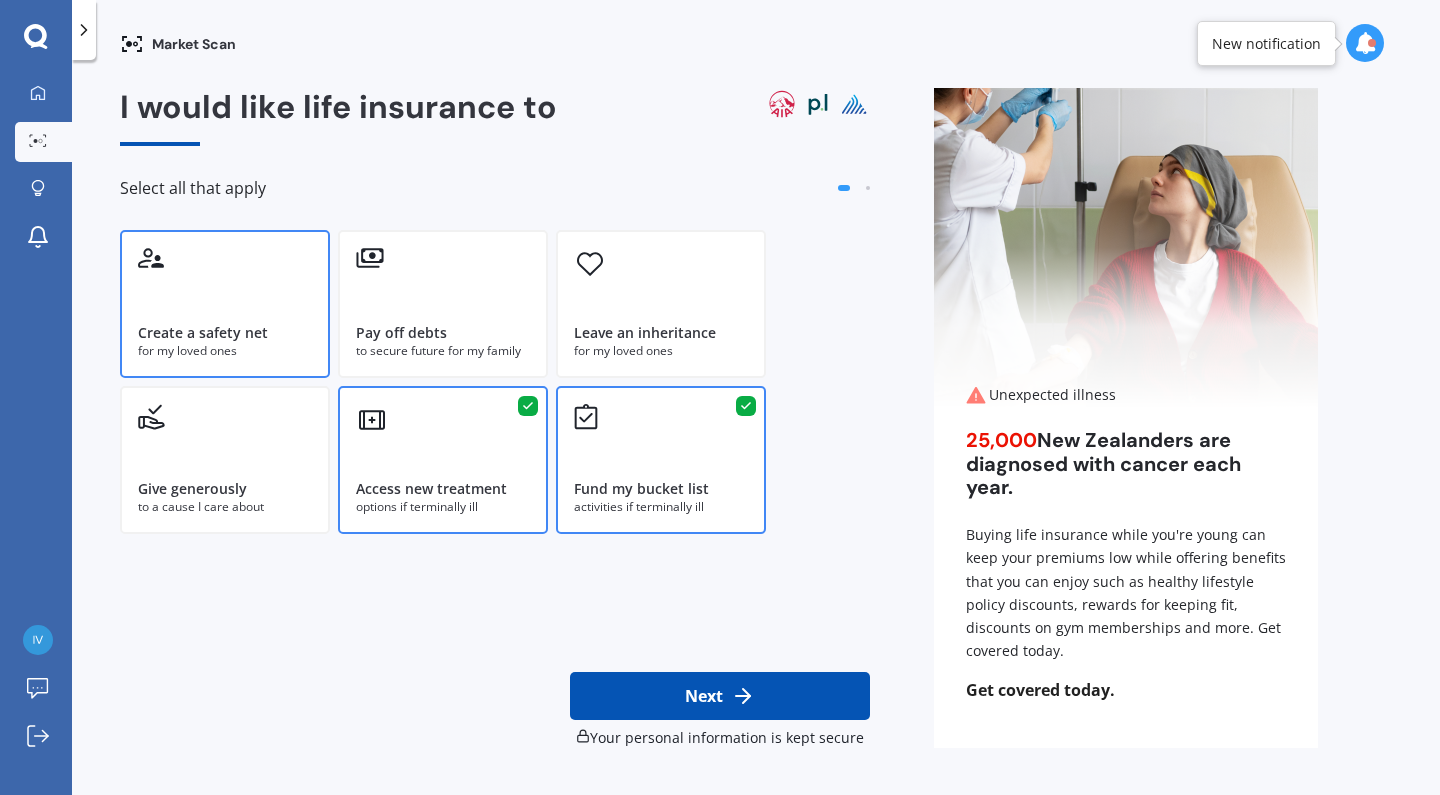 click on "Create a safety net for my loved ones" at bounding box center (225, 304) 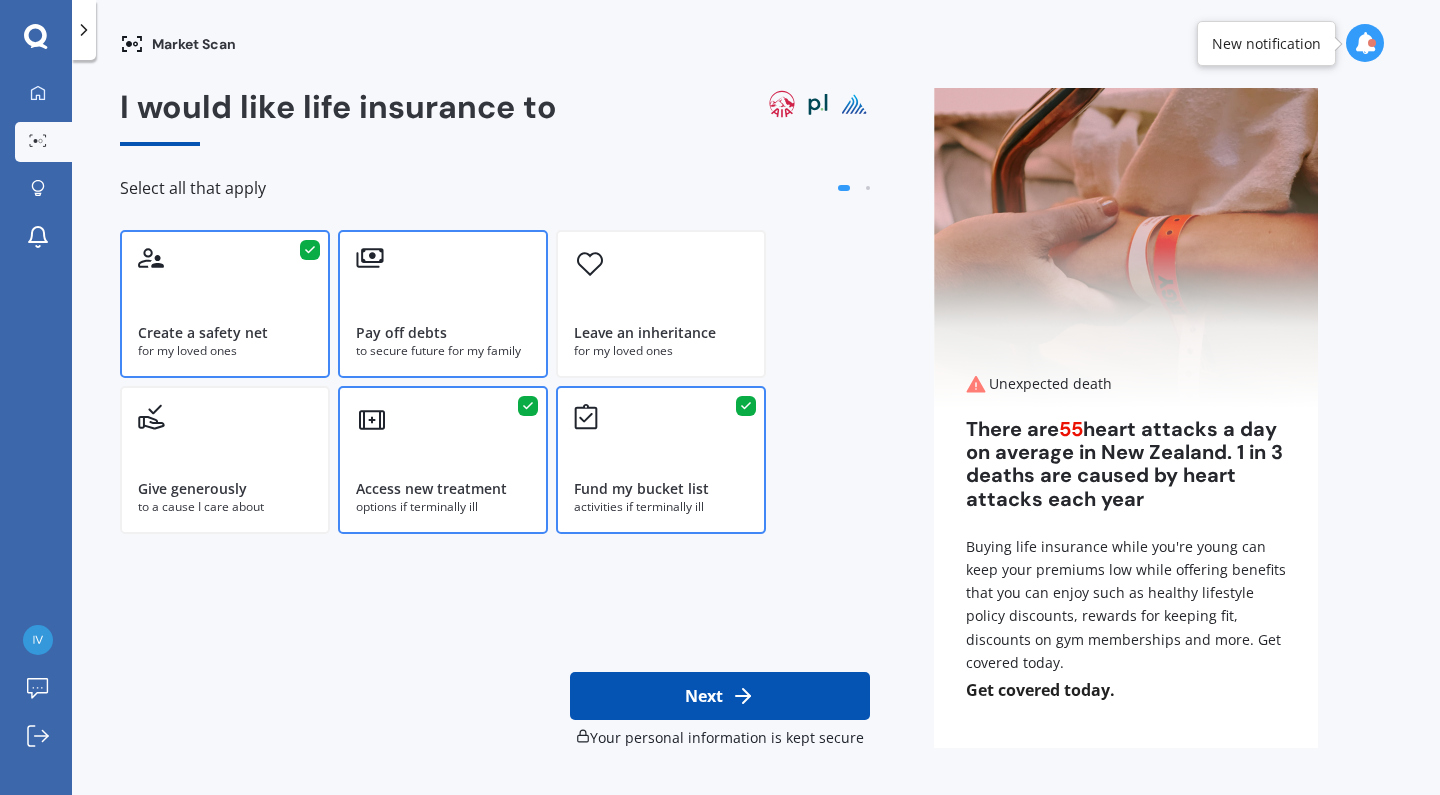 click on "Pay off debts  to secure future for my family" at bounding box center (443, 304) 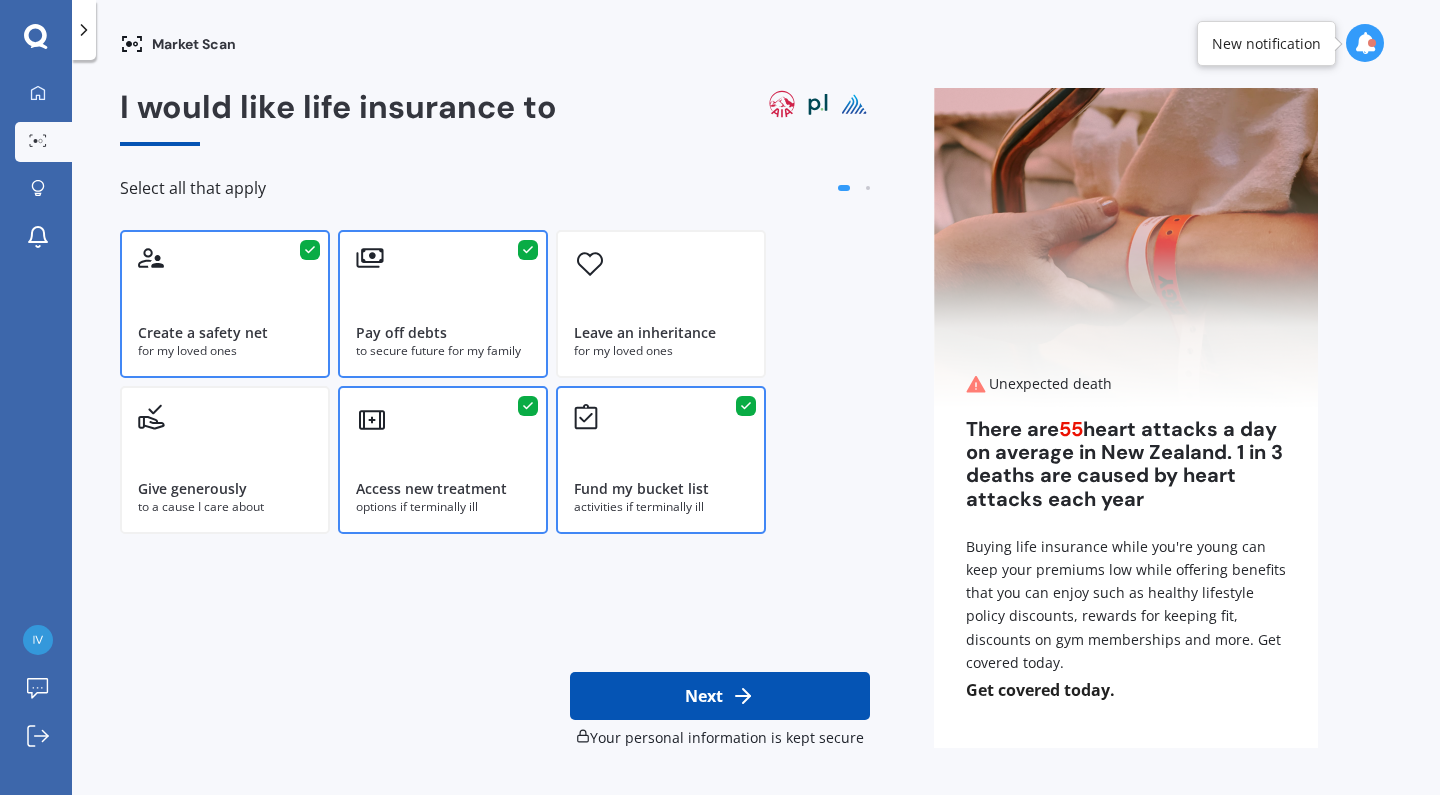 click on "Next" at bounding box center (720, 696) 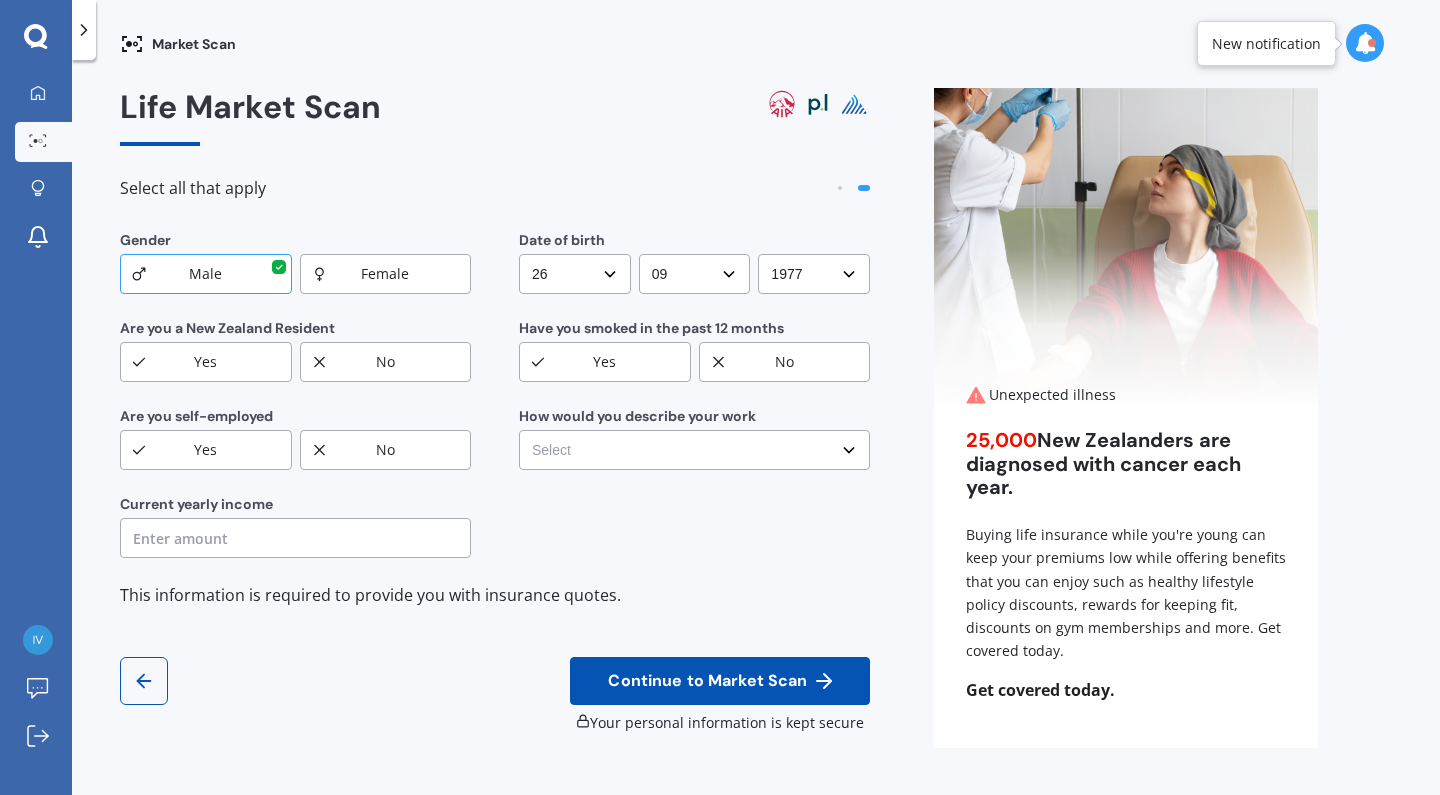 click on "Yes" at bounding box center [206, 362] 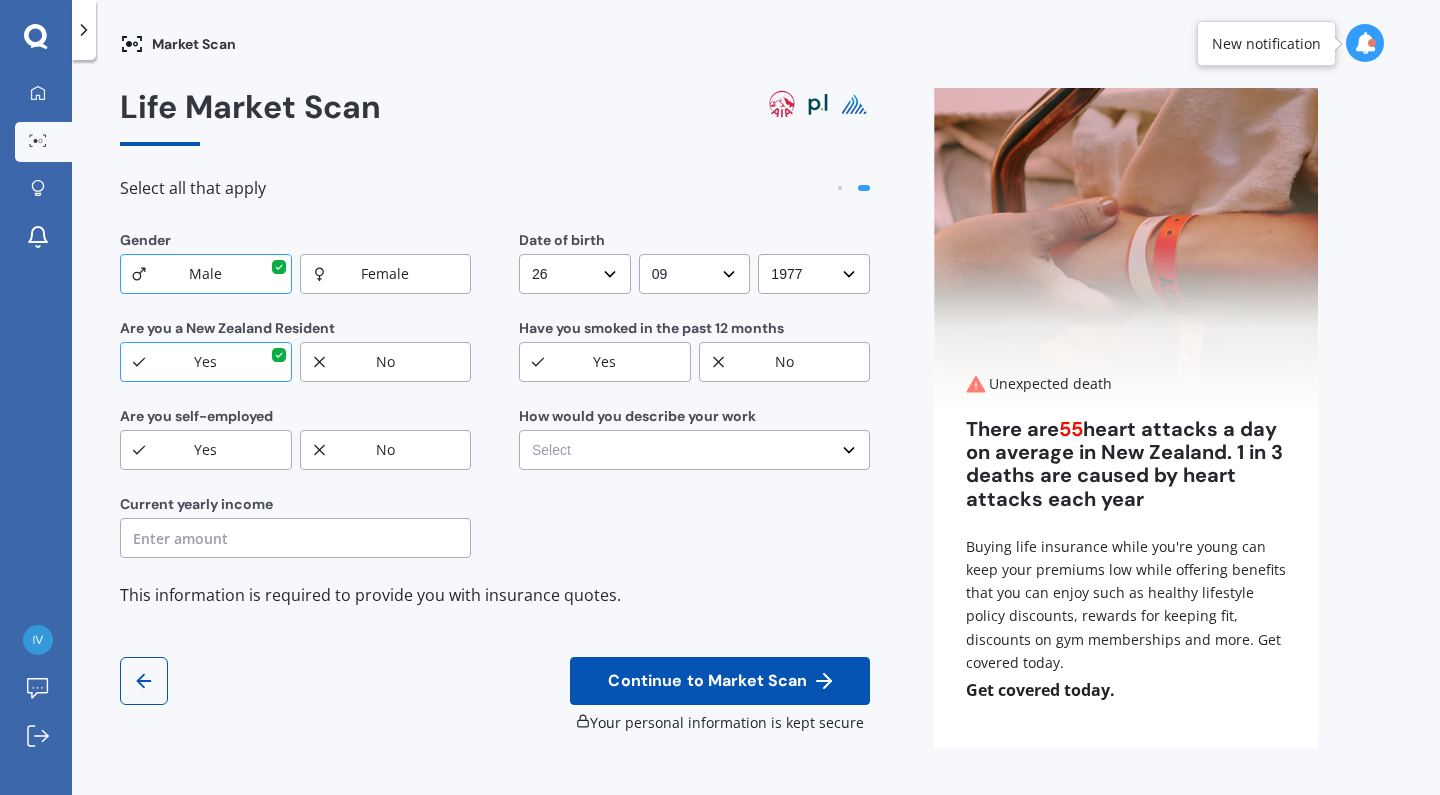 click on "No" at bounding box center [785, 362] 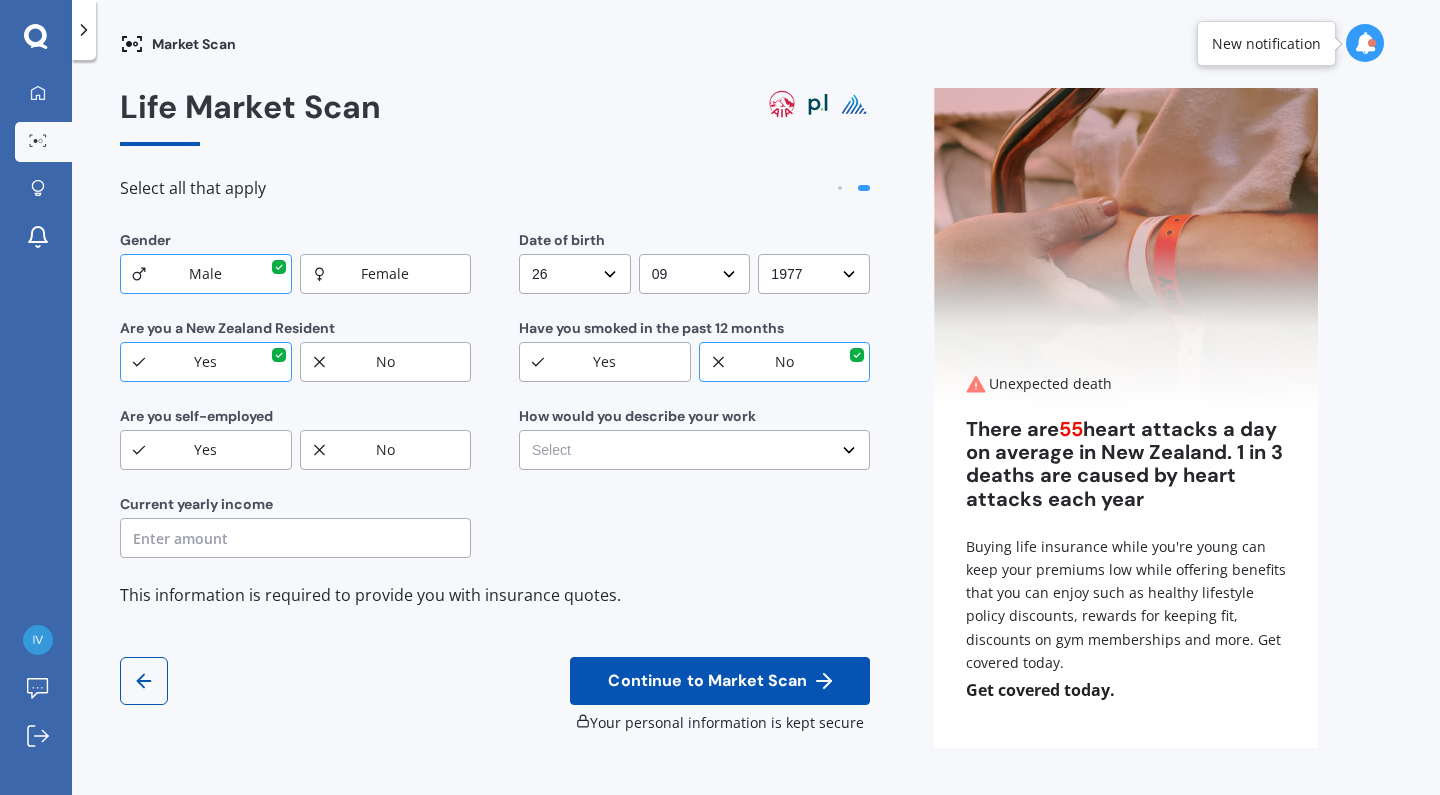 drag, startPoint x: 349, startPoint y: 446, endPoint x: 293, endPoint y: 477, distance: 64.00781 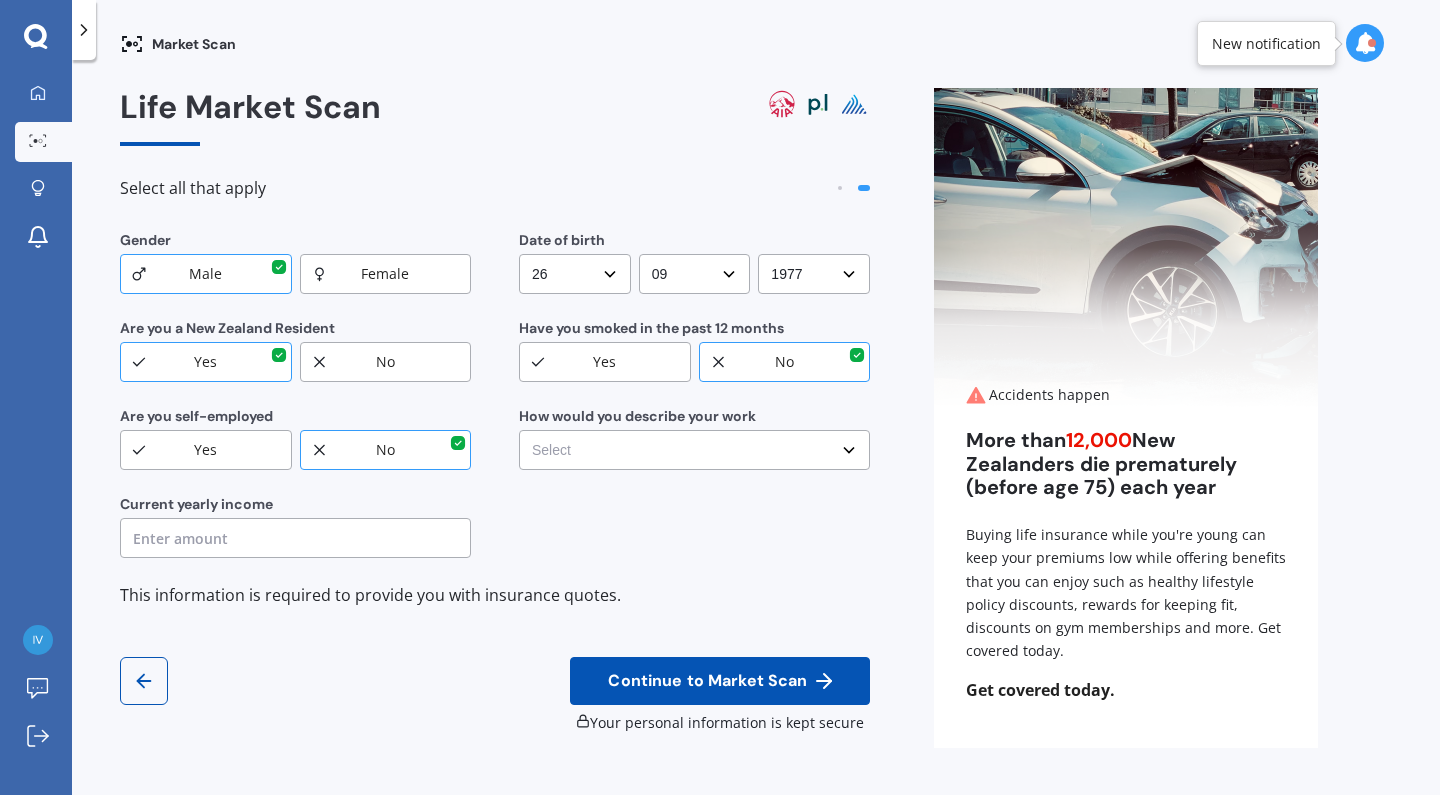select on "No manual work e.g. lawyer, consultant, engineer" 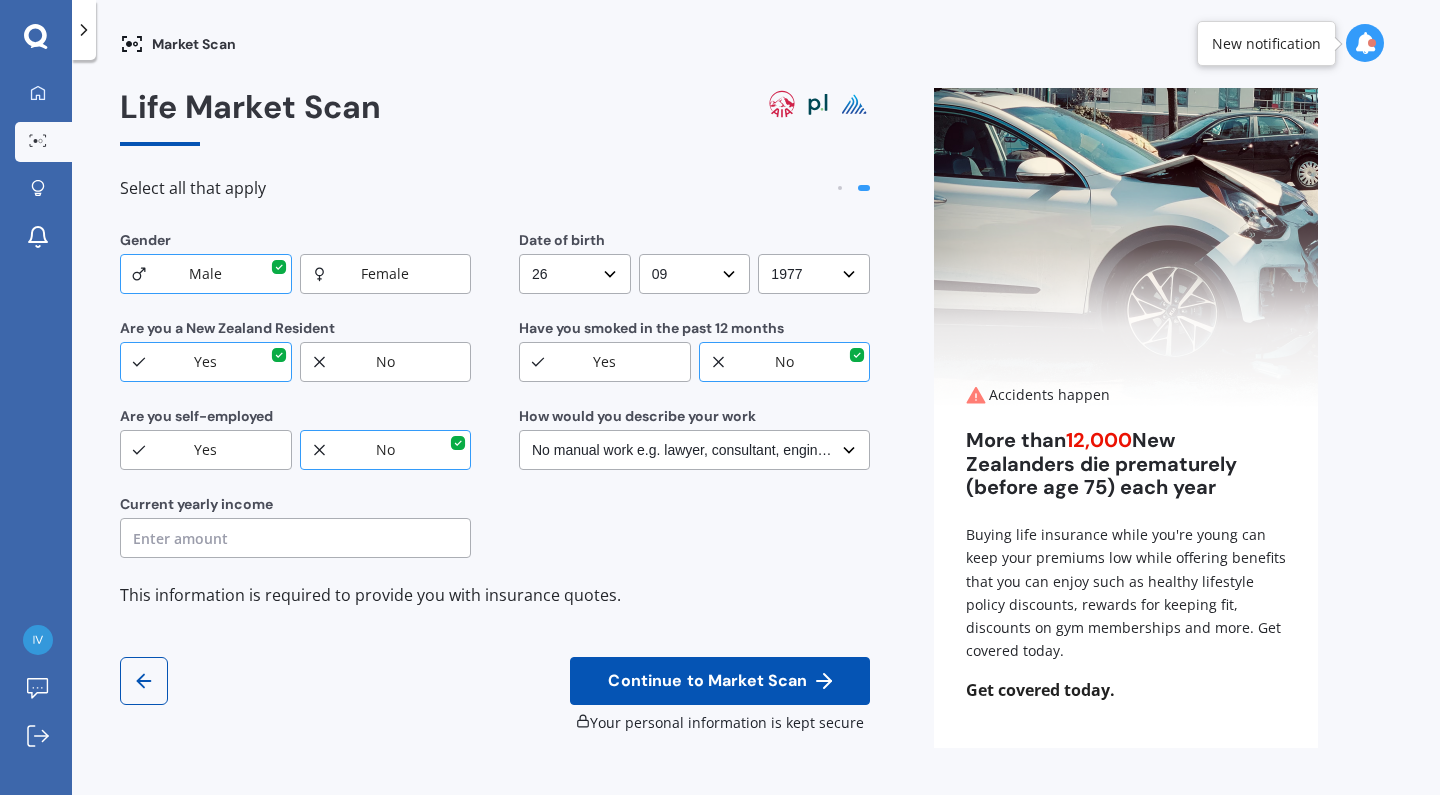 click at bounding box center (295, 538) 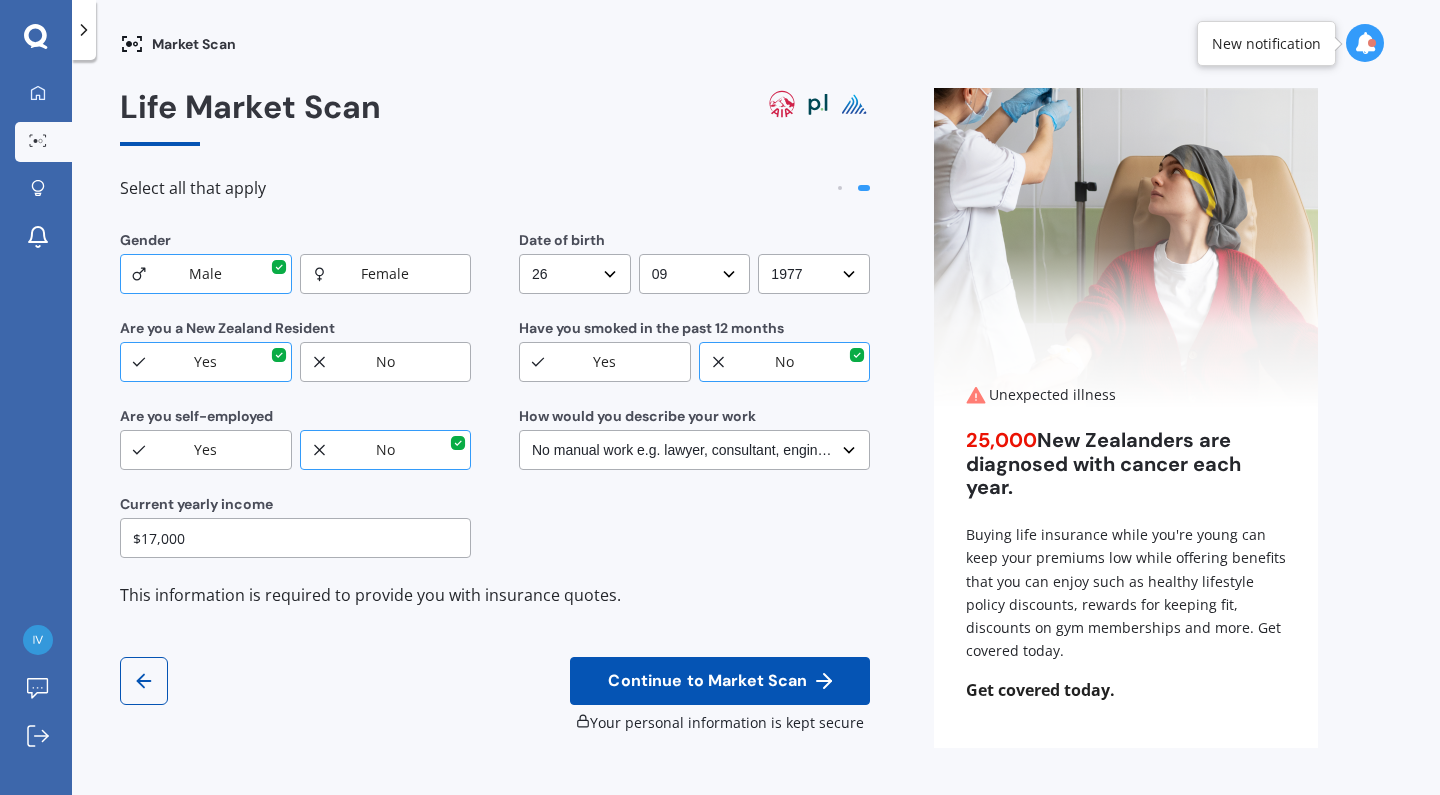 type on "$170,000" 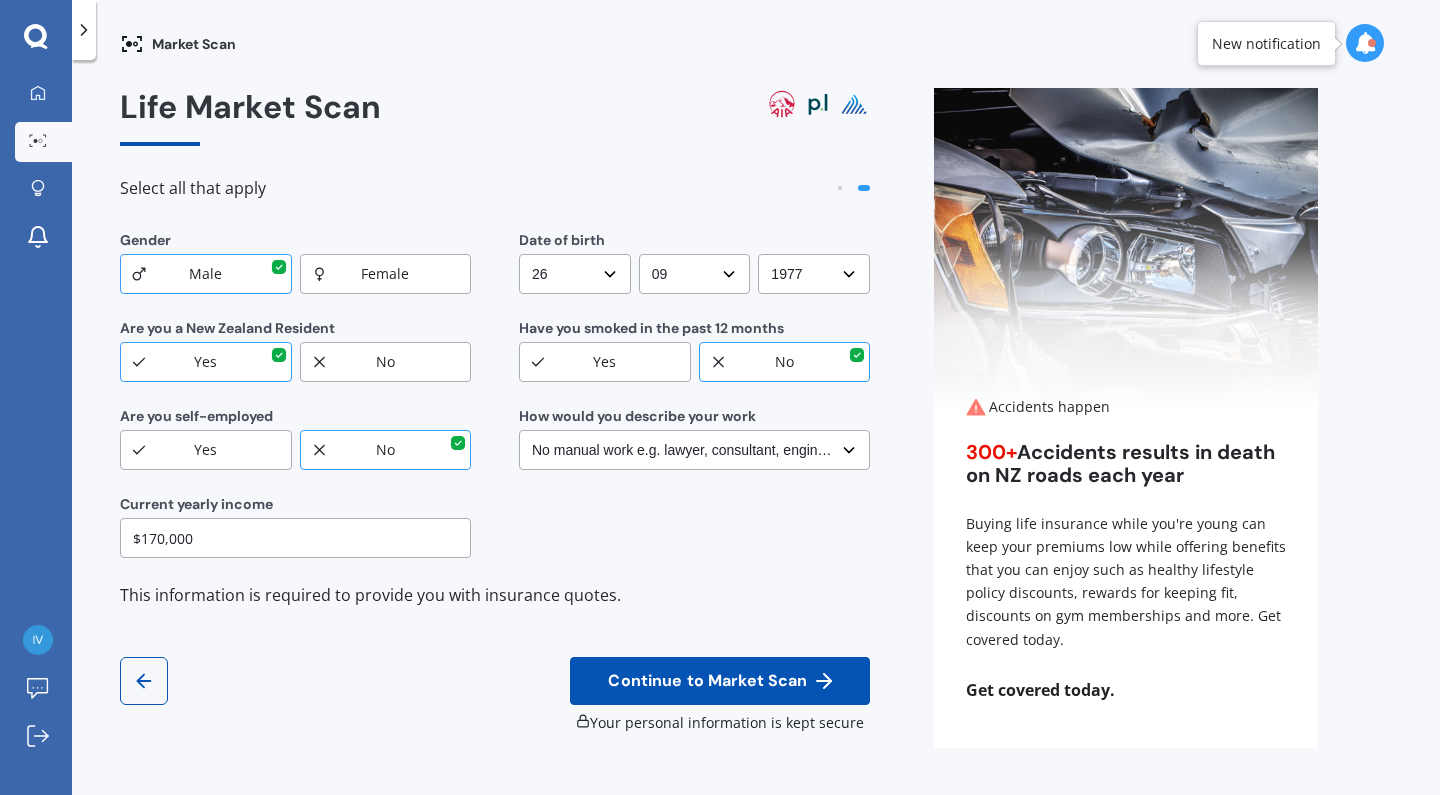 click on "Continue to Market Scan" at bounding box center (707, 681) 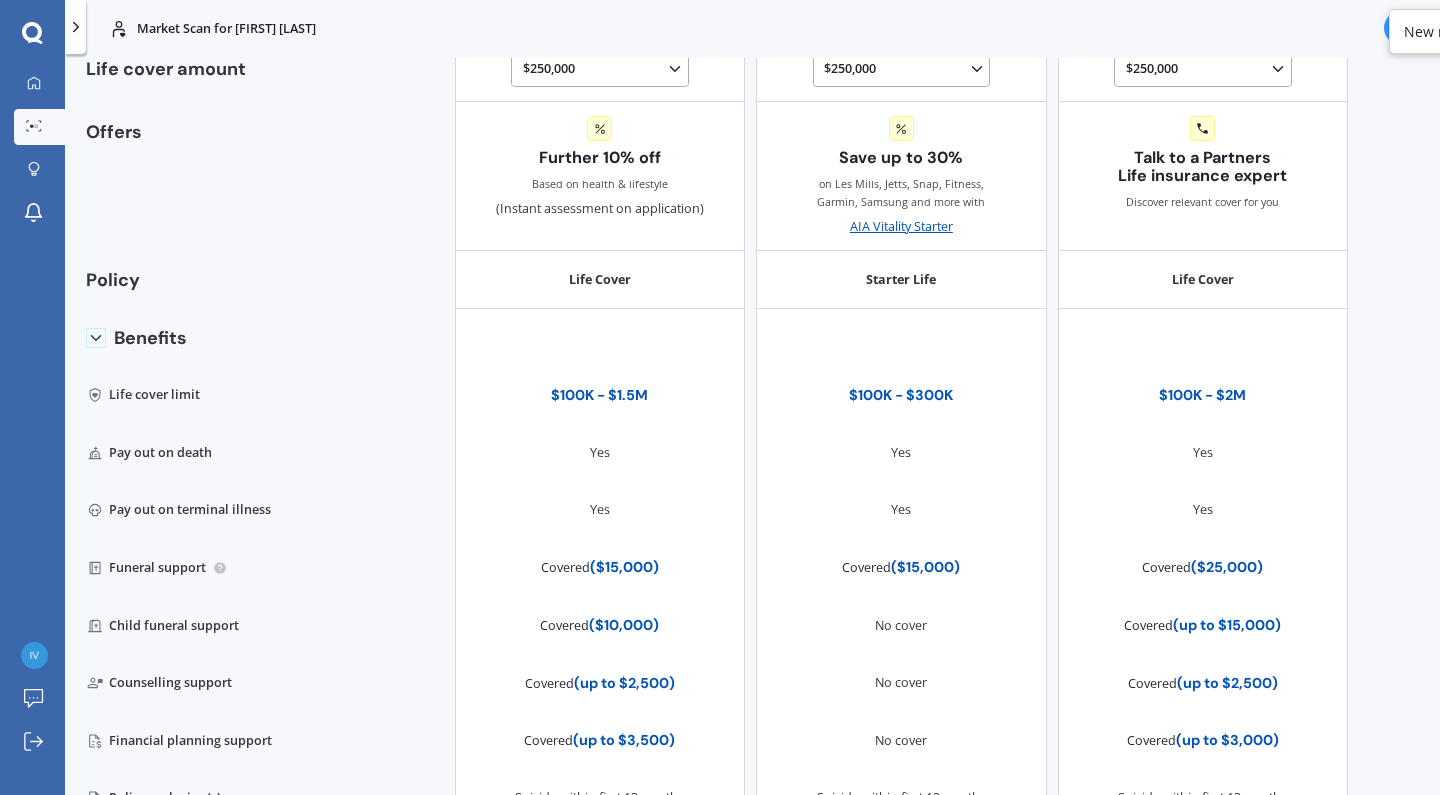 scroll, scrollTop: 0, scrollLeft: 0, axis: both 